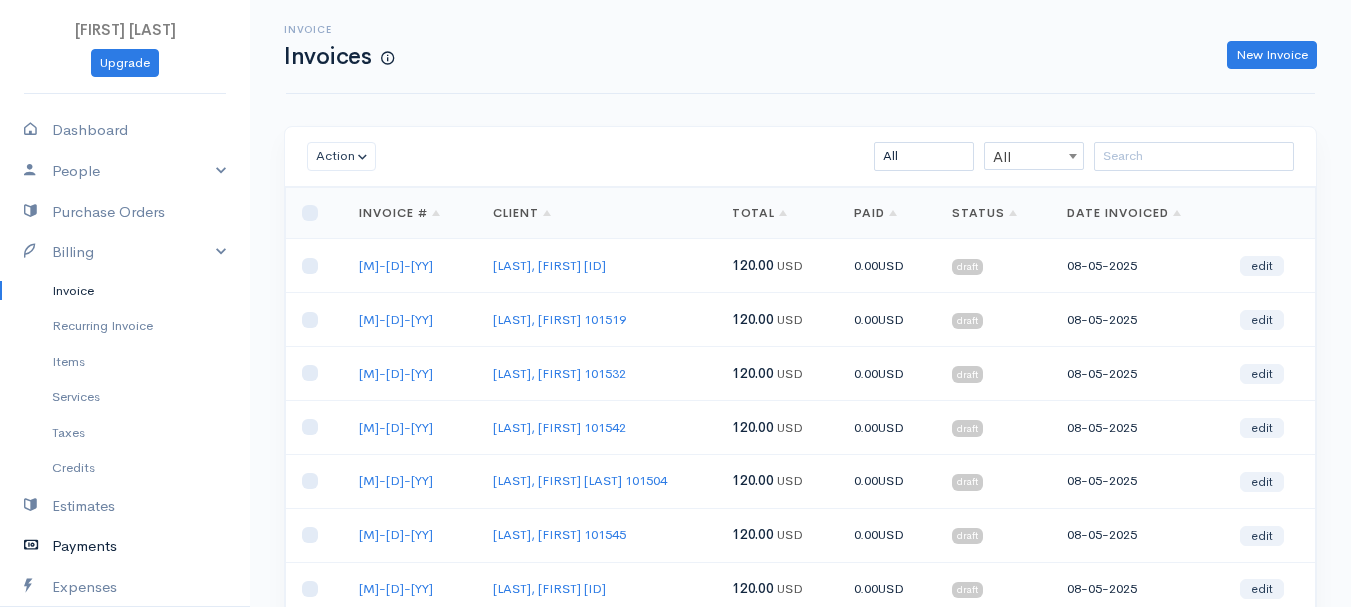 click on "Payments" at bounding box center [125, 546] 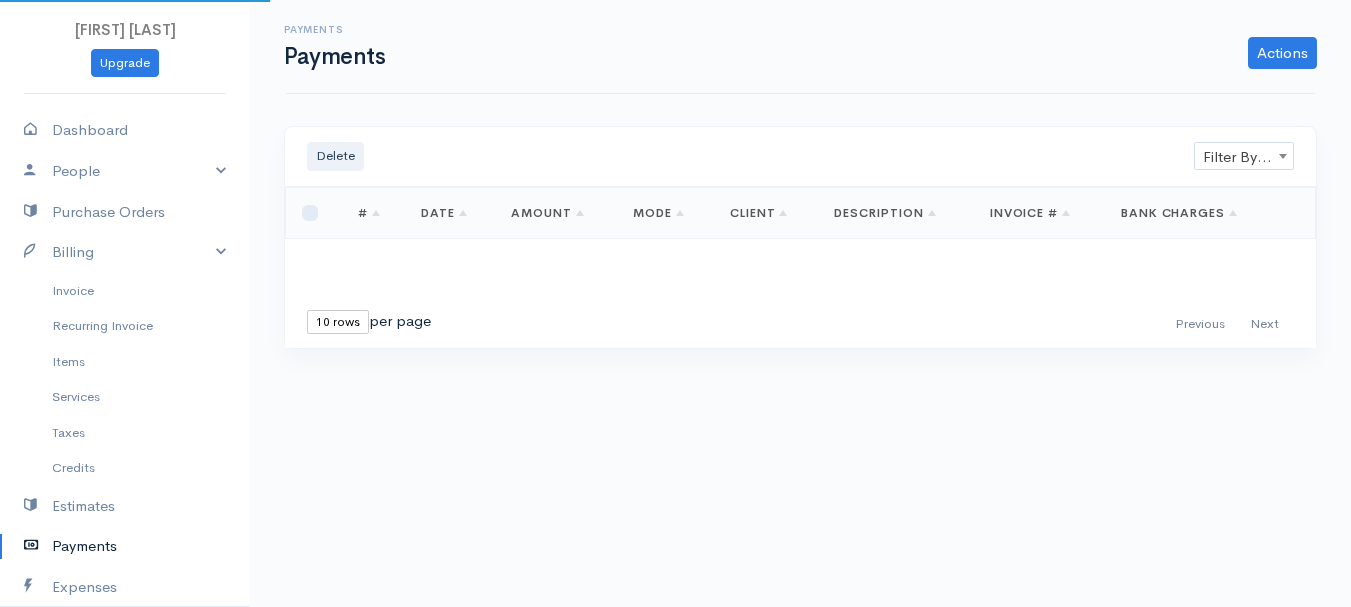 scroll, scrollTop: 0, scrollLeft: 0, axis: both 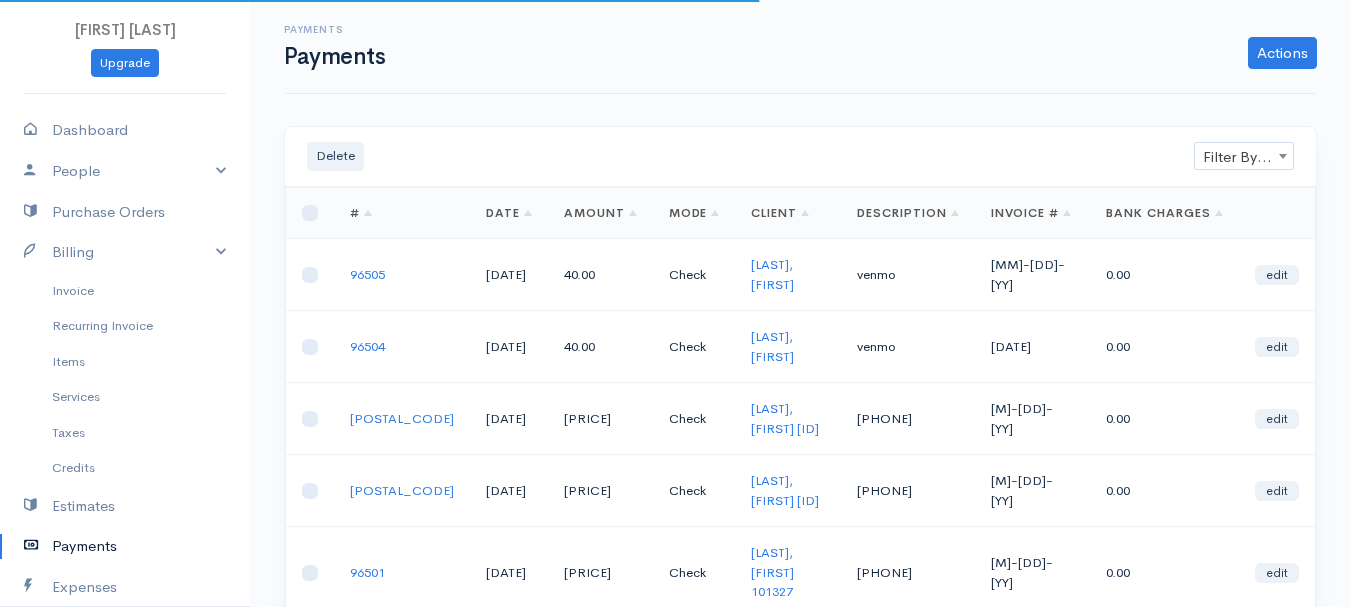 click on "Filter By Client" at bounding box center (1244, 157) 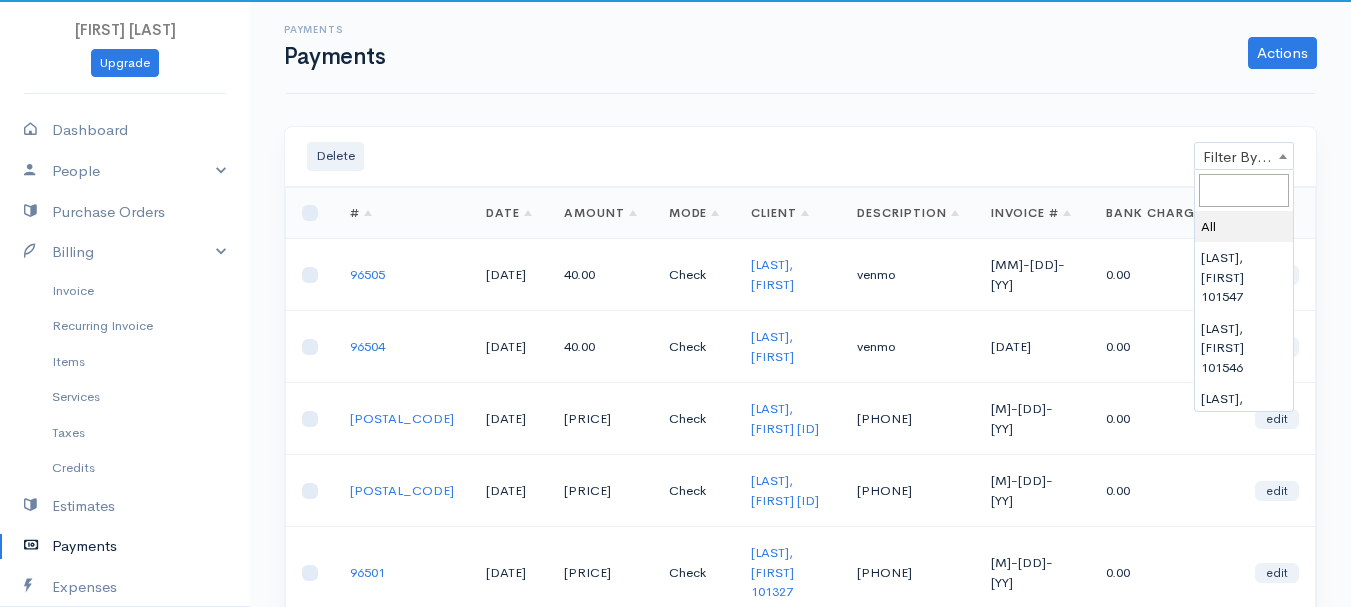 click at bounding box center (1244, 190) 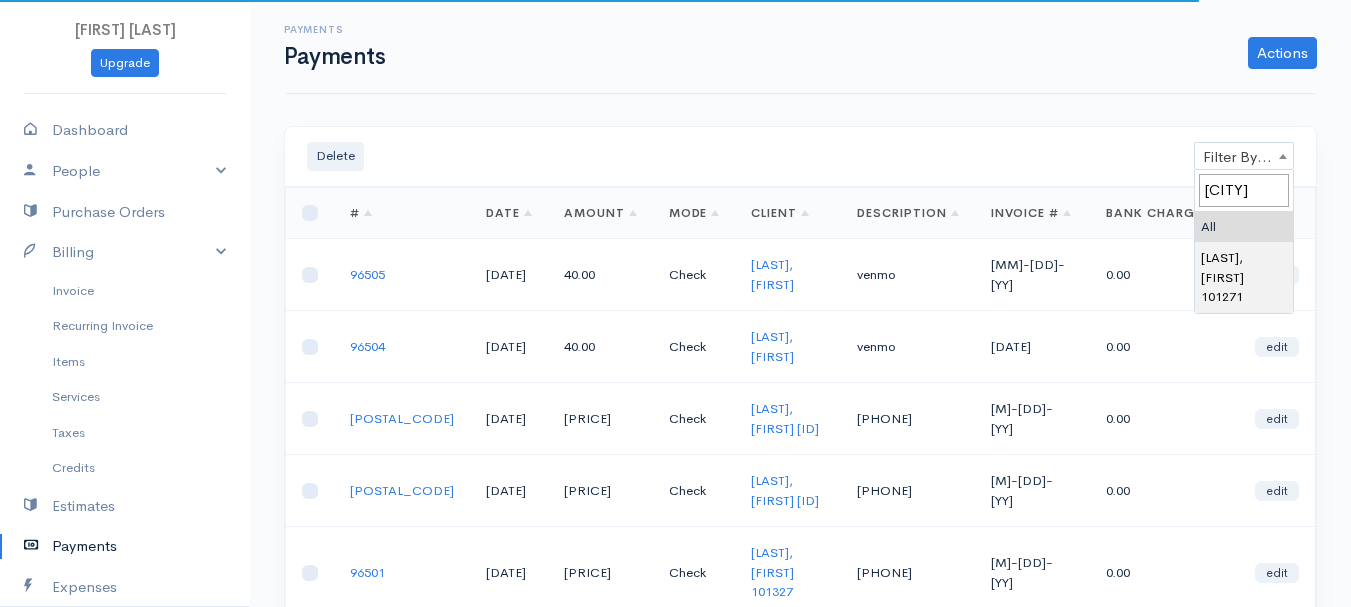 type on "[CITY]" 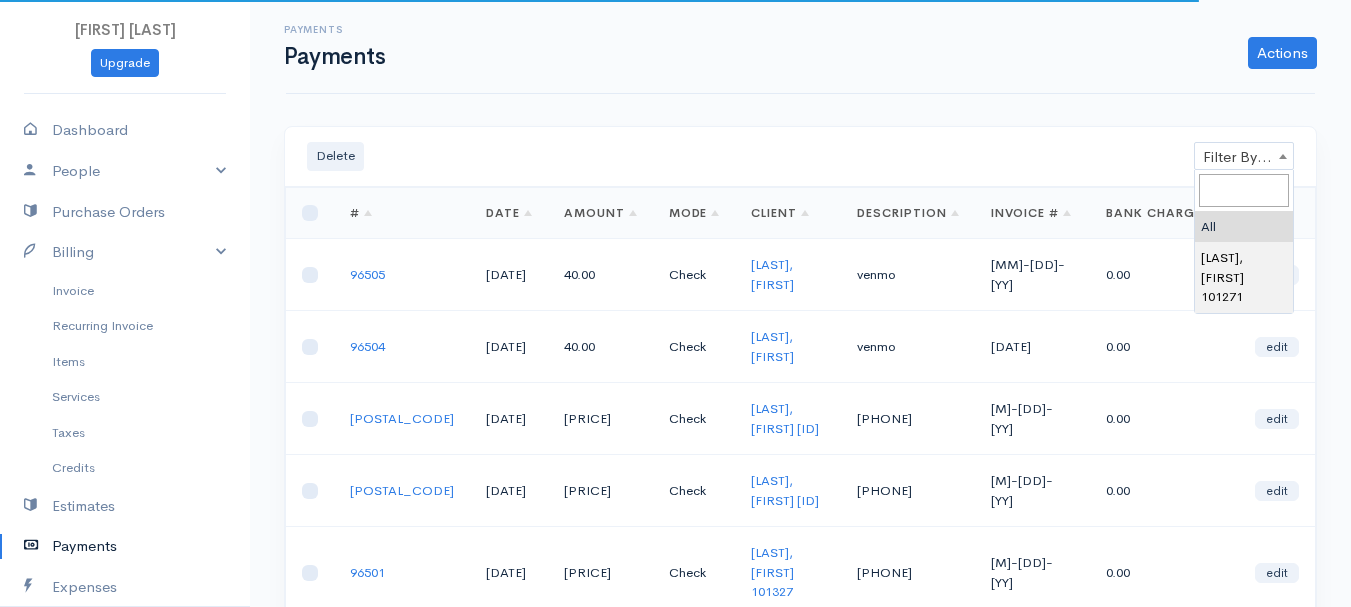 select on "[PHONE]" 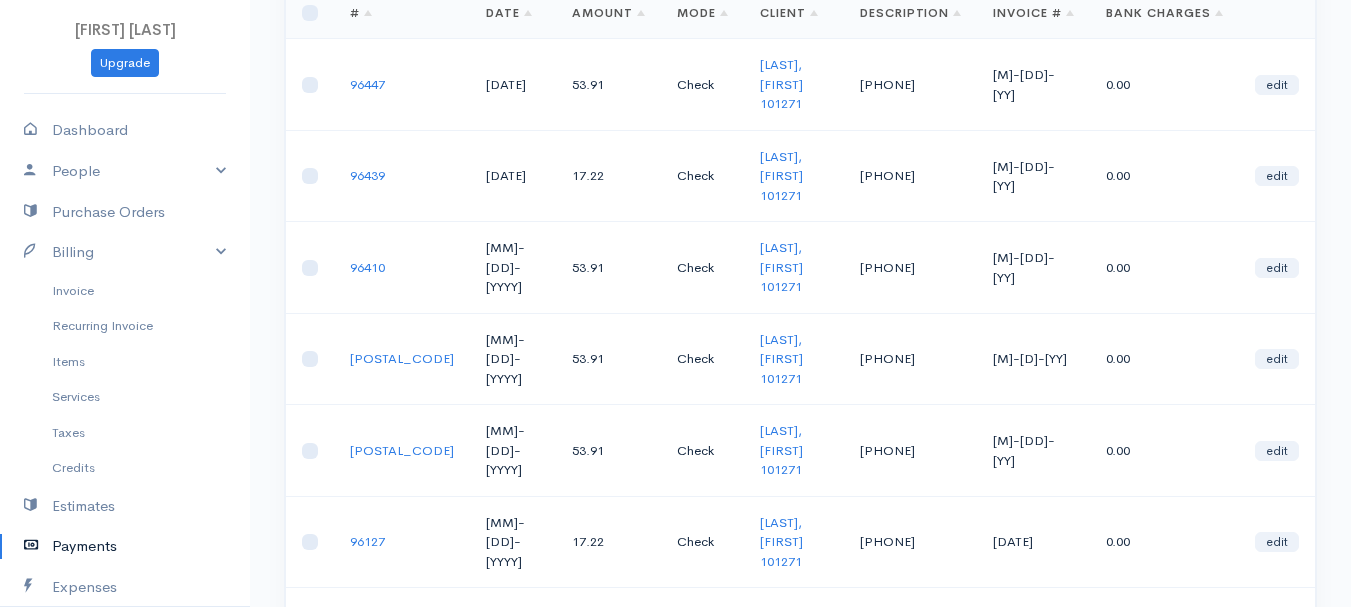 scroll, scrollTop: 0, scrollLeft: 0, axis: both 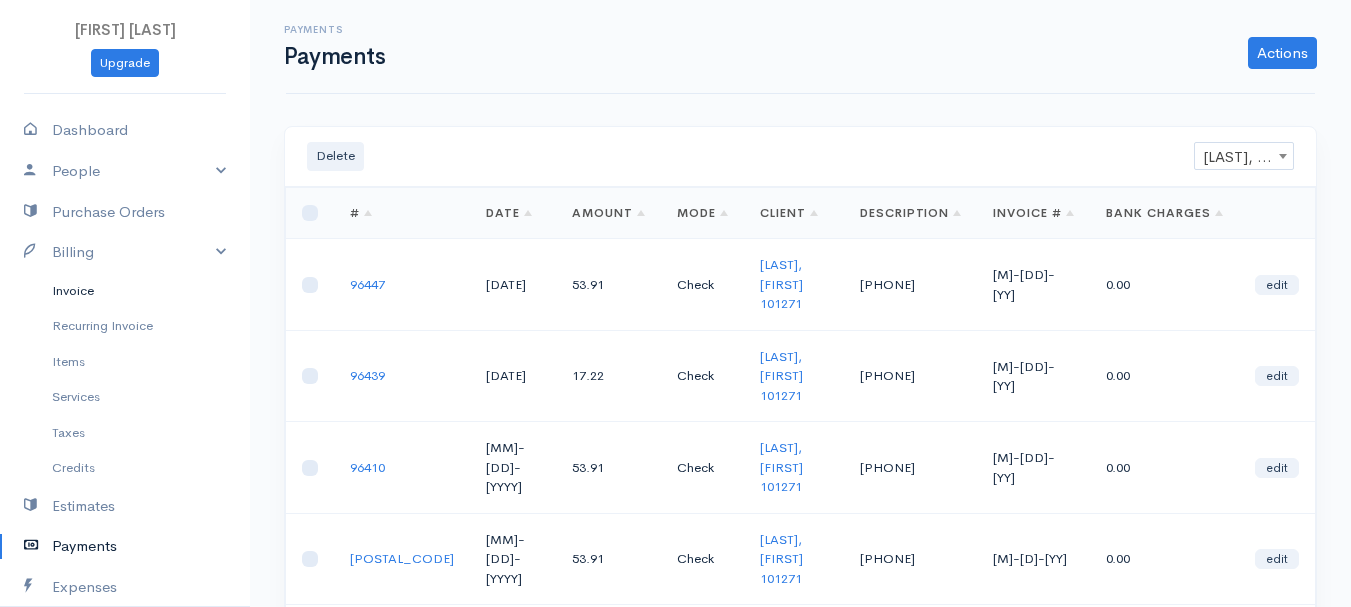 click on "Invoice" at bounding box center (125, 291) 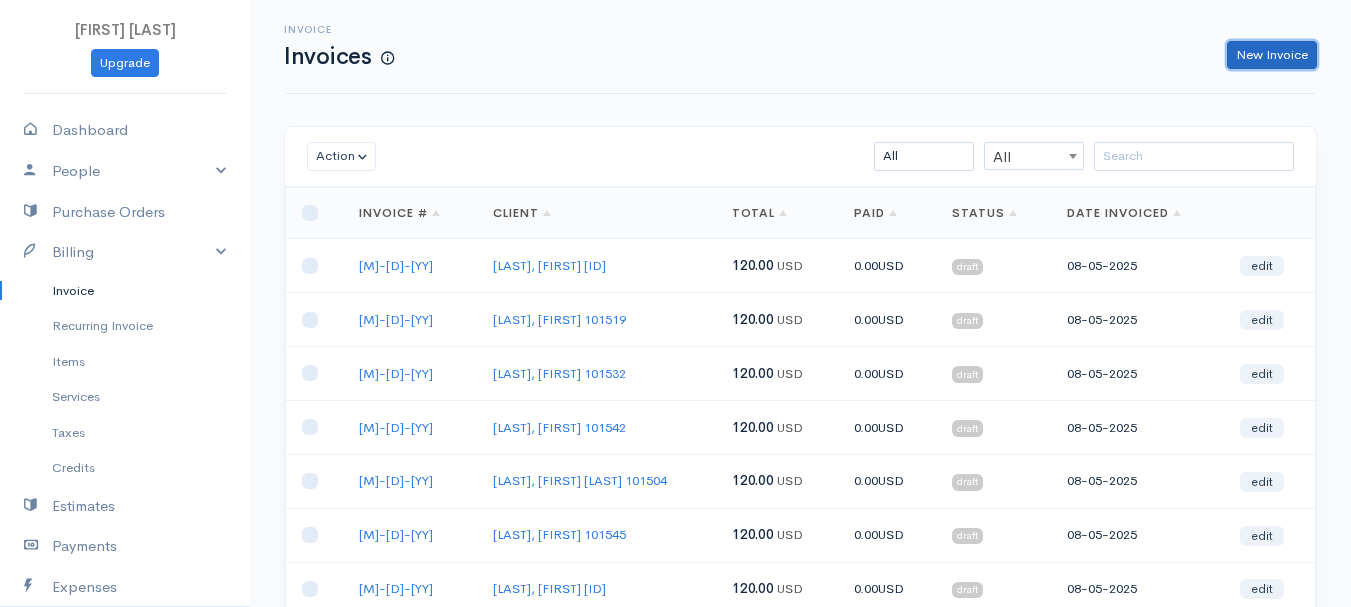 click on "New Invoice" at bounding box center (1272, 55) 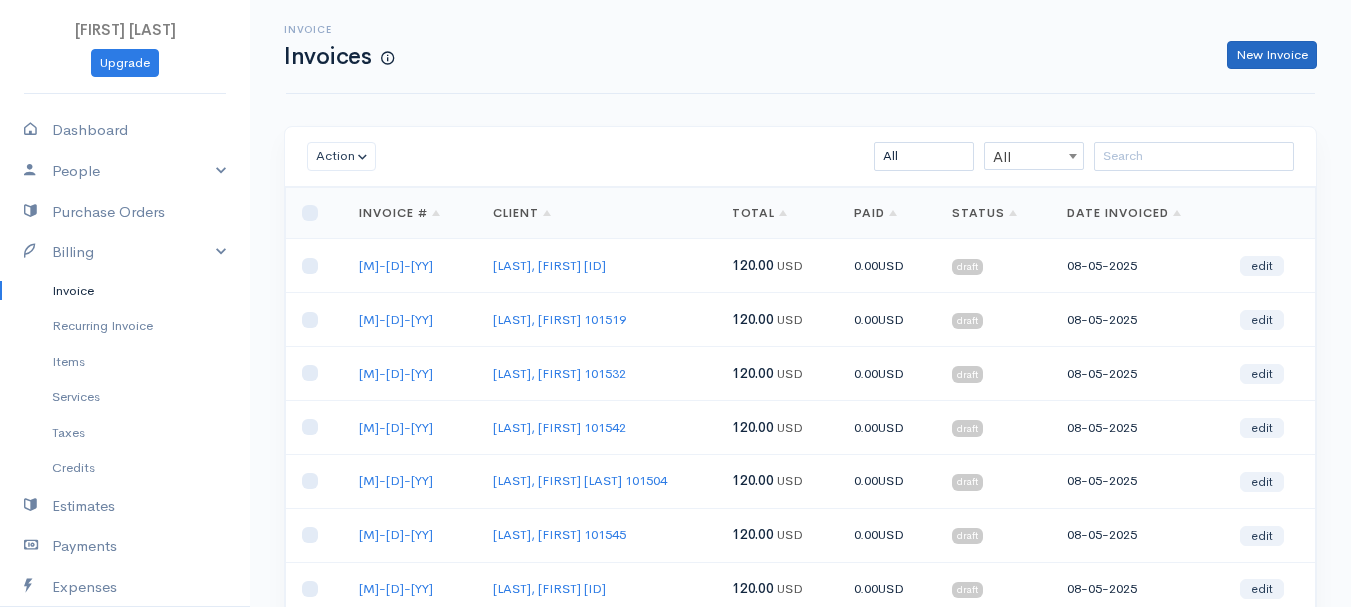 select on "United States" 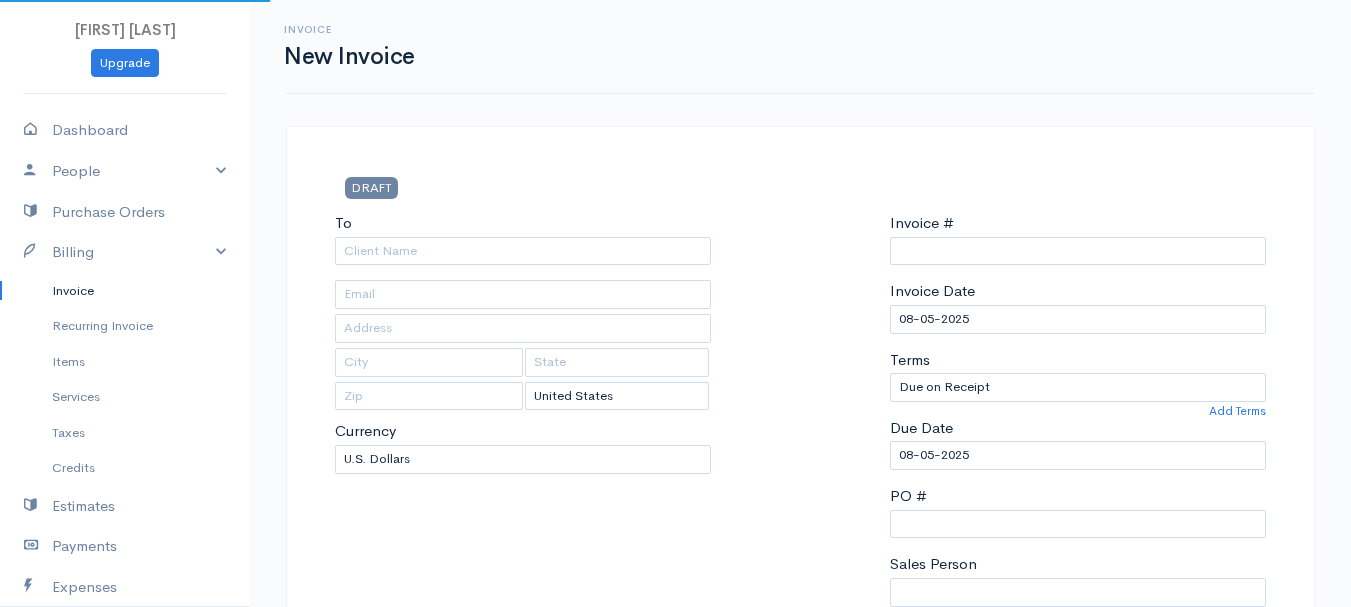 type on "[DATE]" 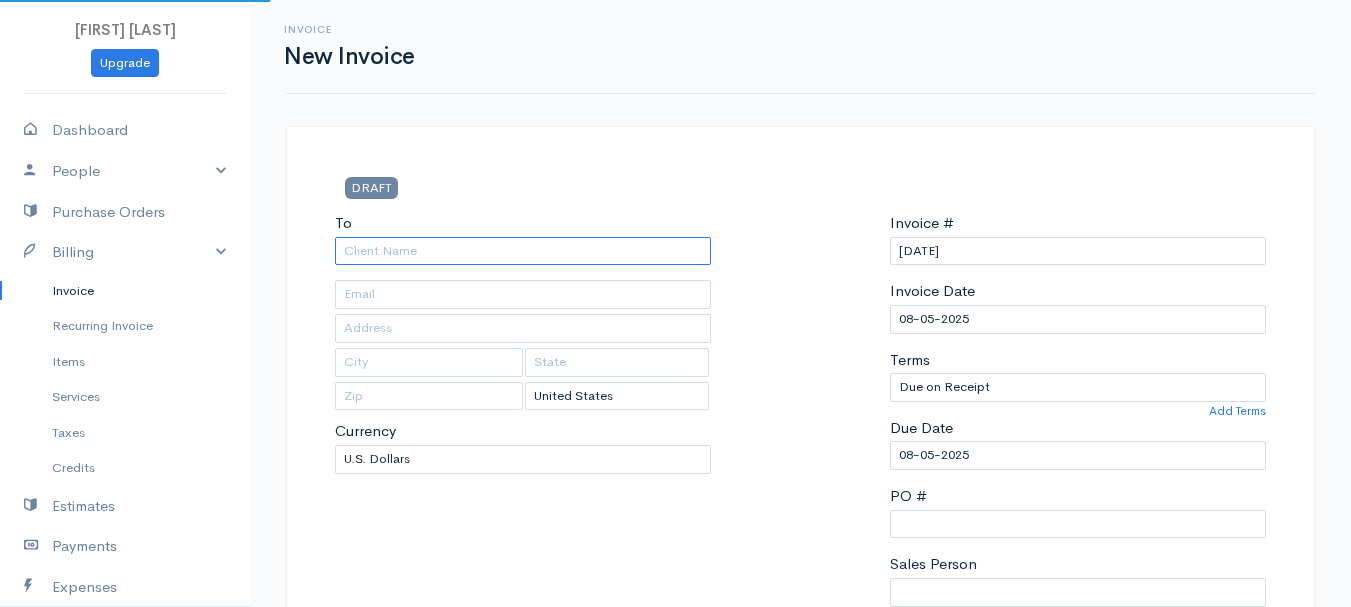click on "To" at bounding box center [523, 251] 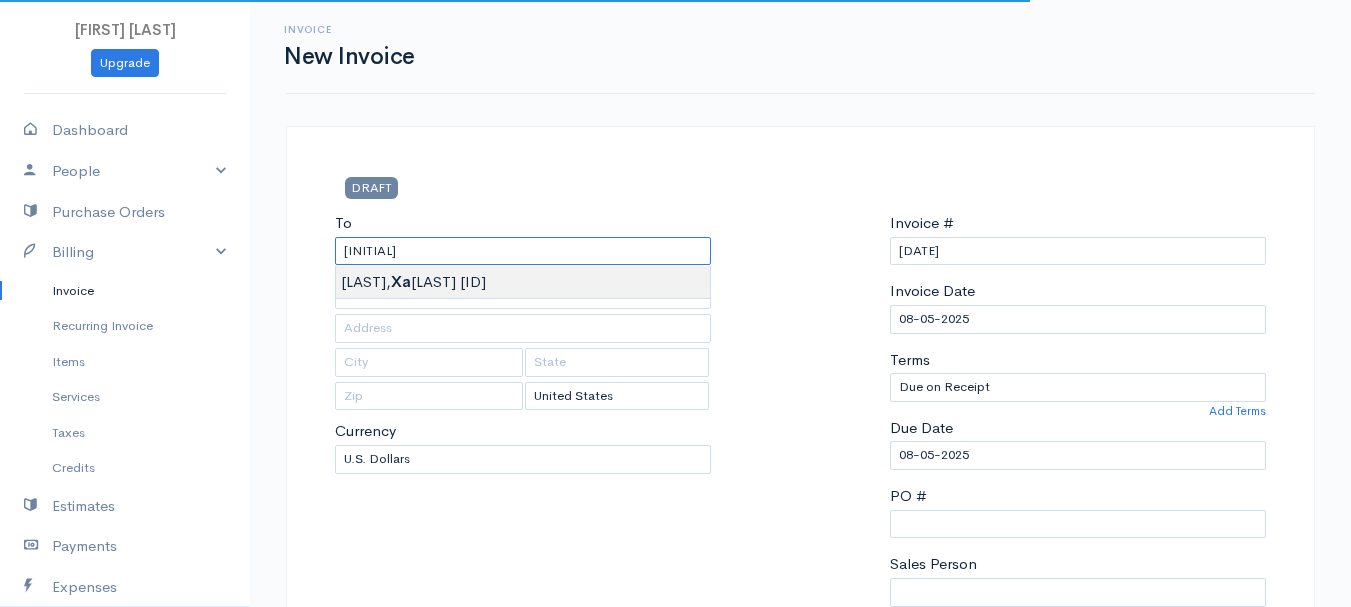 type on "[LAST], [FIRST]        [ID]" 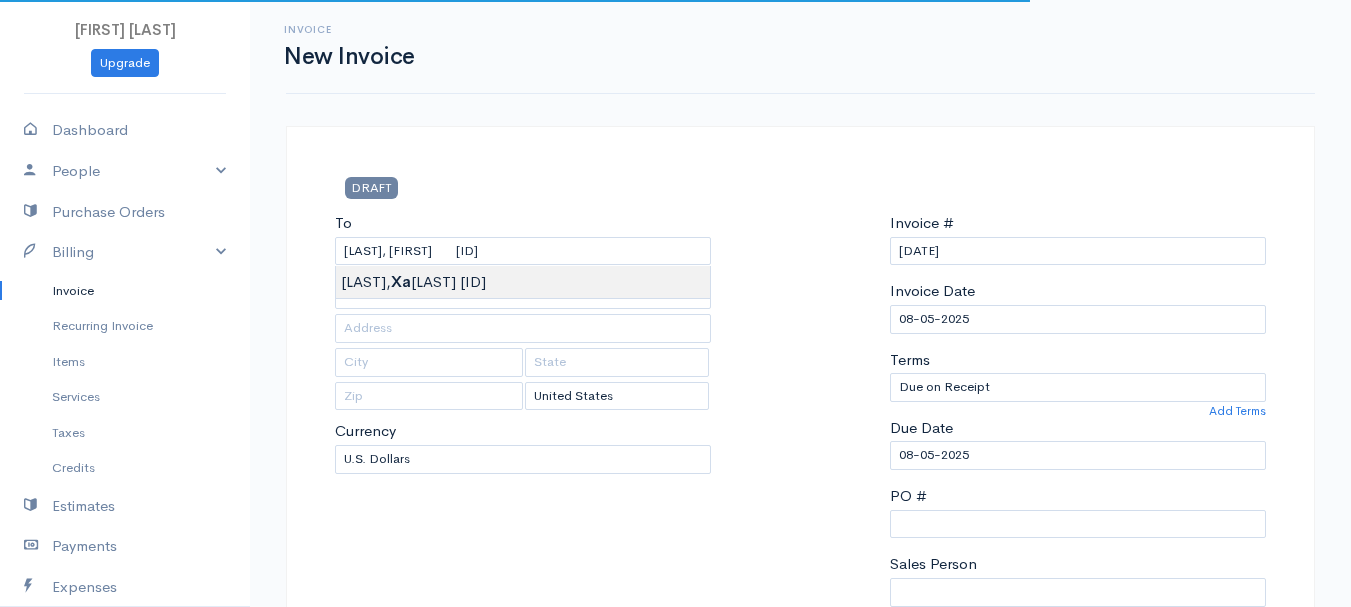 click on "DRAFT To [FIRST], [FIRST]        101539 [CHOOSE COUNTRY] United States Canada United Kingdom Afghanistan Albania Algeria American Samoa Andorra Anguilla Angola Antarctica Antigua and Barbuda Chad" at bounding box center (675, 864) 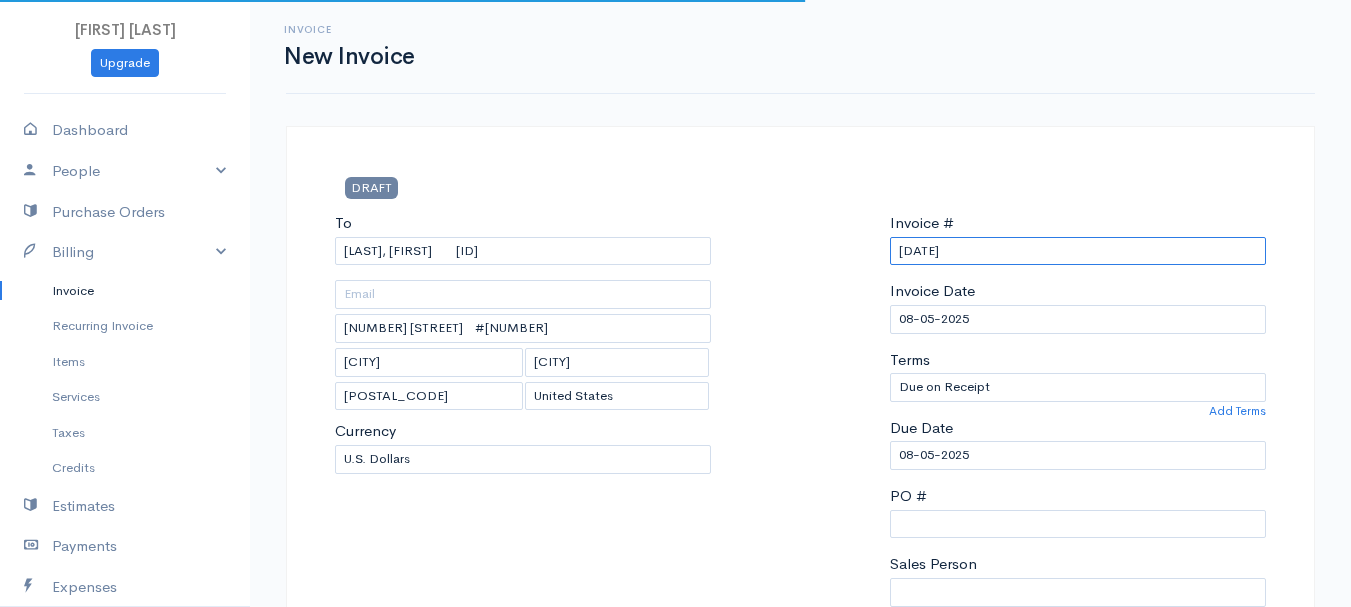 click on "[DATE]" at bounding box center (1078, 251) 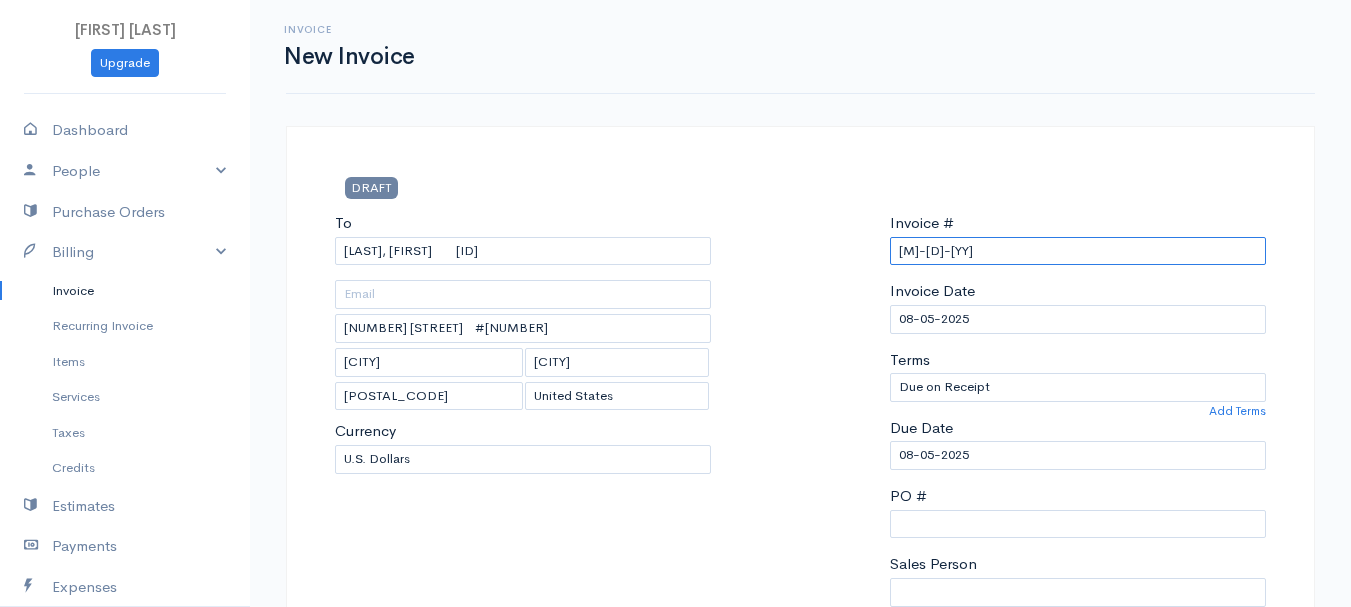 drag, startPoint x: 952, startPoint y: 253, endPoint x: 855, endPoint y: 261, distance: 97.32934 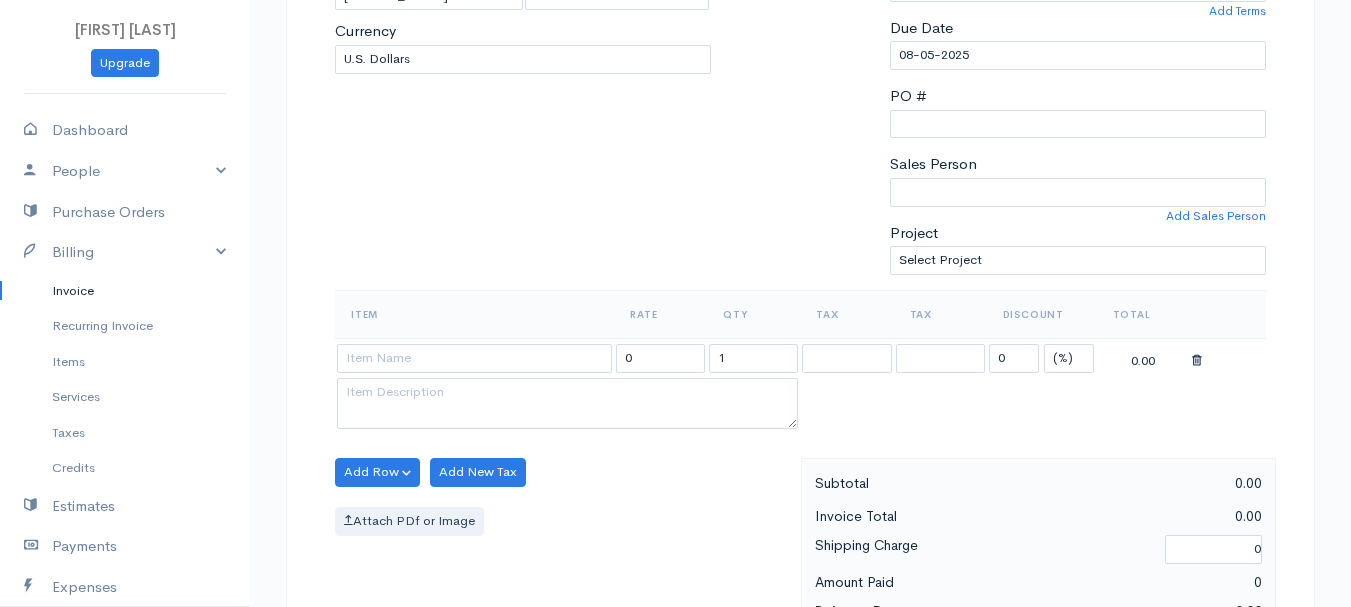type on "[M]-[D]-[YY]" 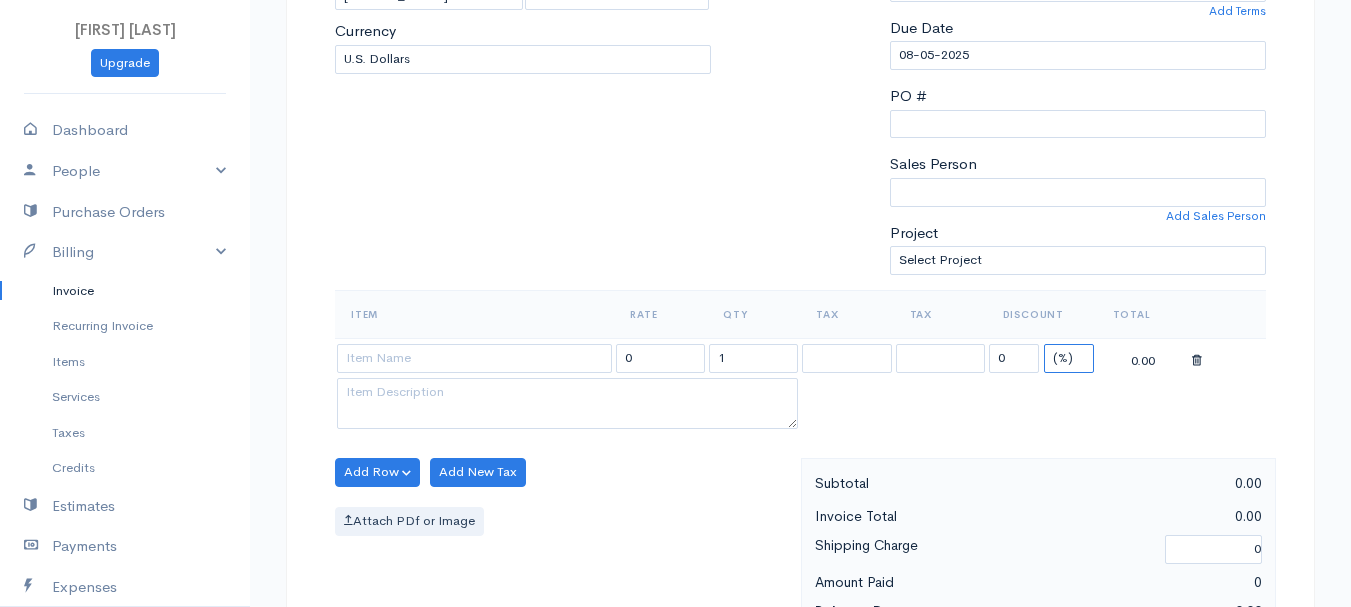 click on "(%) Flat" at bounding box center [1069, 358] 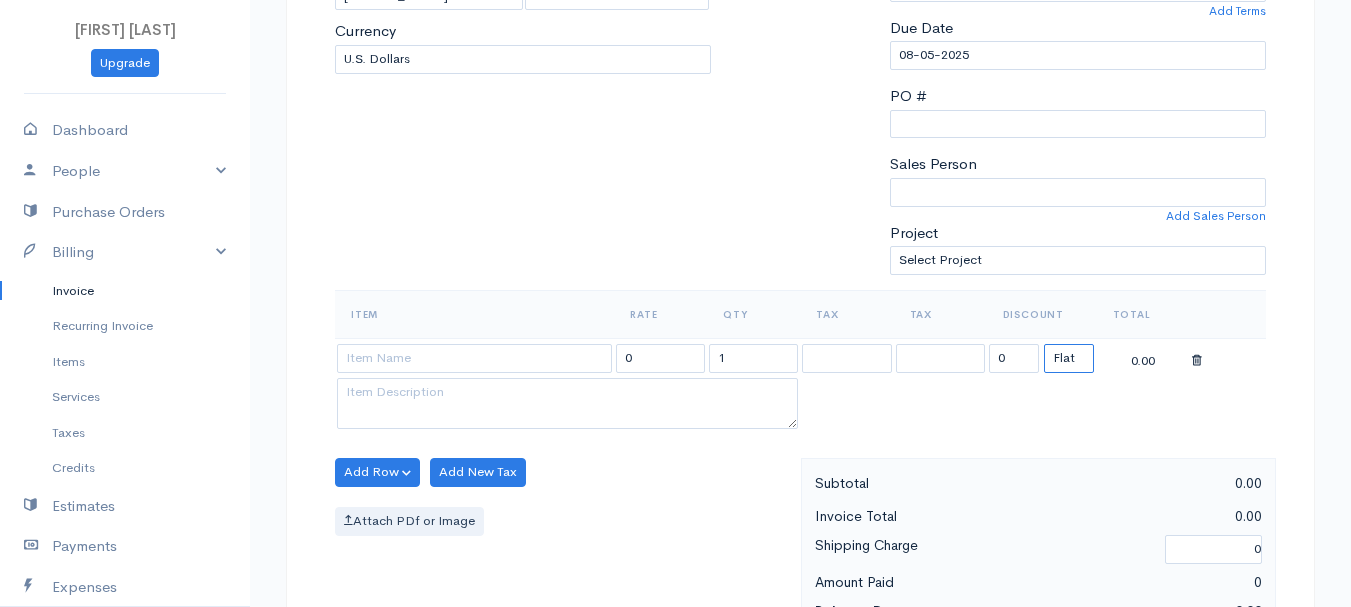click on "(%) Flat" at bounding box center [1069, 358] 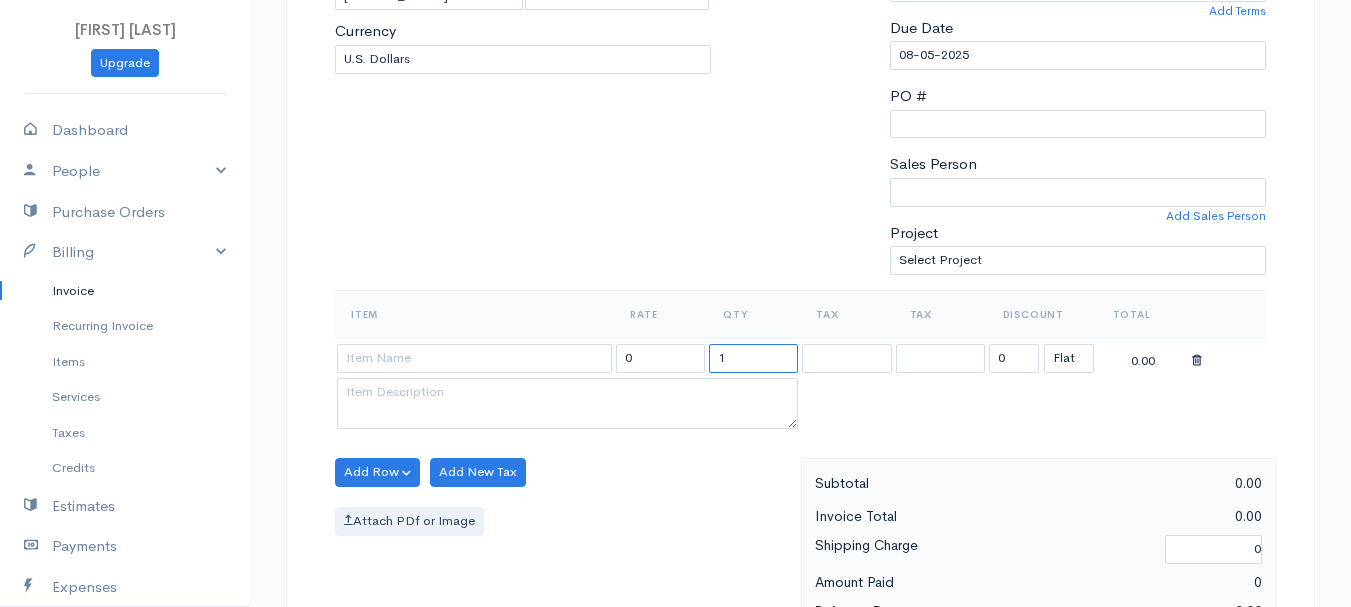click on "1" at bounding box center [753, 358] 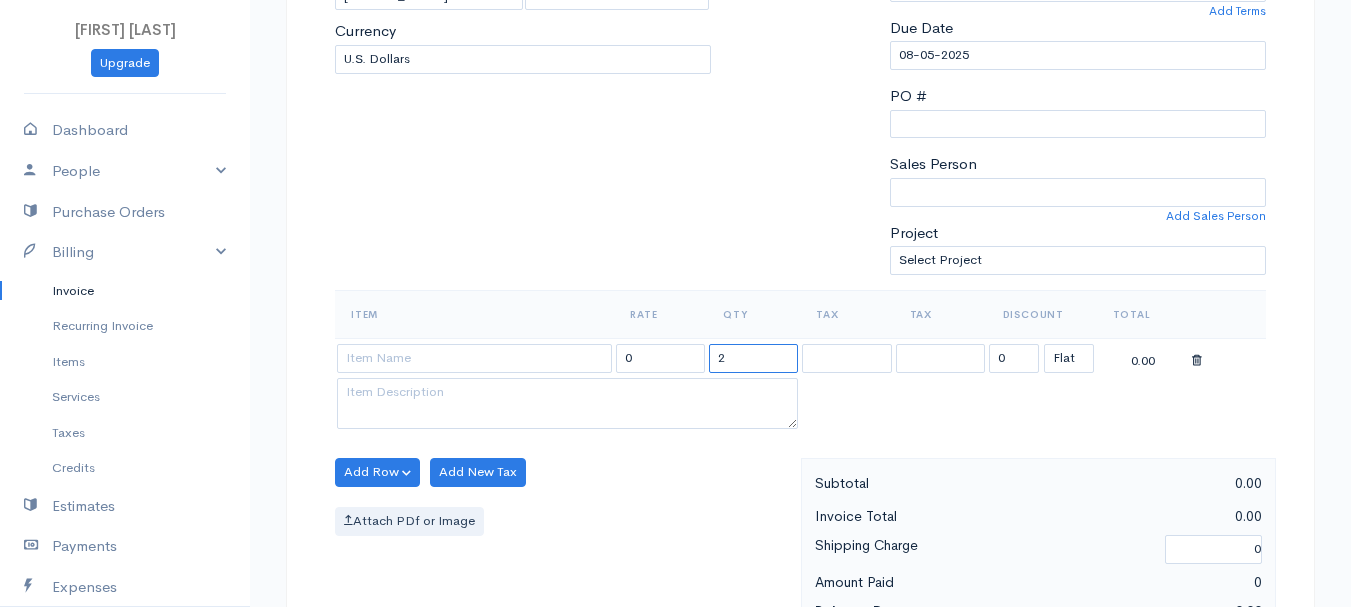 type on "2" 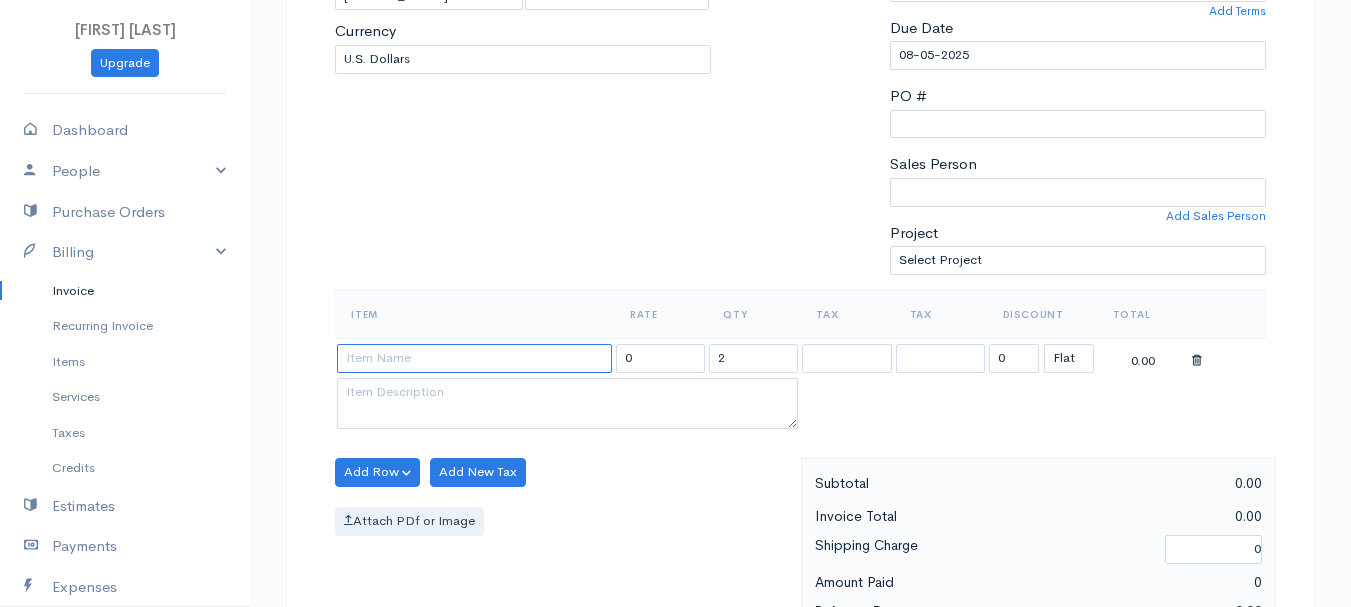 click at bounding box center [474, 358] 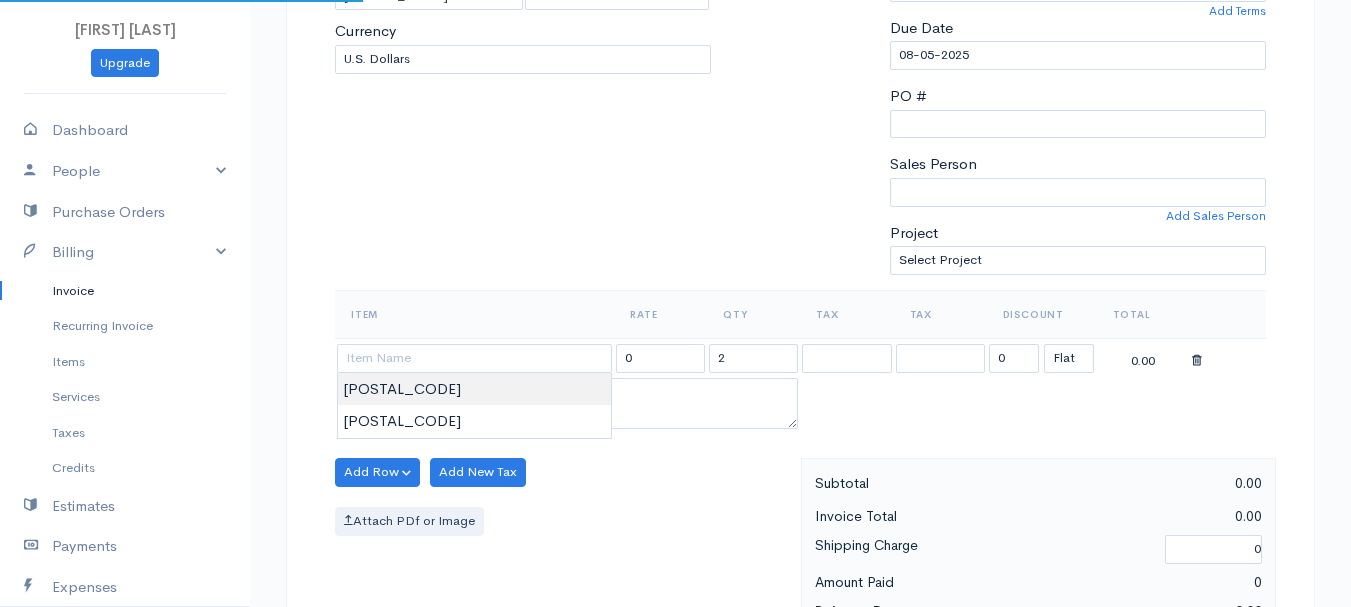 type on "[POSTAL_CODE]" 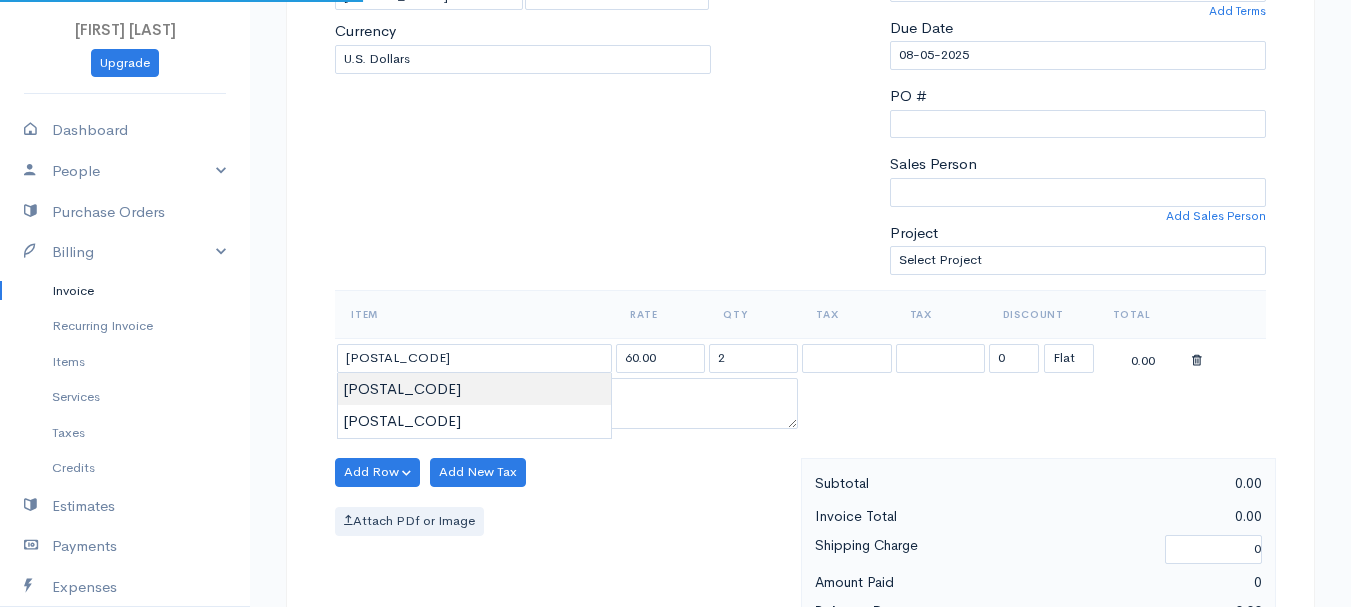 click on "[FIRST] [LAST]
Upgrade
Dashboard
People
Clients
Vendors
Staff Users
Purchase Orders
Billing
Invoice
Recurring Invoice
Items
Services
Taxes
Credits
Estimates
Payments
Expenses
Track Time
Projects
Reports
Settings
My Organizations
Logout
Help
@CloudBooksApp 2022
Invoice
New Invoice
DRAFT To [LAST], [FIRST]        [ID] [NUMBER] [STREET] #[NUMBER] [CITY] [STATE] [POSTAL_CODE] [Choose Country] [STATE] [STATE] [STATE] [STATE] [STATE] [STATE] [STATE] [STATE] [STATE] [STATE] [STATE] [STATE] [STATE]" at bounding box center [675, 464] 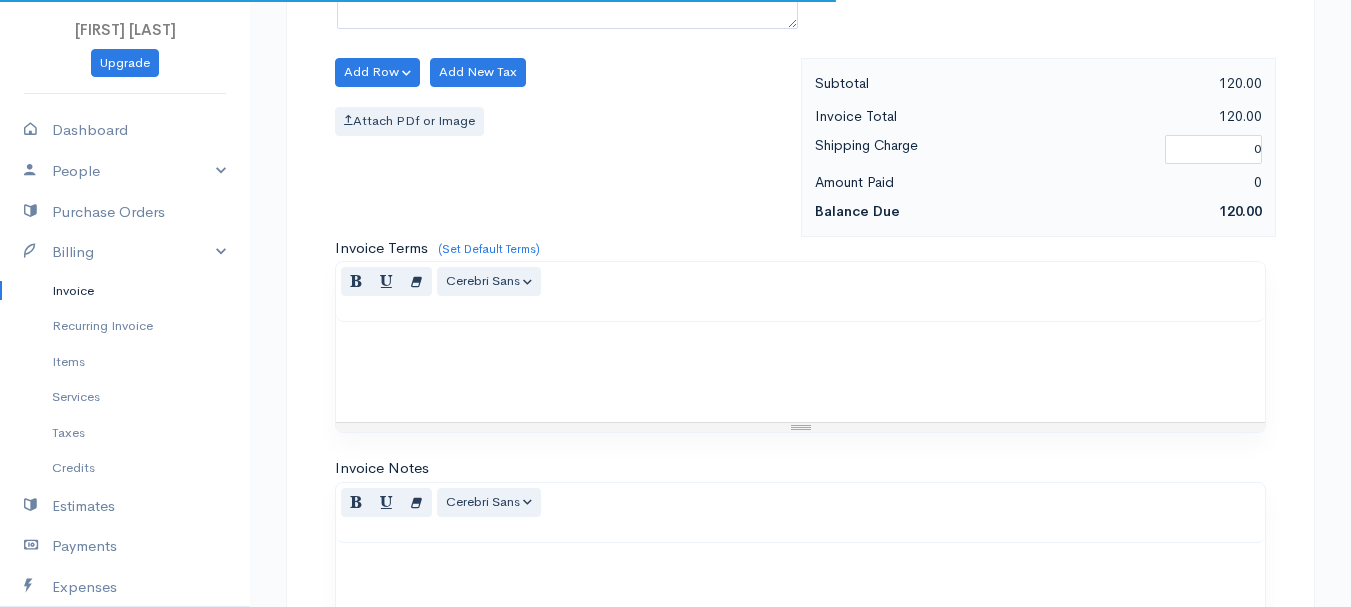 scroll, scrollTop: 1122, scrollLeft: 0, axis: vertical 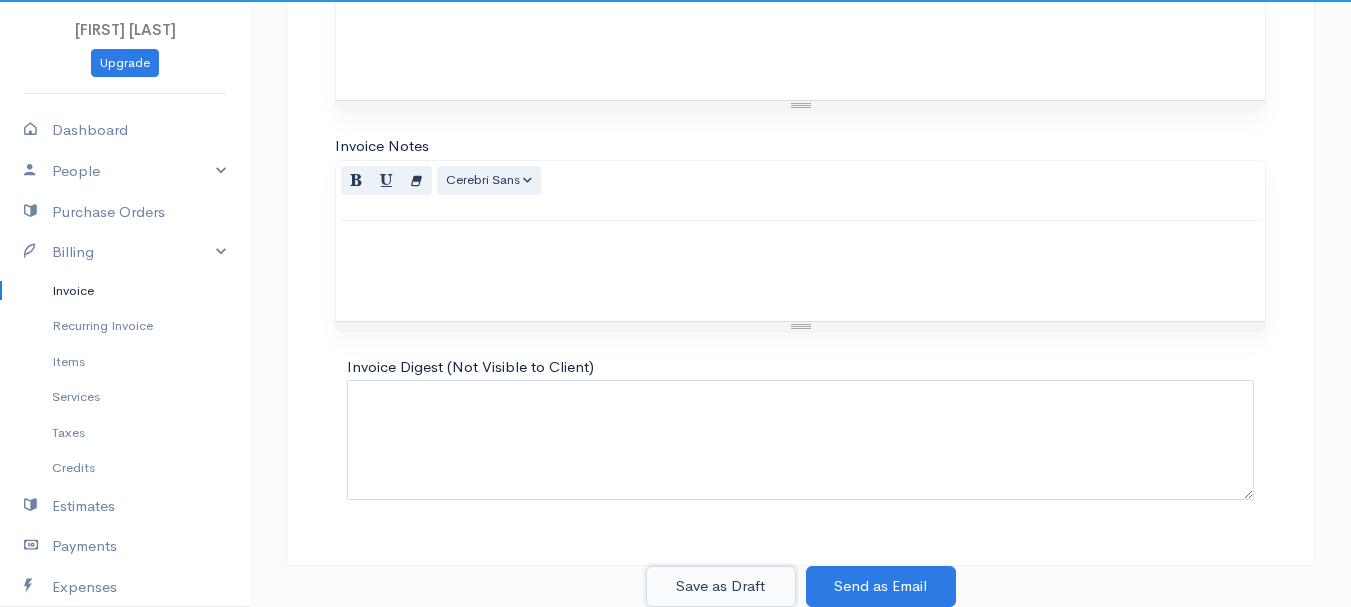 click on "Save as Draft" at bounding box center [721, 586] 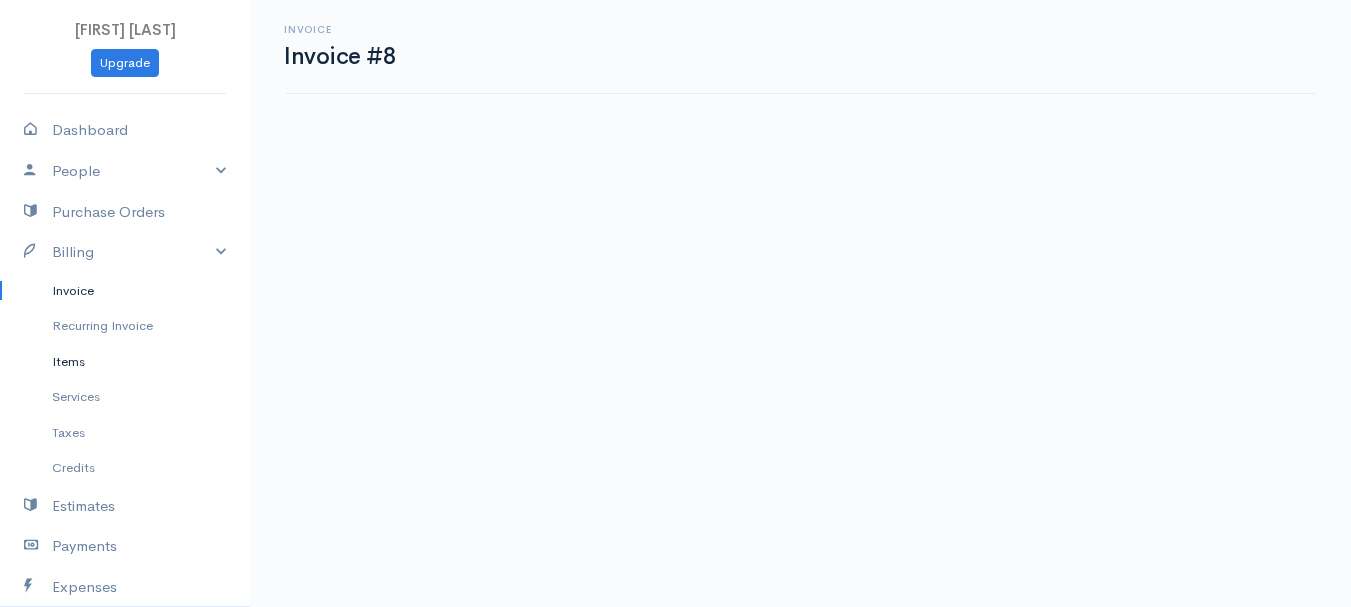 scroll, scrollTop: 0, scrollLeft: 0, axis: both 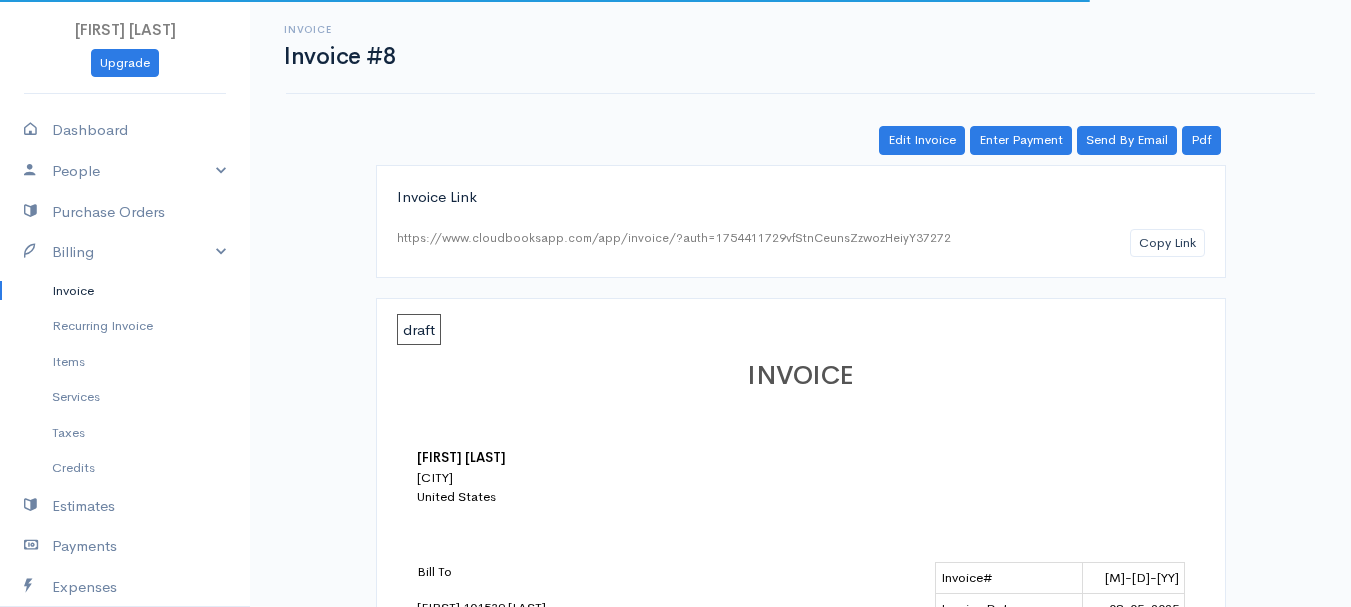 click on "Invoice" at bounding box center (125, 291) 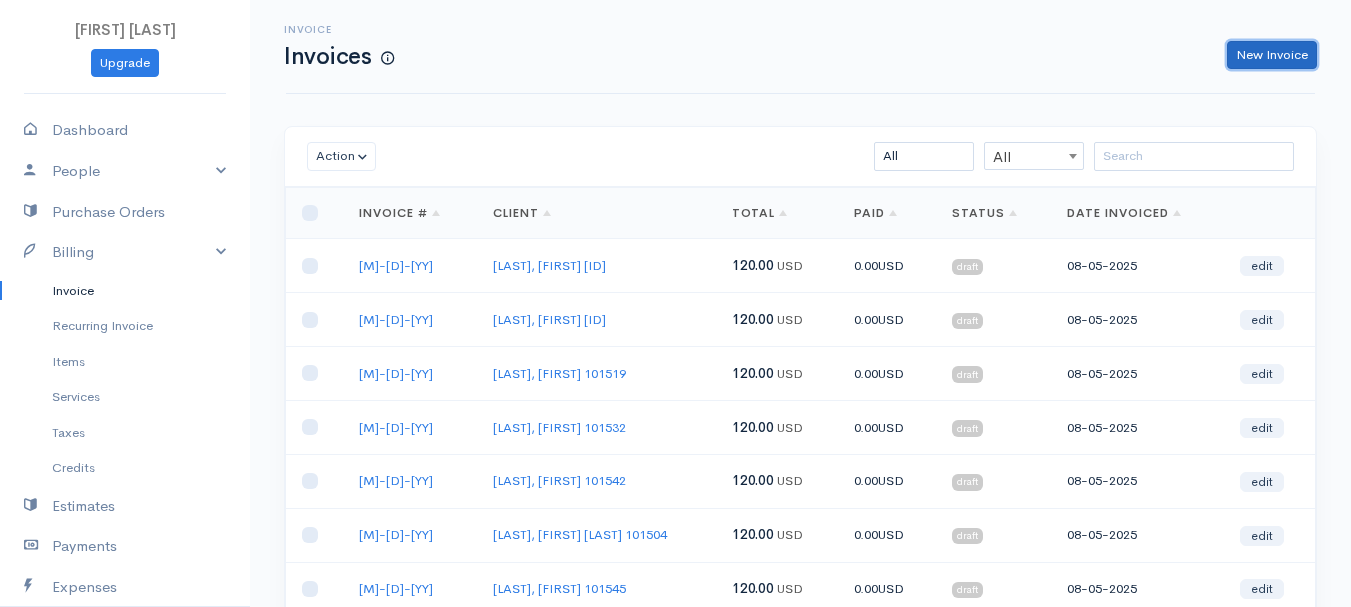 click on "New Invoice" at bounding box center (1272, 55) 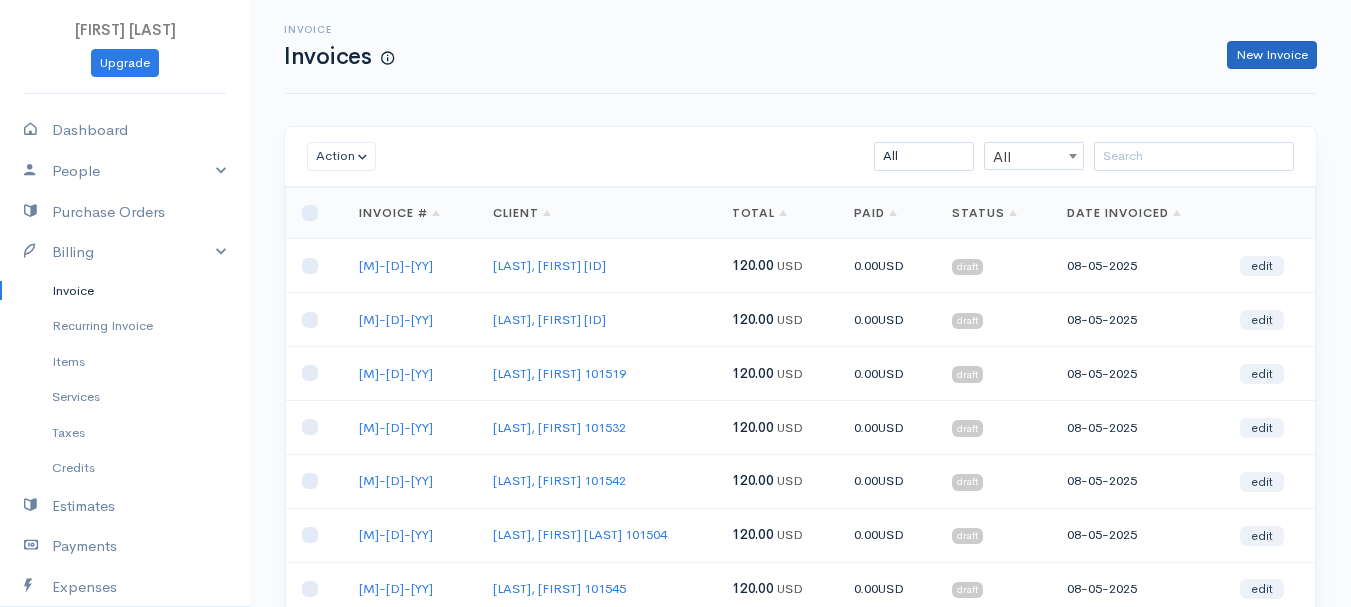 select on "United States" 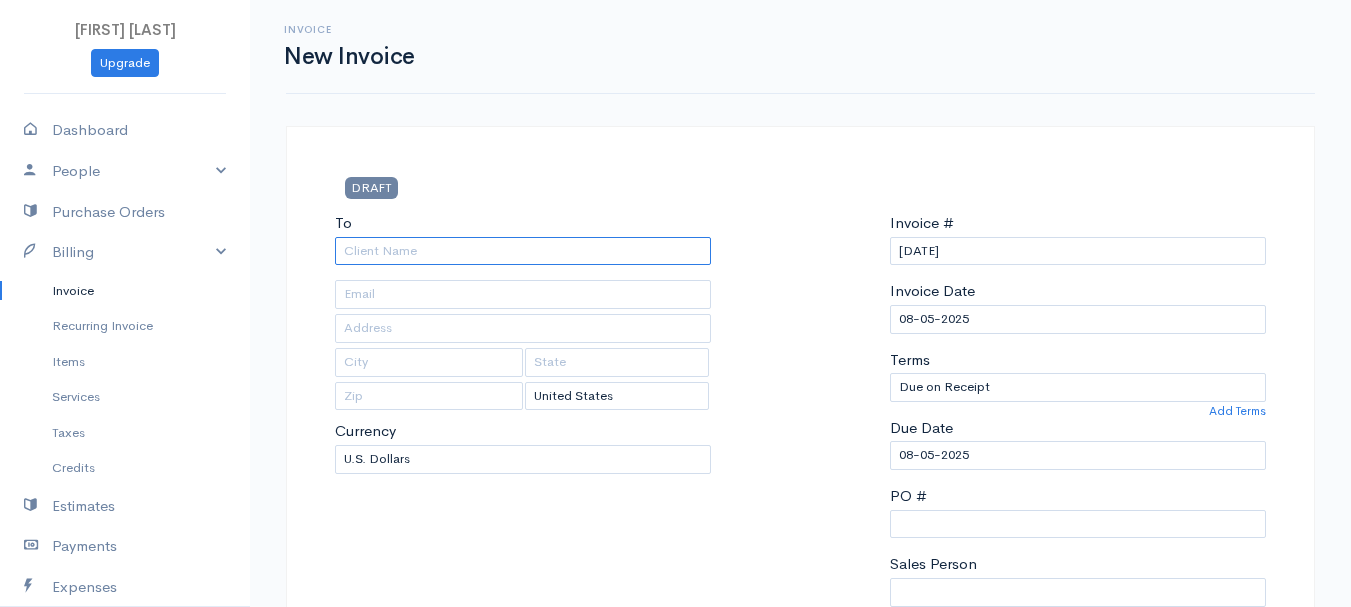 click on "To" at bounding box center [523, 251] 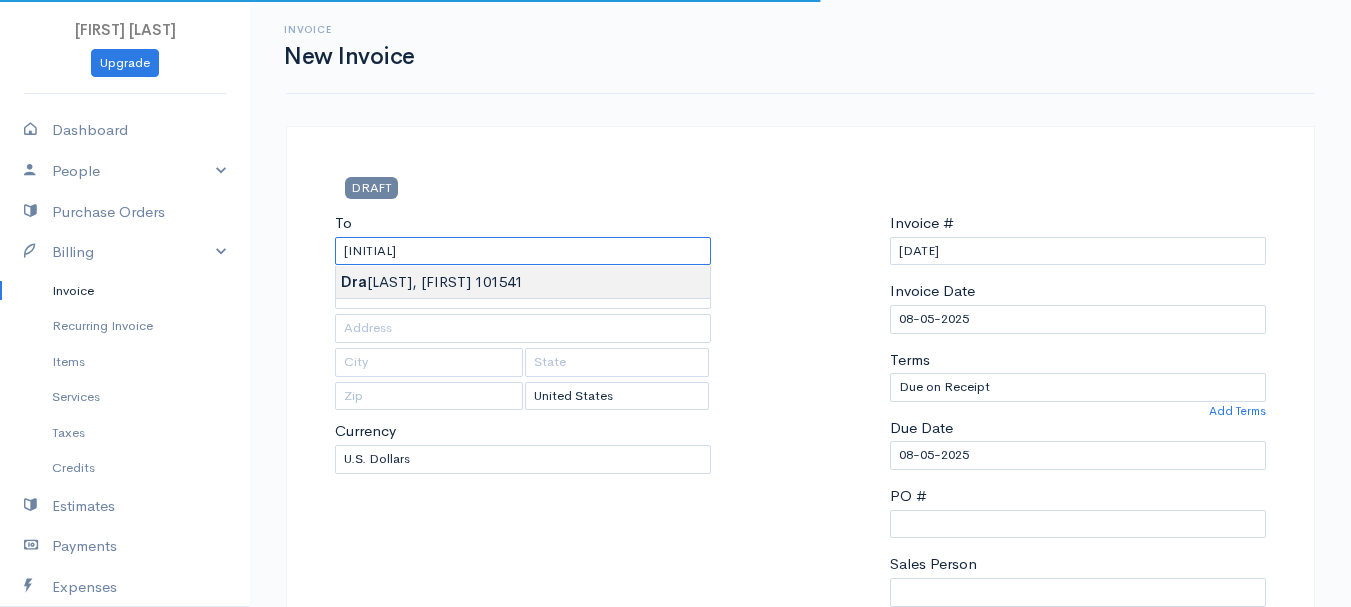 type on "[LAST], [FIRST]     101541" 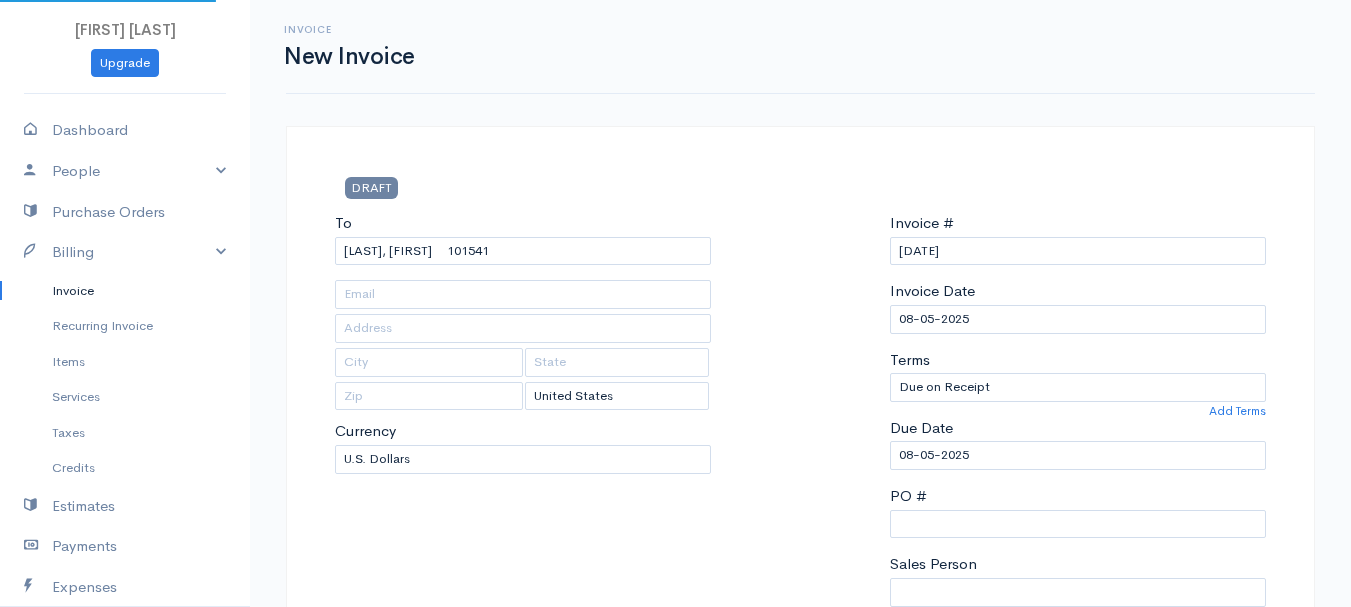 click on "DRAFT To [LAST], [FIRST]     101541 [CHOOSE COUNTRY] United States Canada United Kingdom Afghanistan Albania Algeria American Samoa Andorra Anguilla Angola Antarctica Antigua and Barbuda Chad" at bounding box center (675, 864) 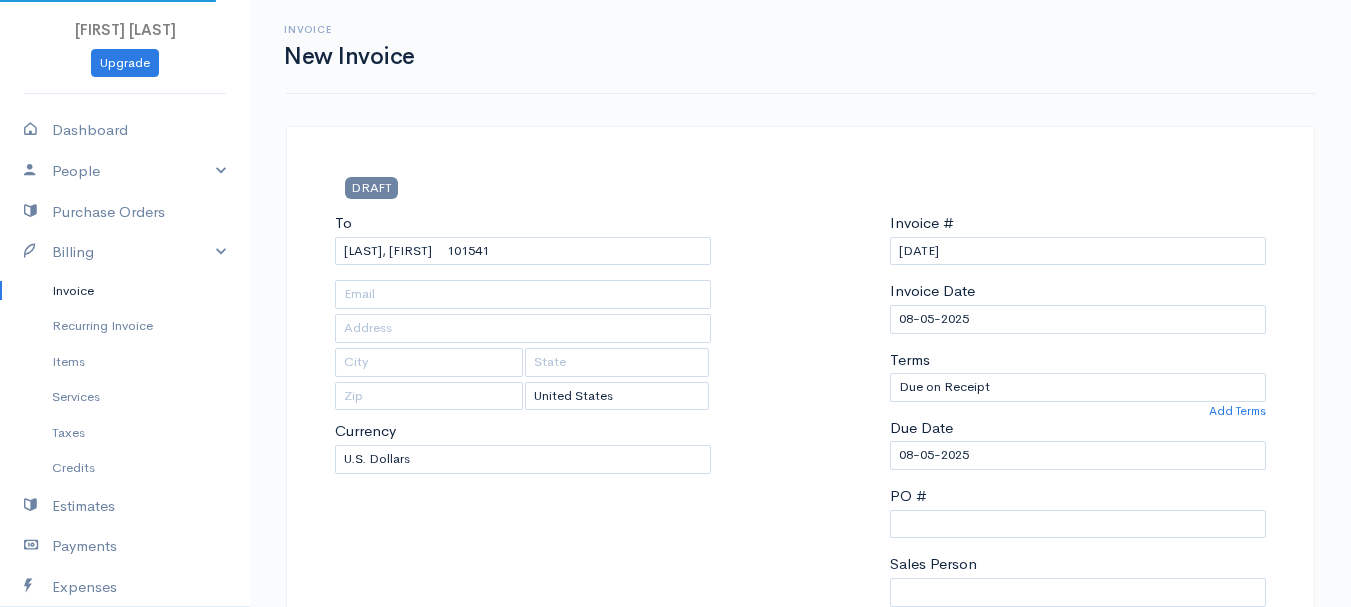 type on "[NUMBER] [STREET]" 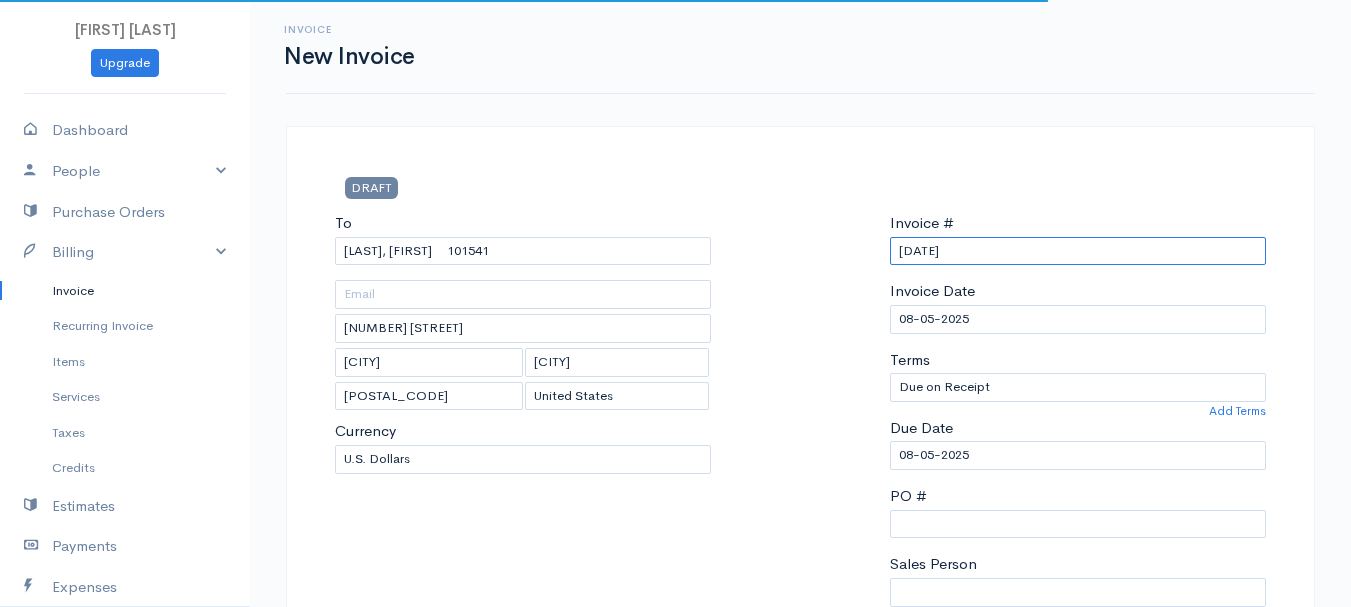 click on "[DATE]" at bounding box center (1078, 251) 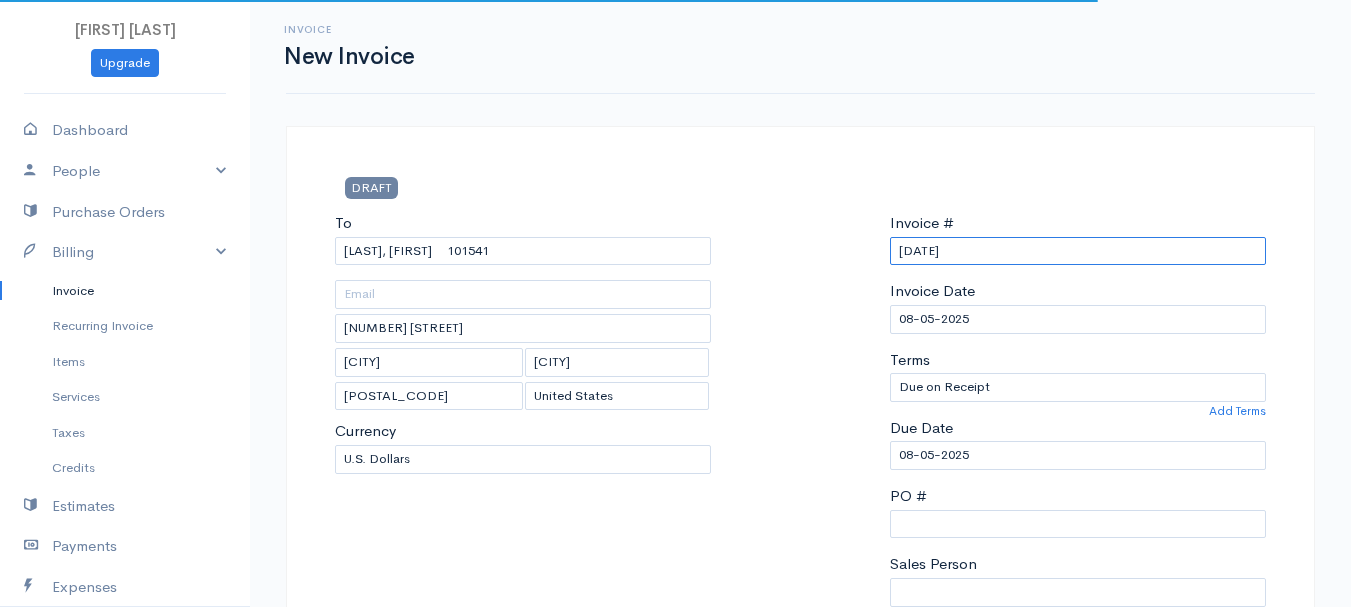 click on "[DATE]" at bounding box center (1078, 251) 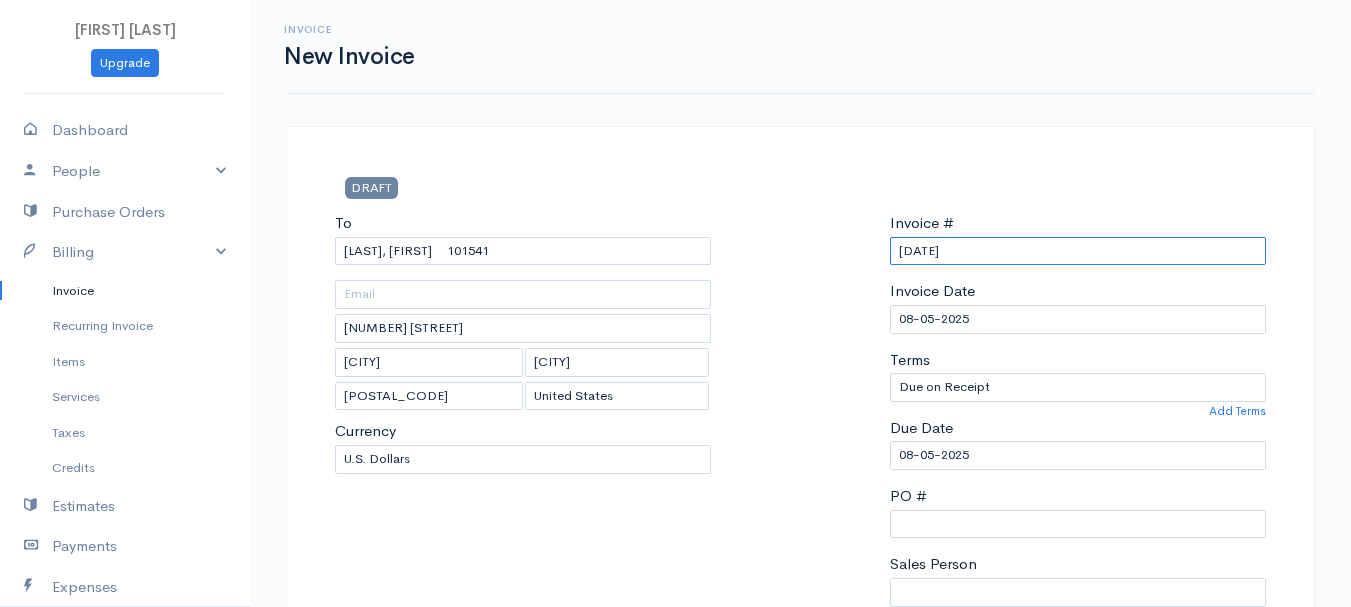 paste on "[M]-[D]-[YY]" 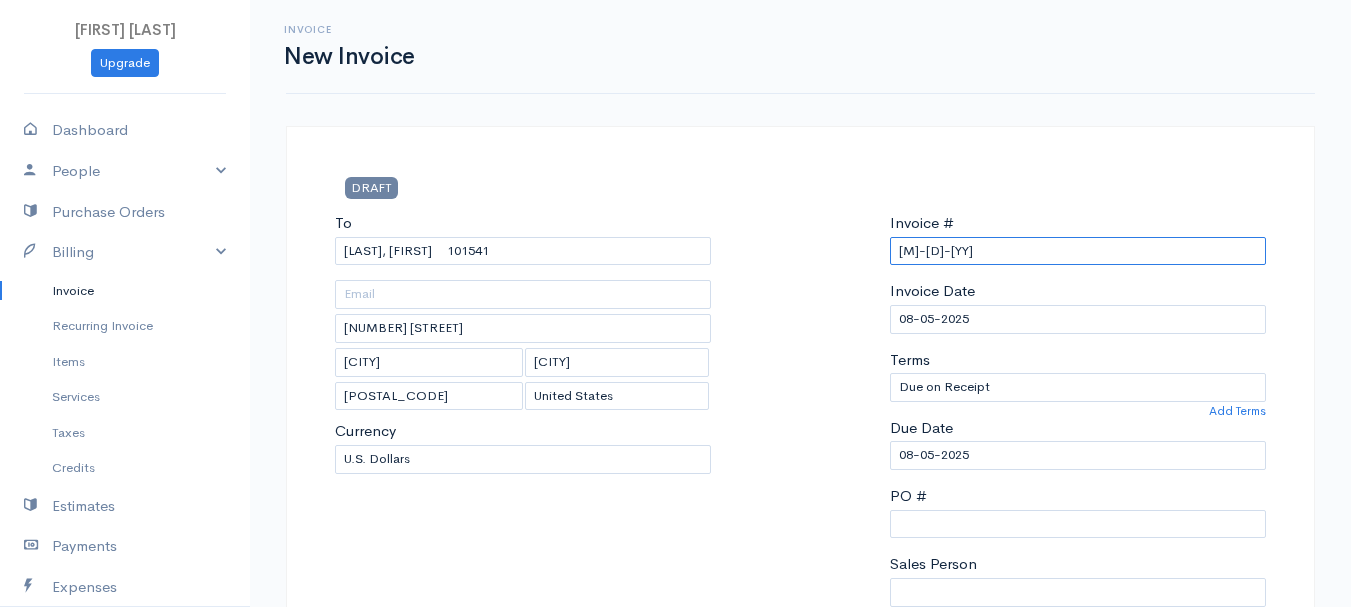 scroll, scrollTop: 400, scrollLeft: 0, axis: vertical 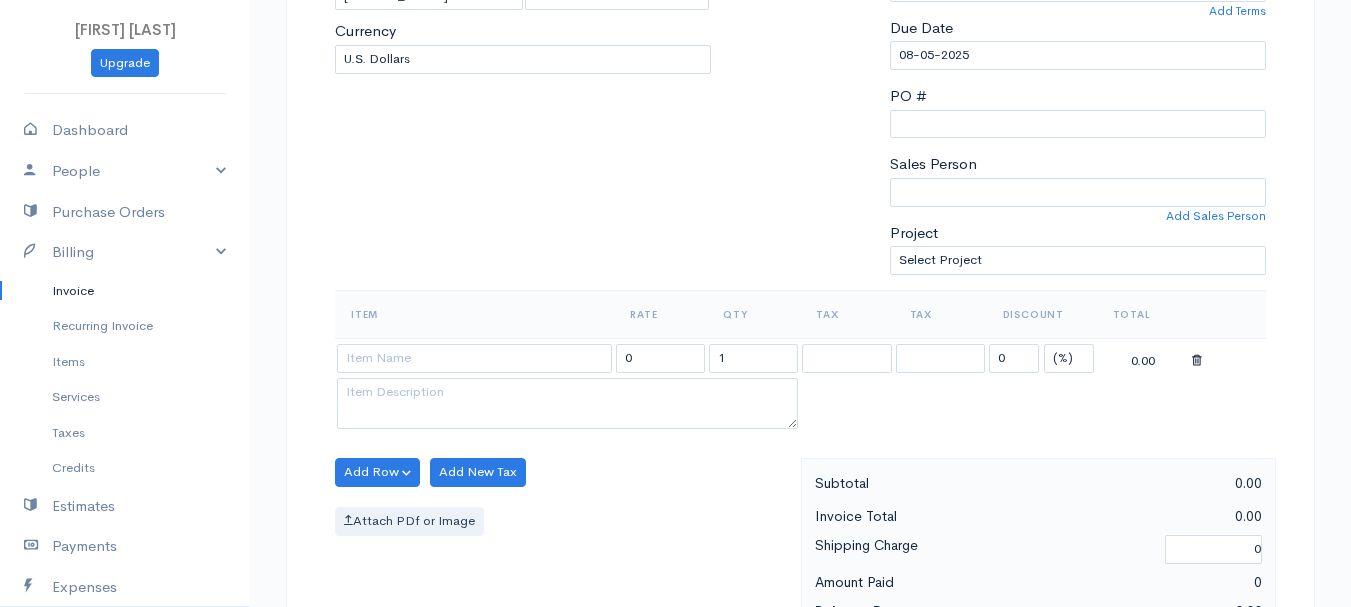 type on "[M]-[D]-[YY]" 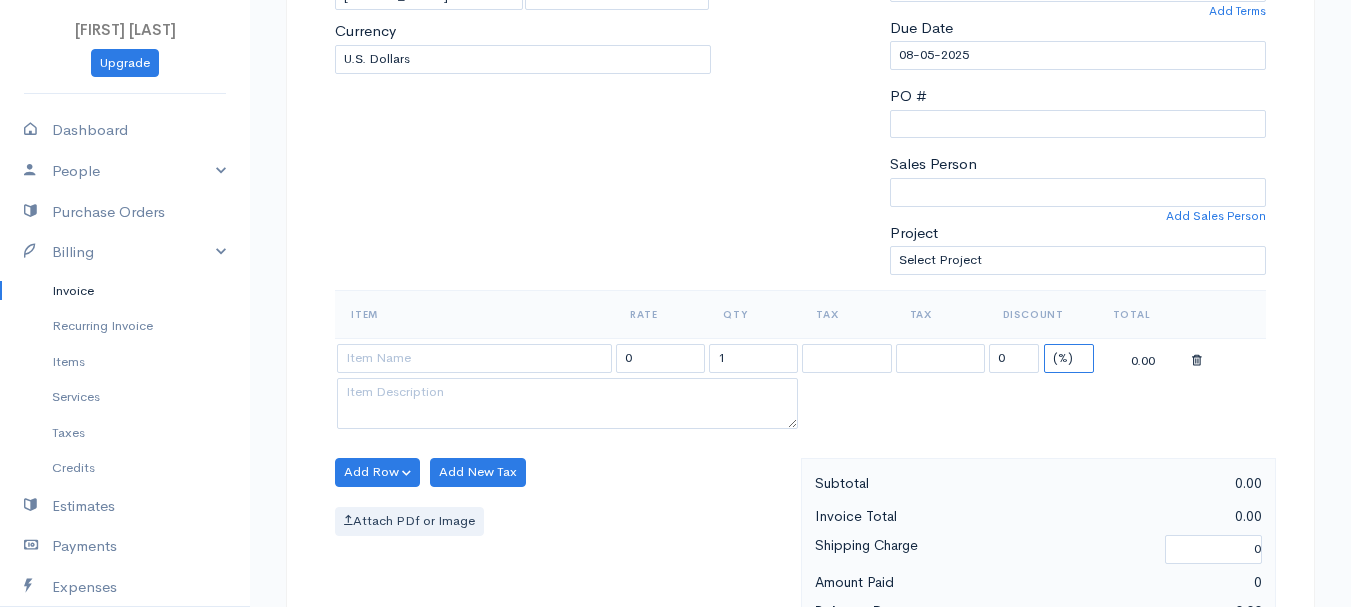 click on "(%) Flat" at bounding box center (1069, 358) 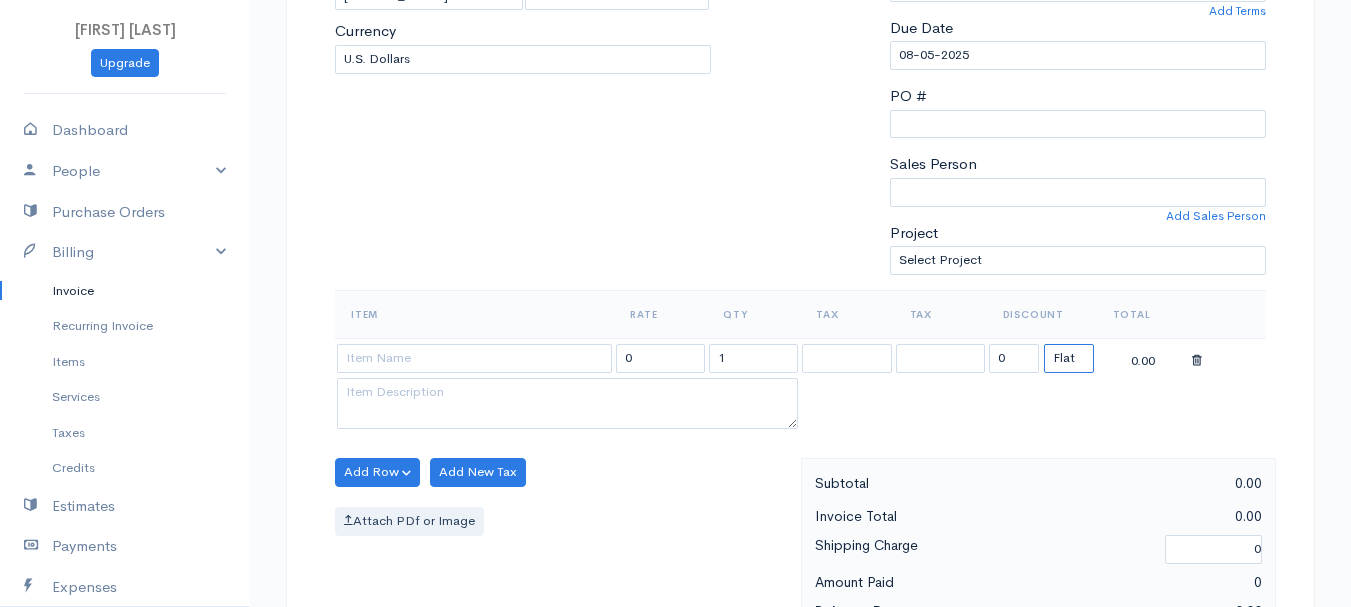 click on "(%) Flat" at bounding box center [1069, 358] 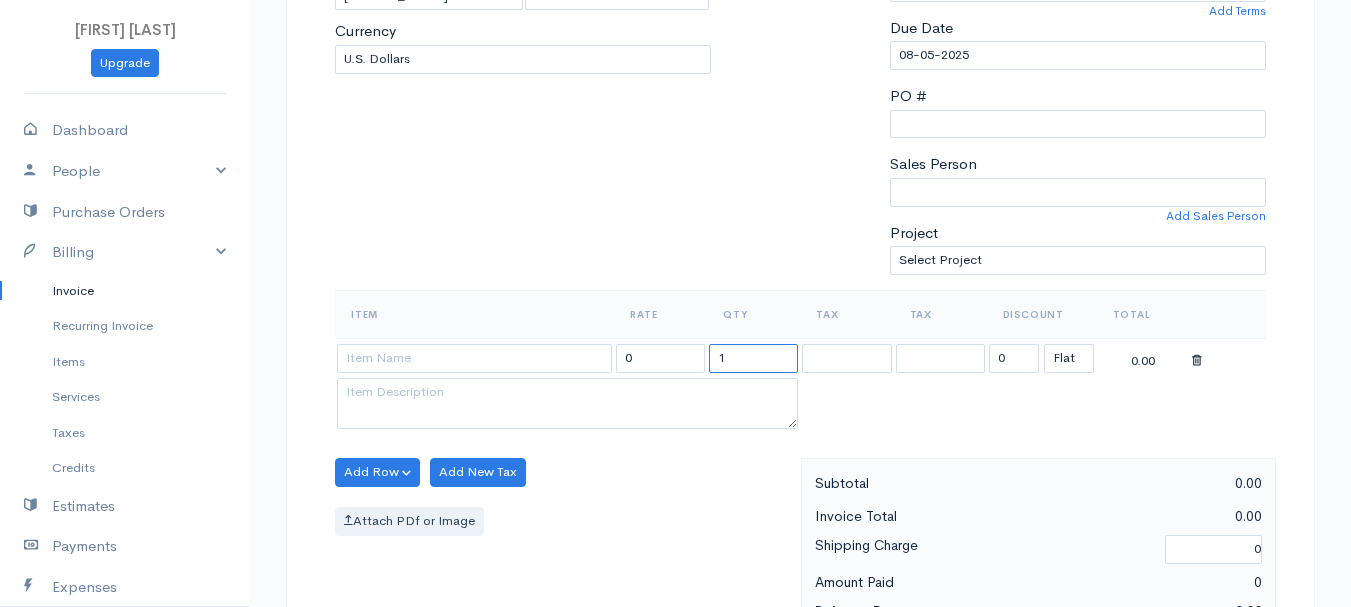 click on "1" at bounding box center [753, 358] 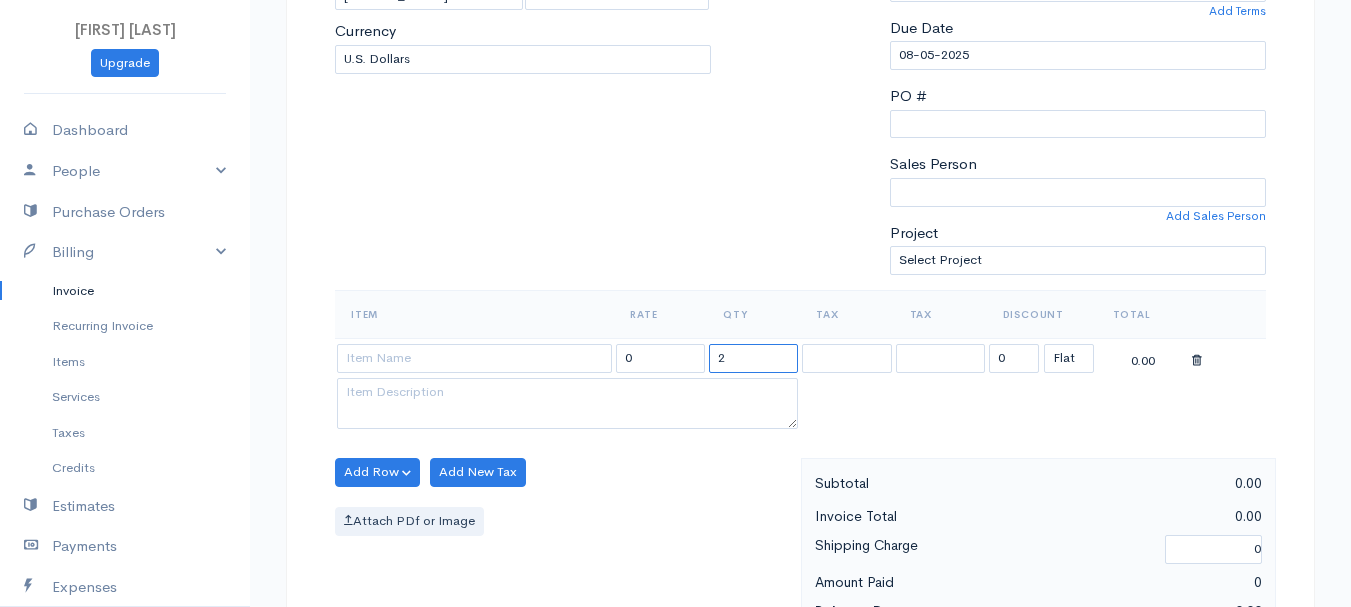 type on "2" 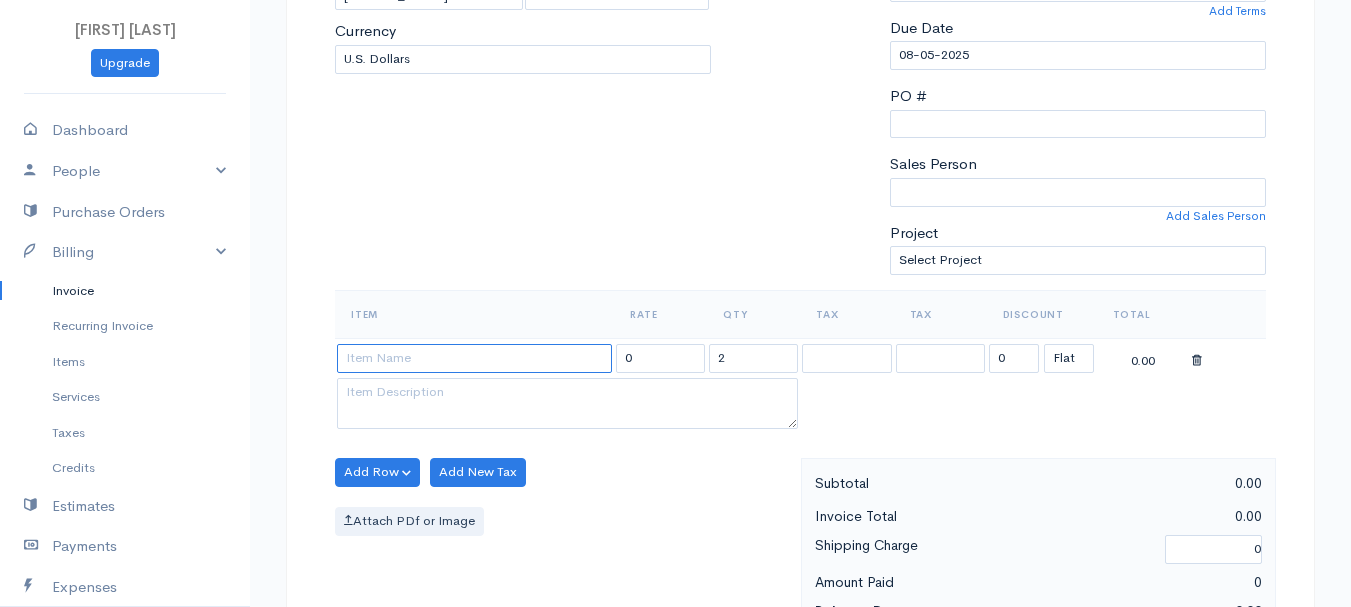 click at bounding box center [474, 358] 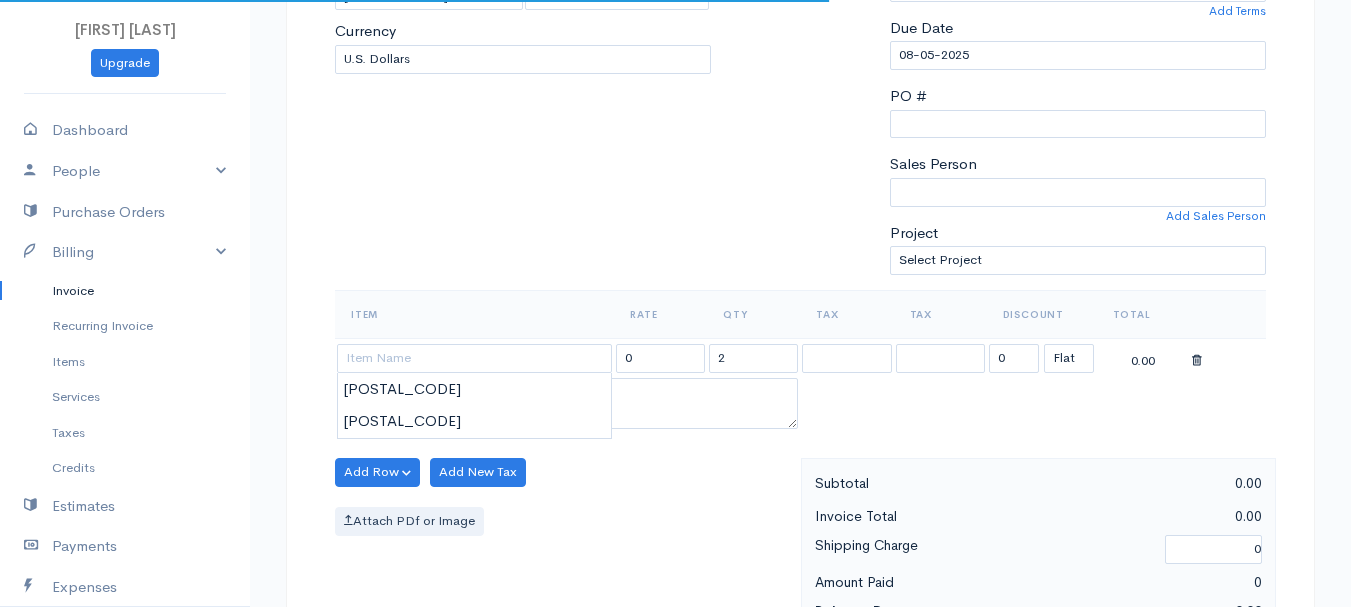type on "[POSTAL_CODE]" 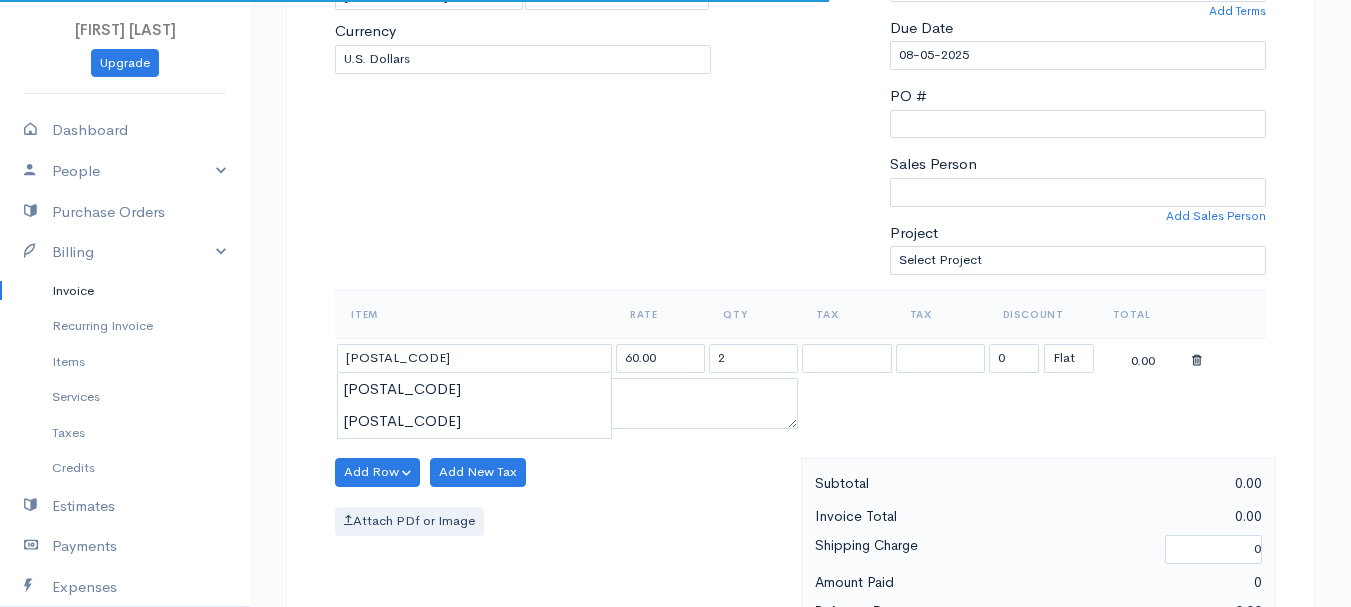 click on "[FIRST] [LAST]
Upgrade
Dashboard
People
Clients
Vendors
Staff Users
Purchase Orders
Billing
Invoice
Recurring Invoice
Items
Services
Taxes
Credits
Estimates
Payments
Expenses
Track Time
Projects
Reports
Settings
My Organizations
Logout
Help
@CloudBooksApp 2022
Invoice
New Invoice
DRAFT To [LAST], [FIRST]     [ID] [NUMBER] [STREET] [CITY] [STATE] [POSTAL_CODE] [Choose Country] [STATE] [STATE] [STATE] [STATE] [STATE] [STATE] [STATE] [STATE] [STATE] [STATE] [STATE] [STATE] [STATE]" at bounding box center (675, 464) 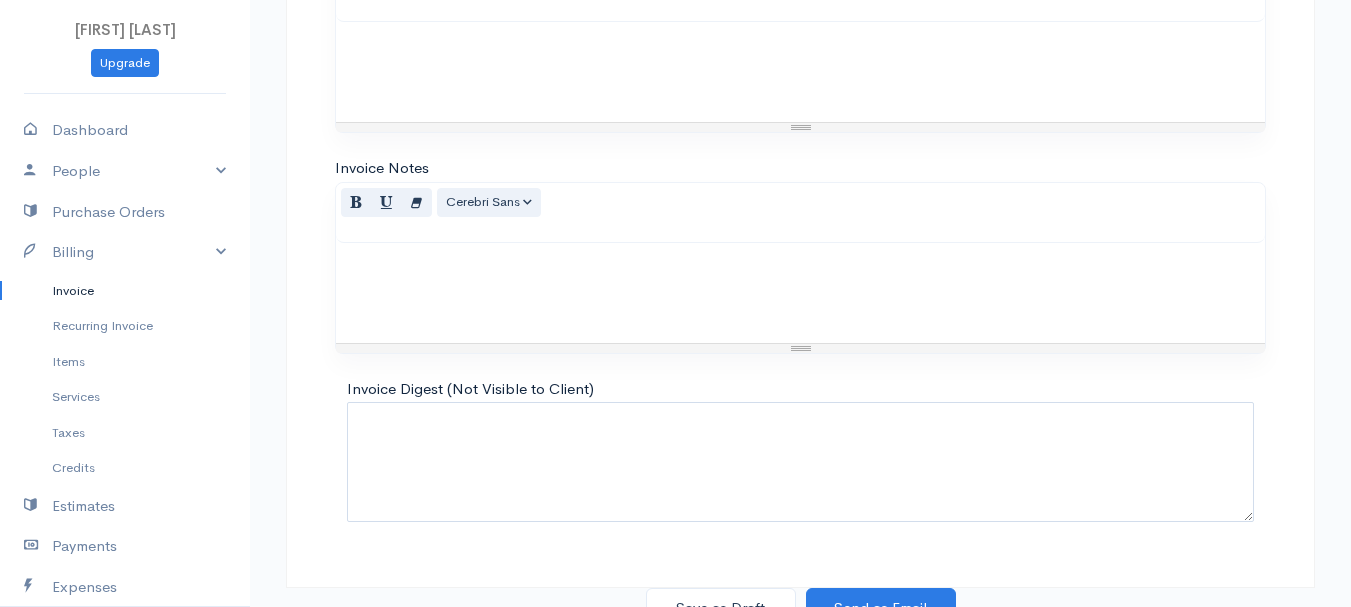 scroll, scrollTop: 1122, scrollLeft: 0, axis: vertical 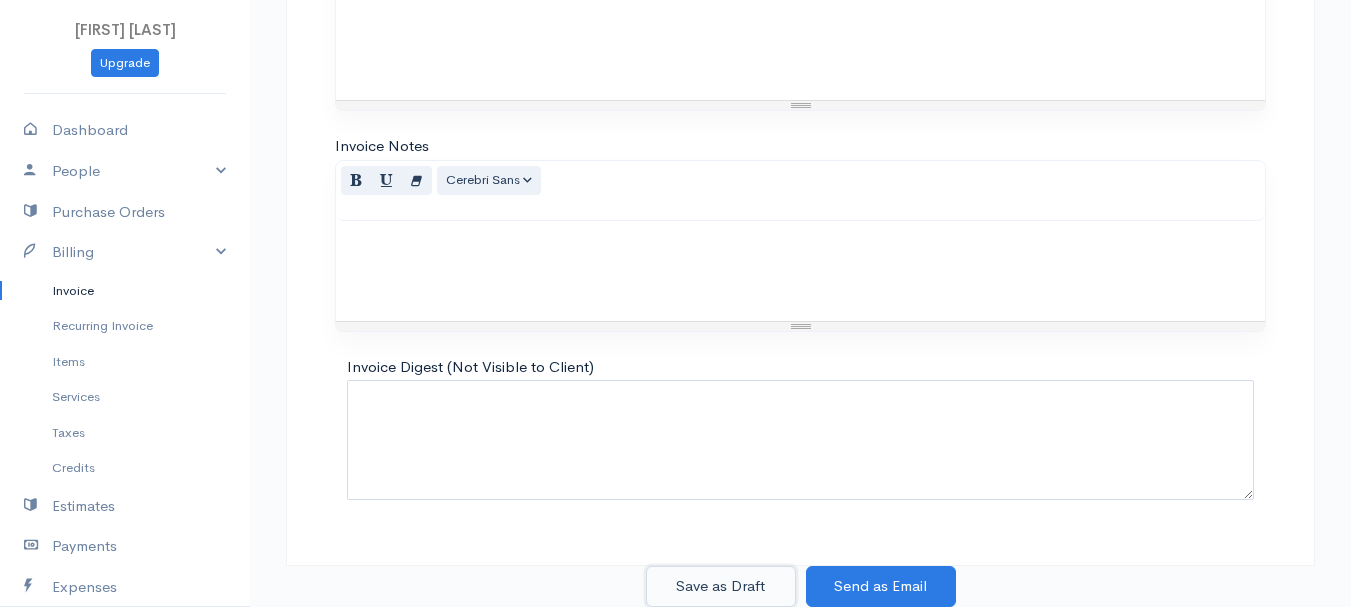 click on "Save as Draft" at bounding box center [721, 586] 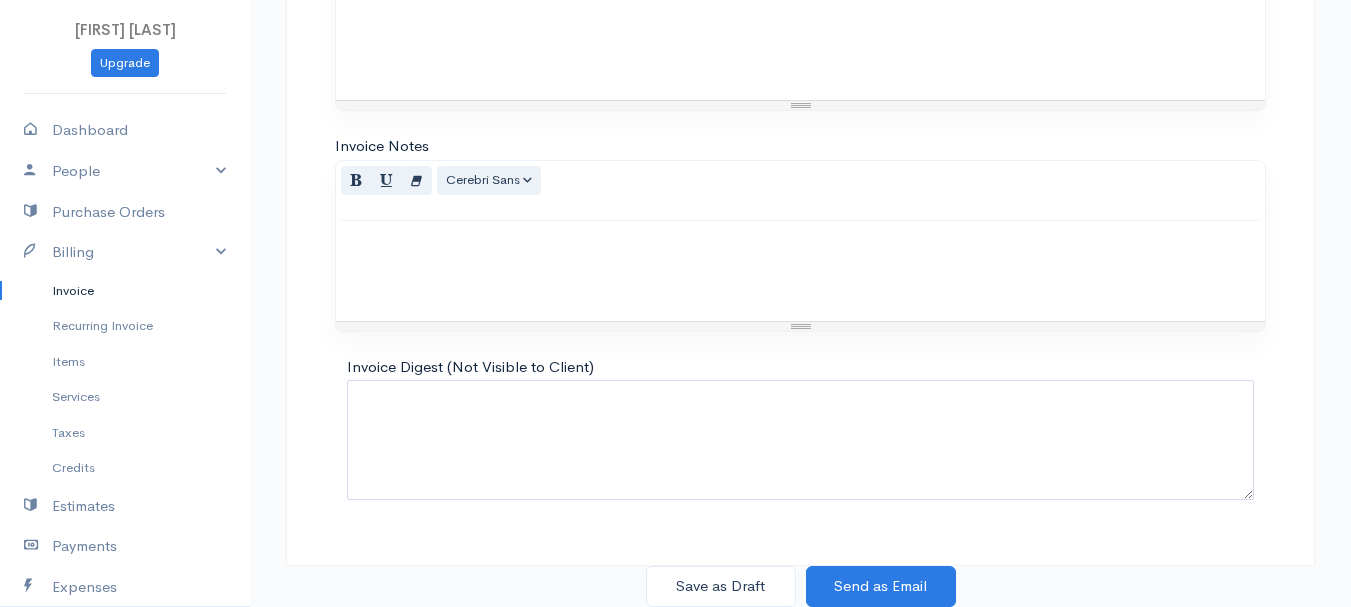 scroll, scrollTop: 0, scrollLeft: 0, axis: both 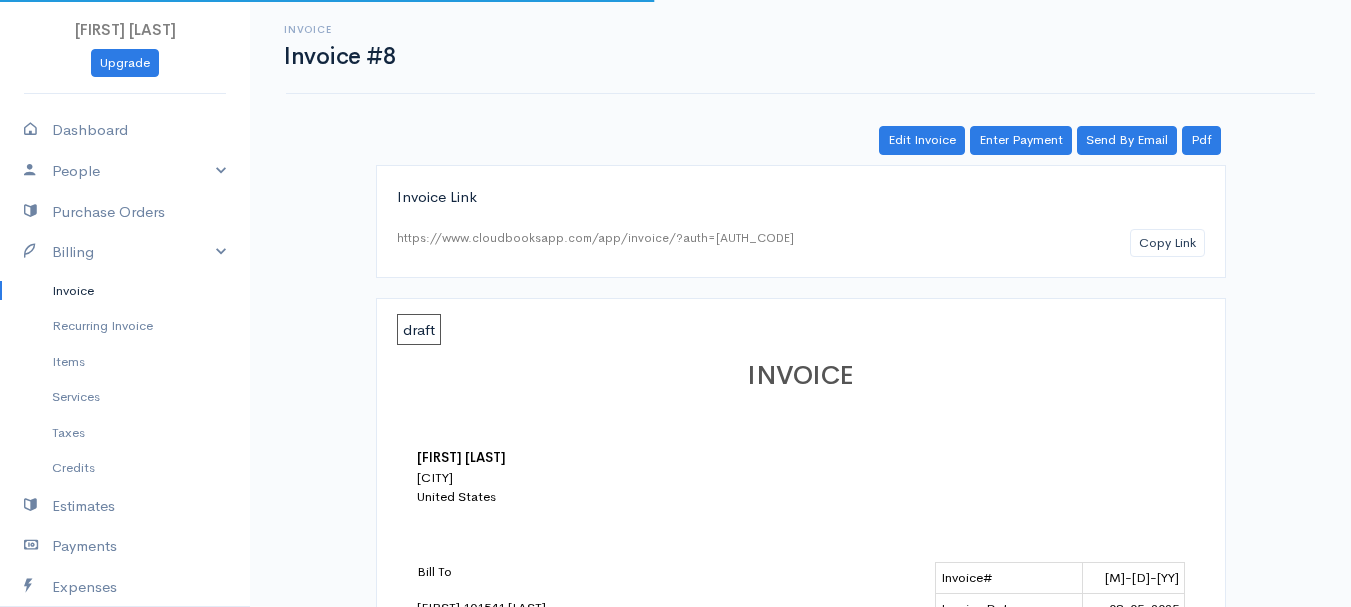 click on "Invoice" at bounding box center [125, 291] 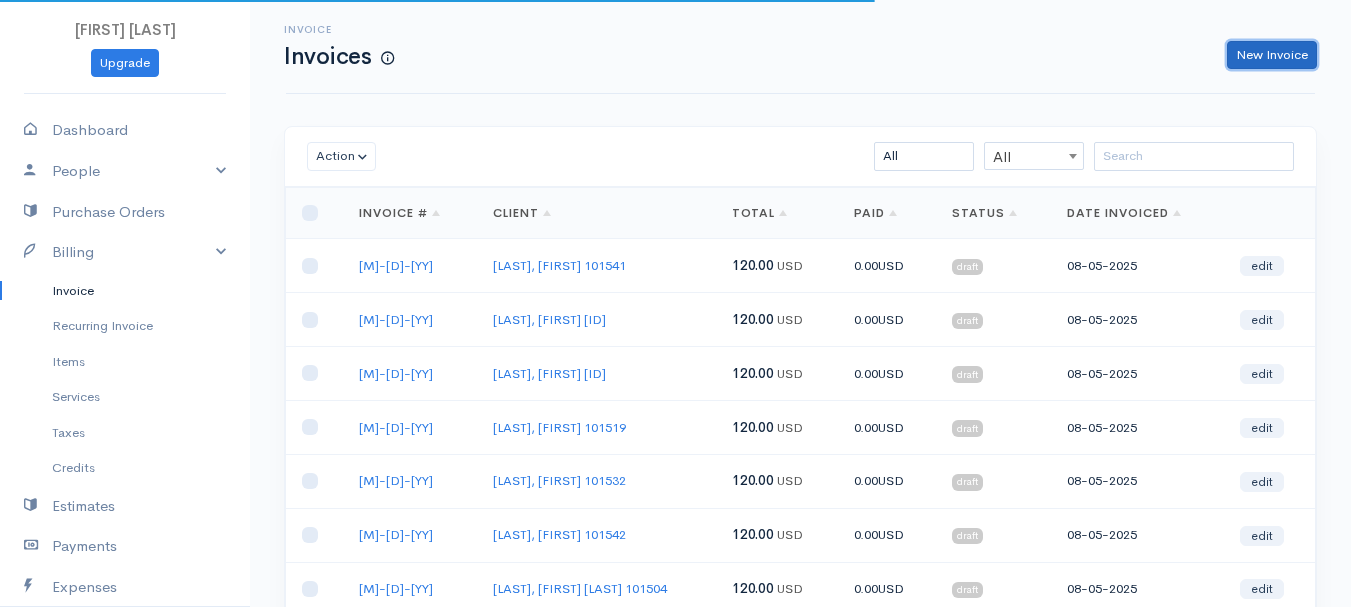 click on "New Invoice" at bounding box center [1272, 55] 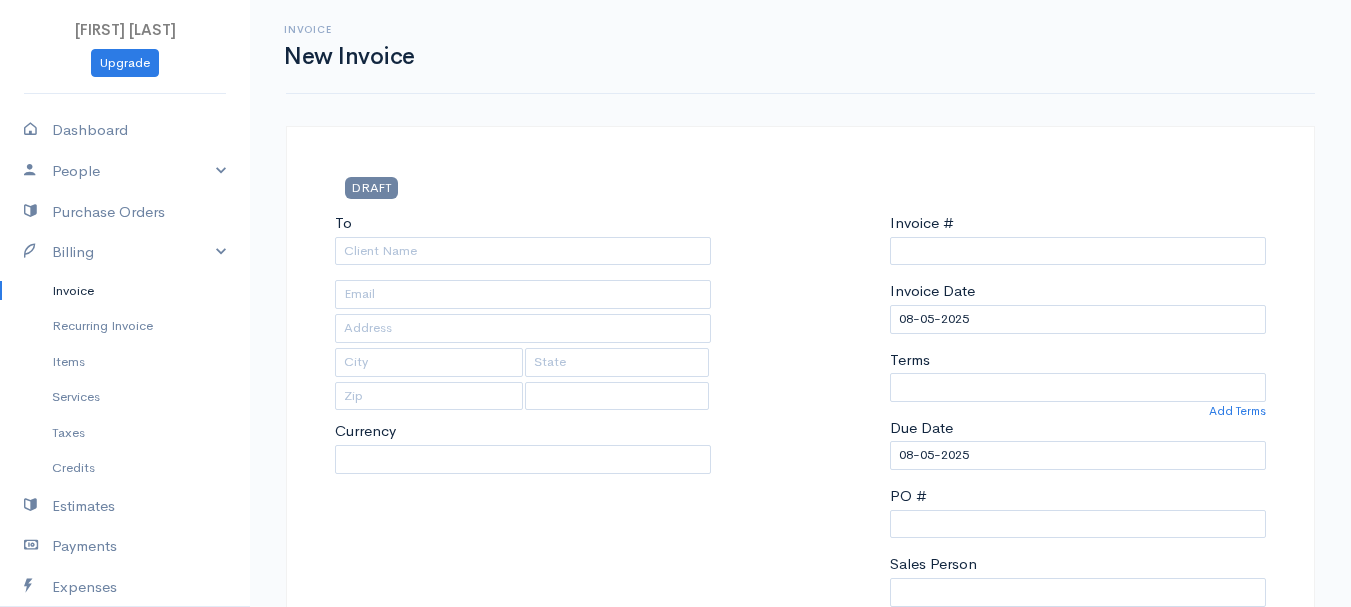 type on "[DATE]" 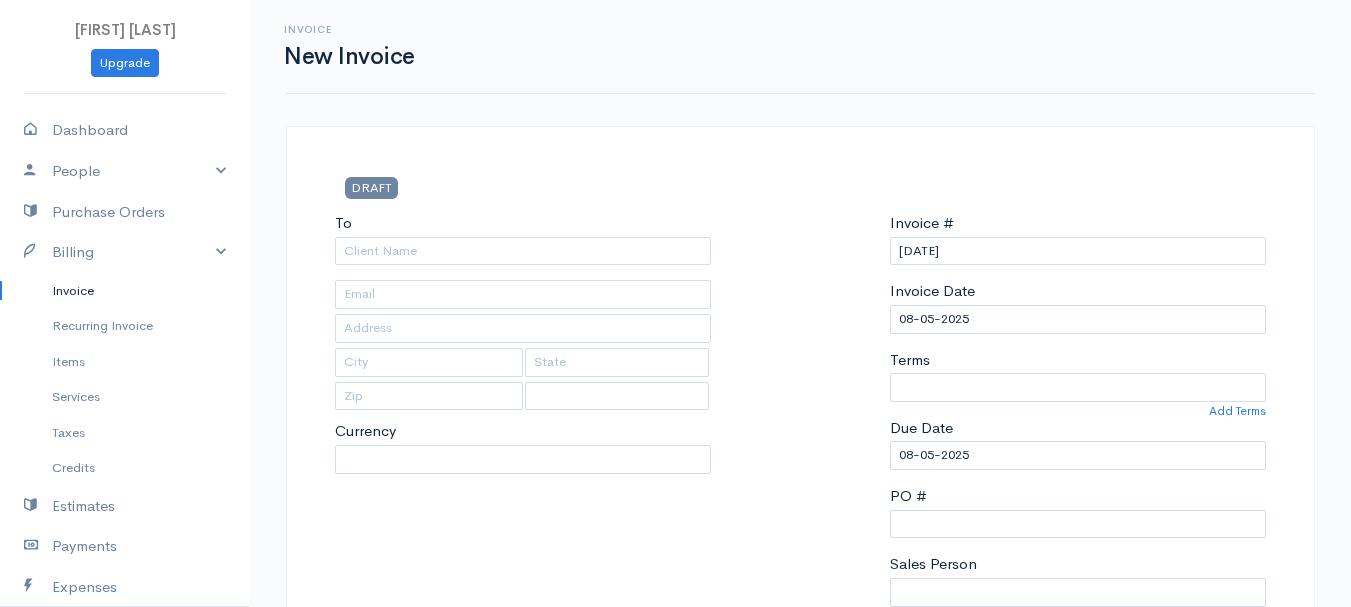 select on "United States" 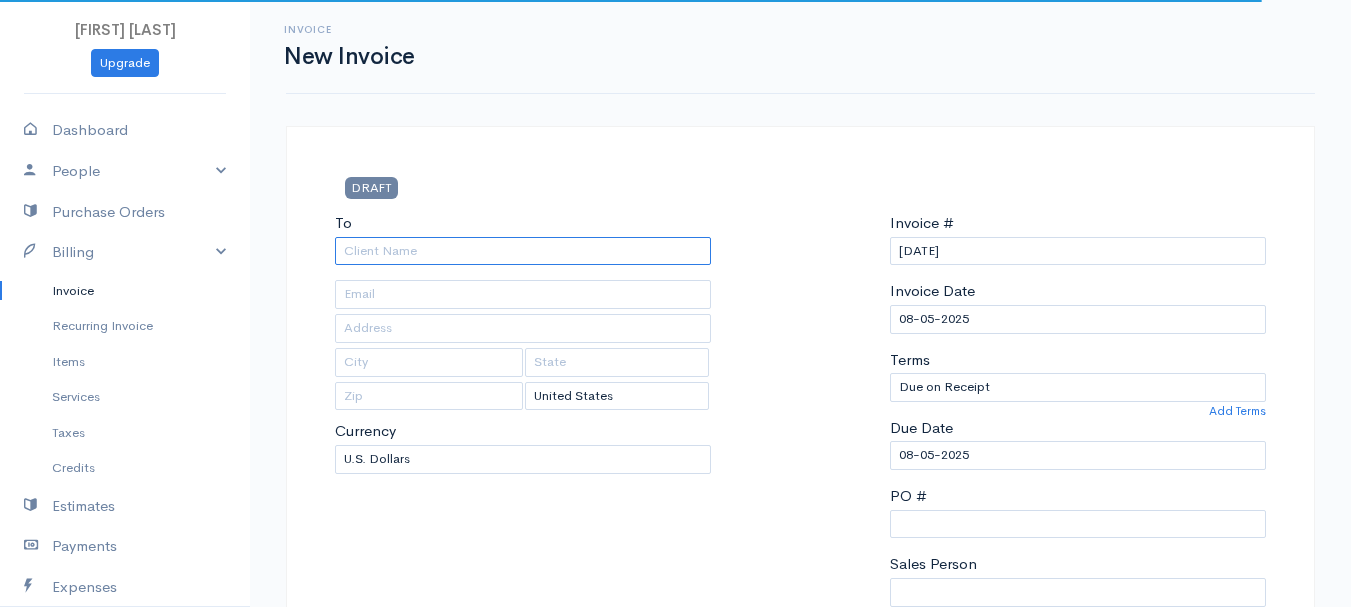 click on "To" at bounding box center (523, 251) 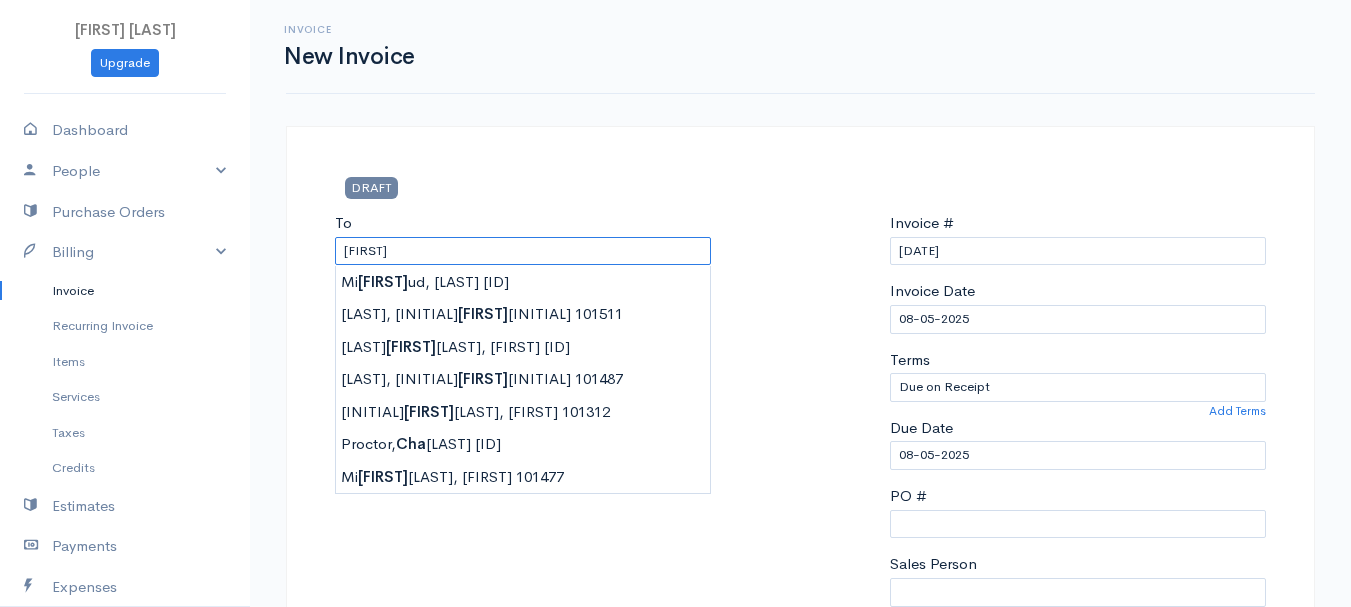 type on "[LAST], [FIRST]   101512" 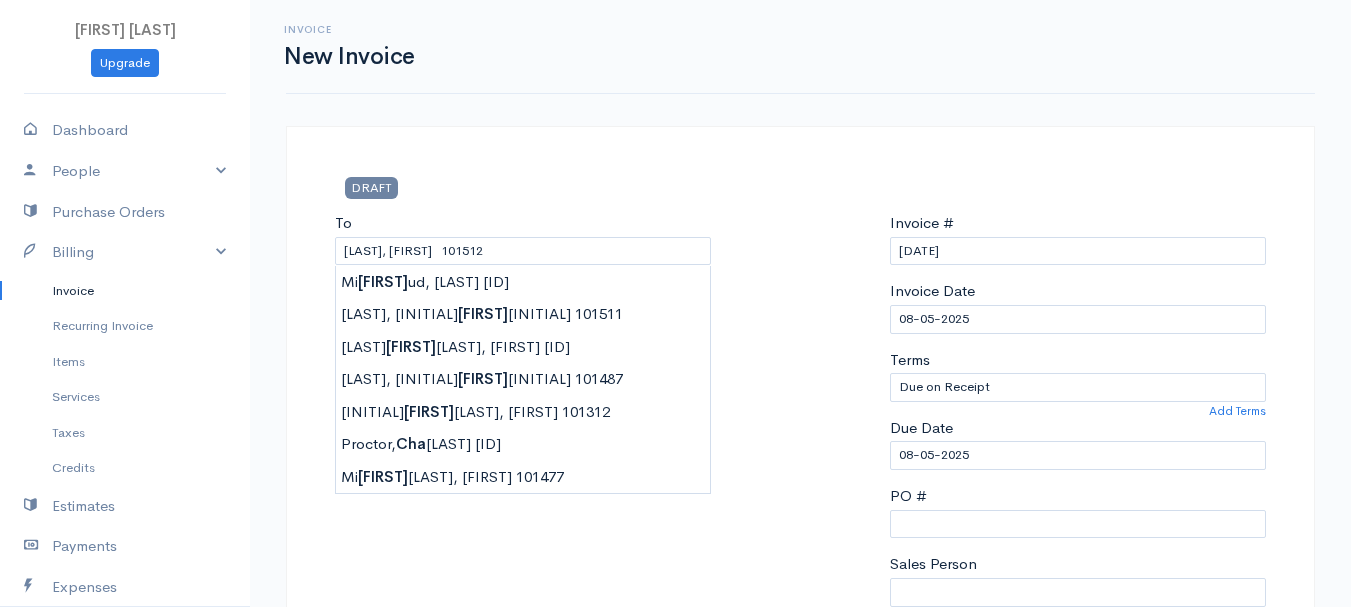 click on "[FIRST] [LAST]
Upgrade
Dashboard
People
Clients
Vendors
Staff Users
Purchase Orders
Billing
Invoice
Recurring Invoice
Items
Services
Taxes
Credits
Estimates
Payments
Expenses
Track Time
Projects
Reports
Settings
My Organizations
Logout
Help
@CloudBooksApp 2022
Invoice
New Invoice
DRAFT To [LAST], [FIRST]   [ID] [Choose Country] [STATE] [STATE] [STATE] [STATE] [STATE] [STATE] [STATE] [STATE] [STATE] [STATE] [STATE] [STATE] [STATE]" at bounding box center (675, 864) 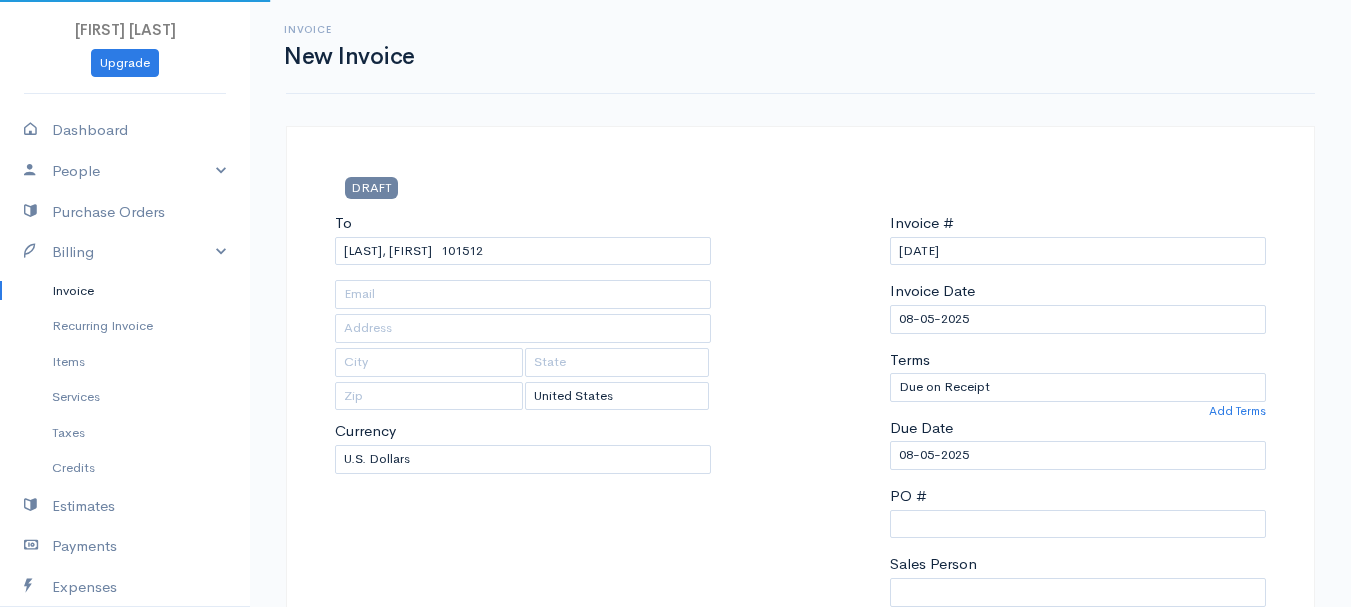 type on "[NUMBER] [STREET] [DIRECTION]" 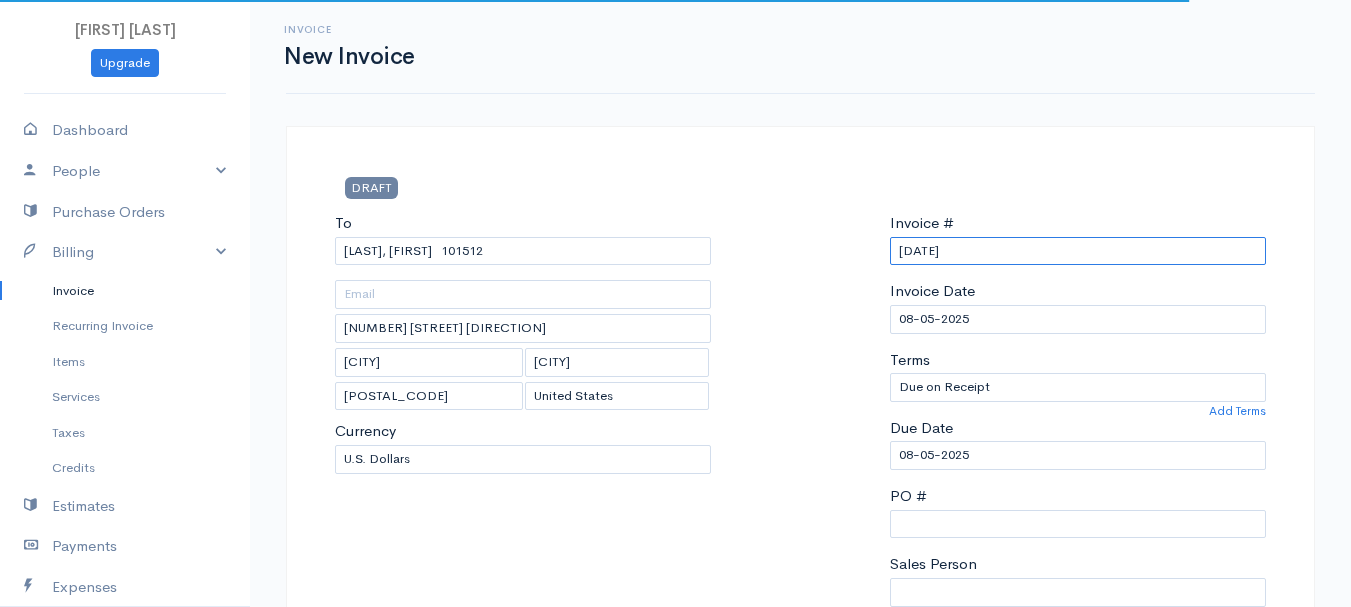 click on "[DATE]" at bounding box center [1078, 251] 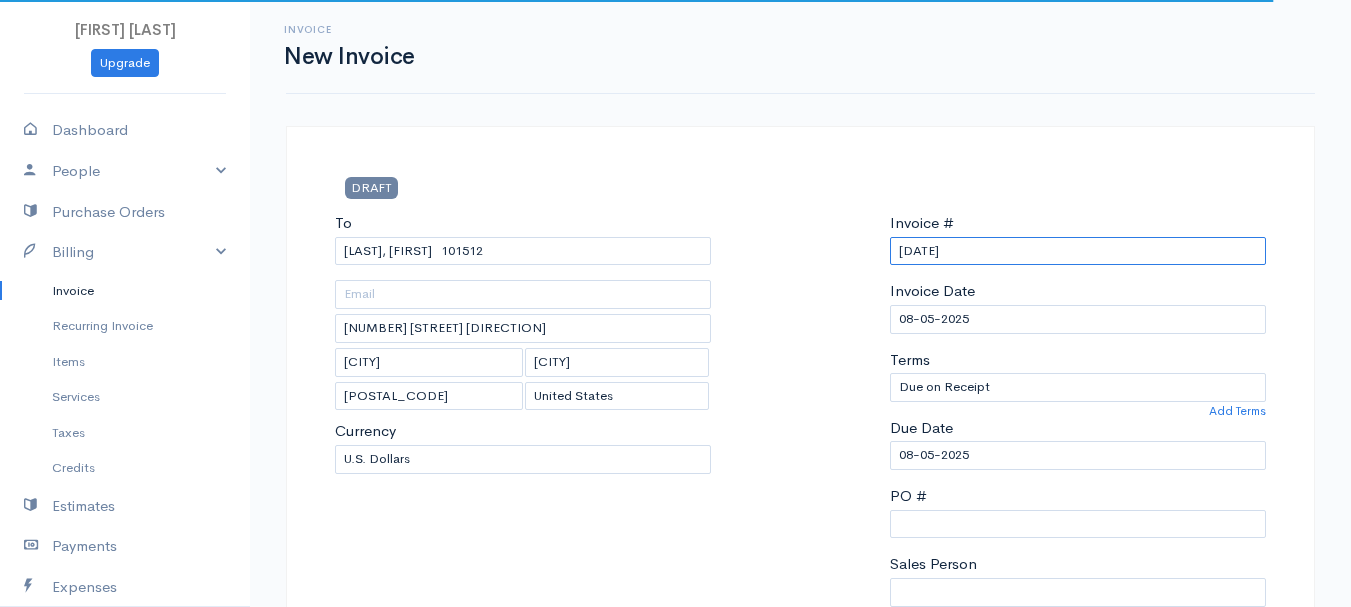 click on "[DATE]" at bounding box center [1078, 251] 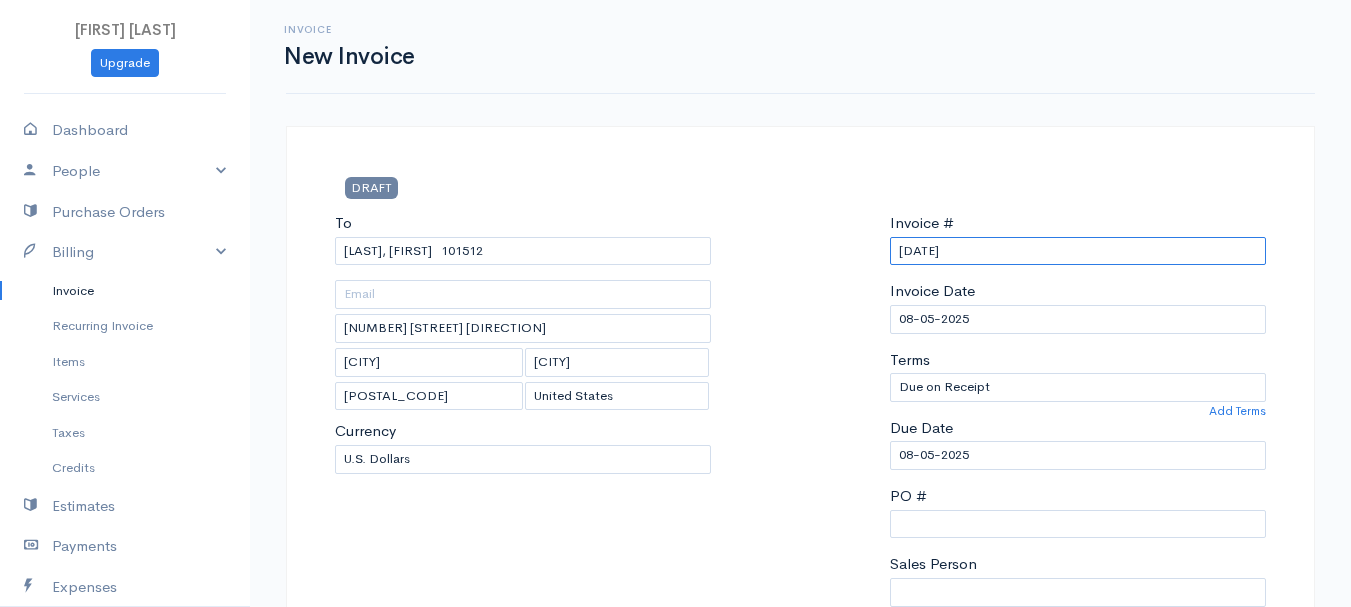 paste on "[M]-[D]-[YY]" 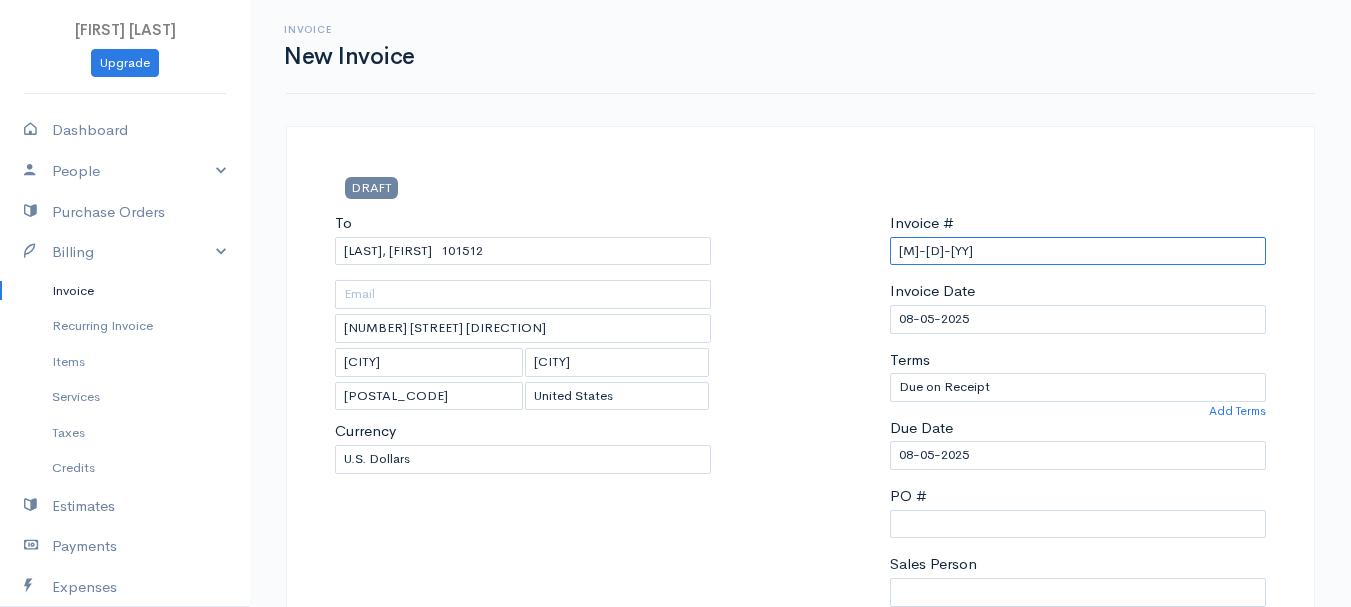 scroll, scrollTop: 300, scrollLeft: 0, axis: vertical 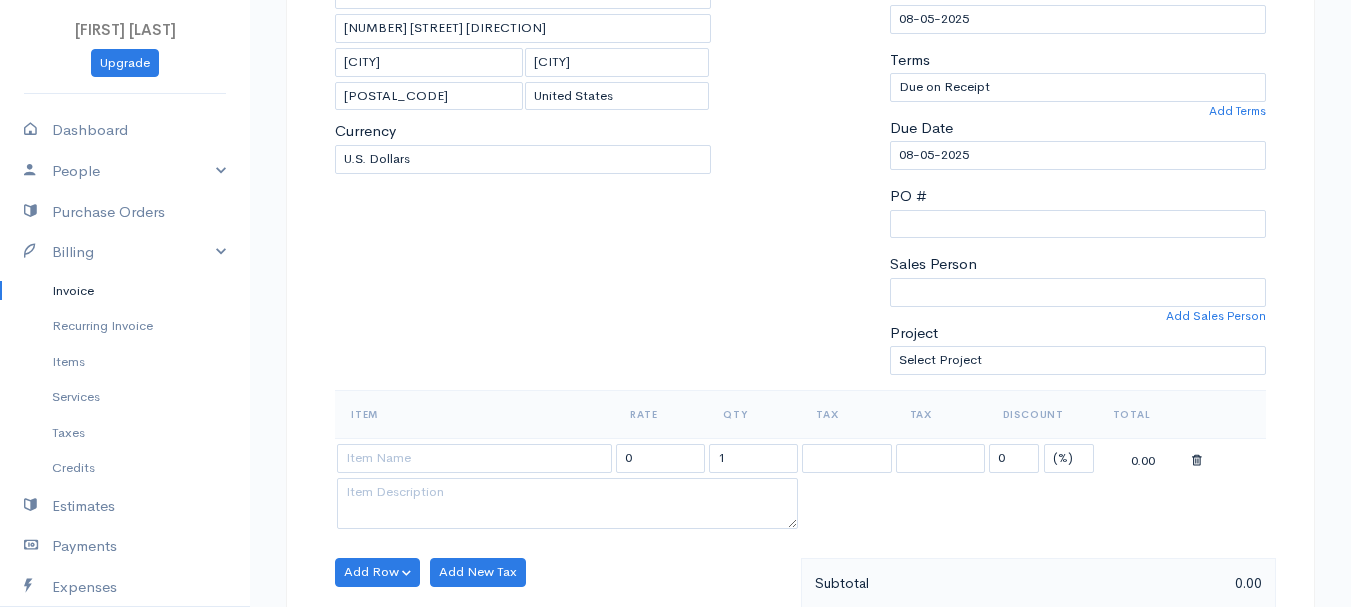 type on "[M]-[D]-[YY]" 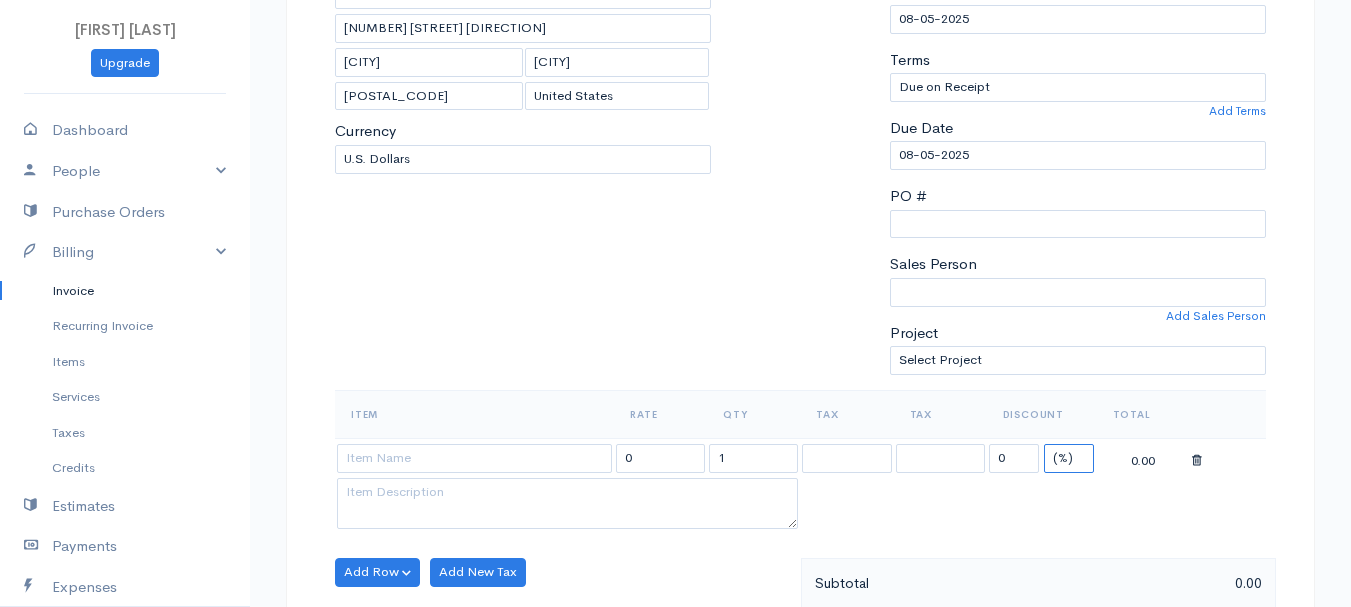 click on "(%) Flat" at bounding box center (1069, 458) 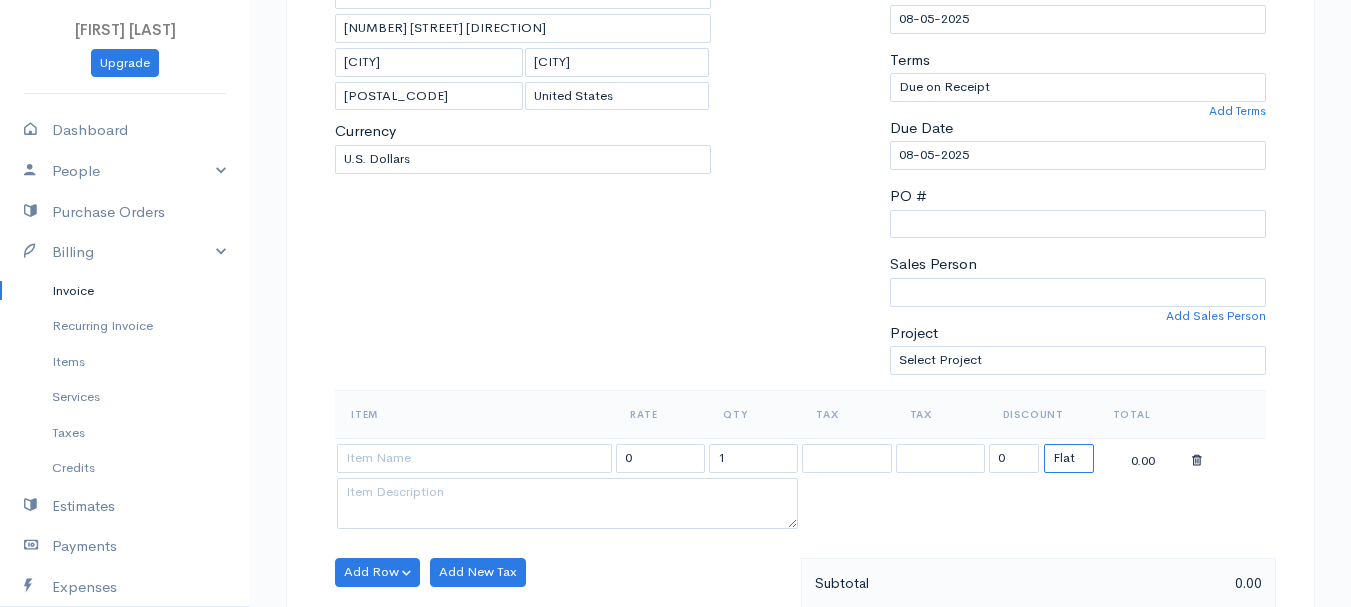 click on "(%) Flat" at bounding box center [1069, 458] 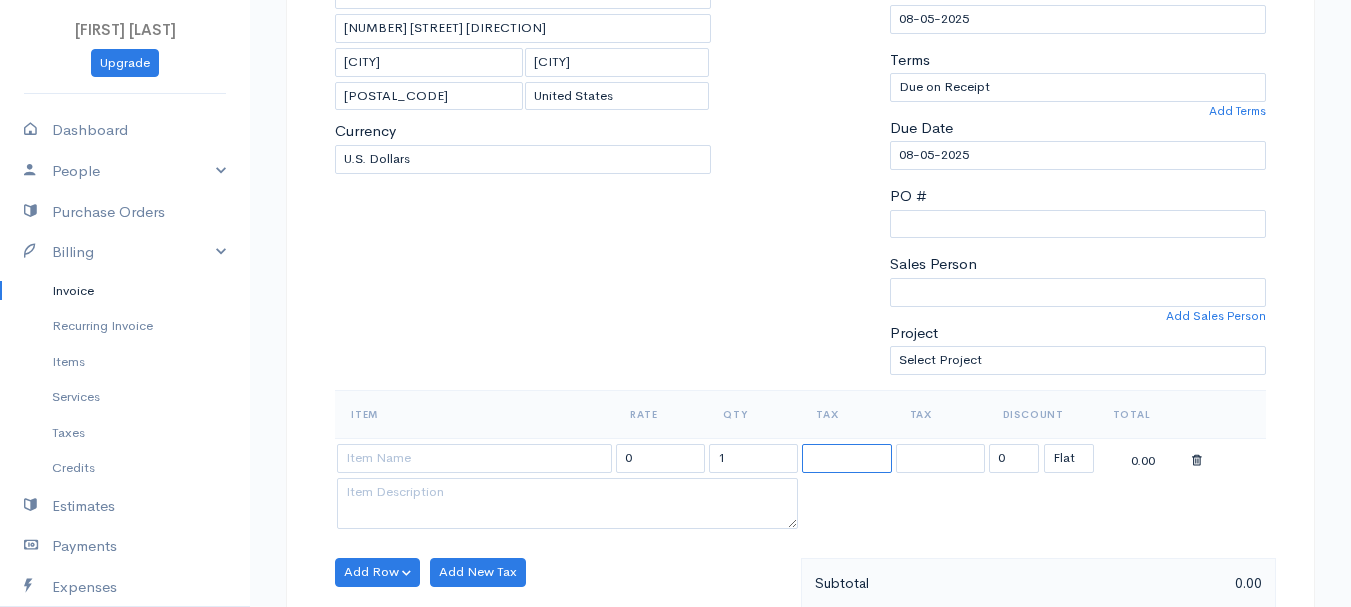 click at bounding box center (846, 458) 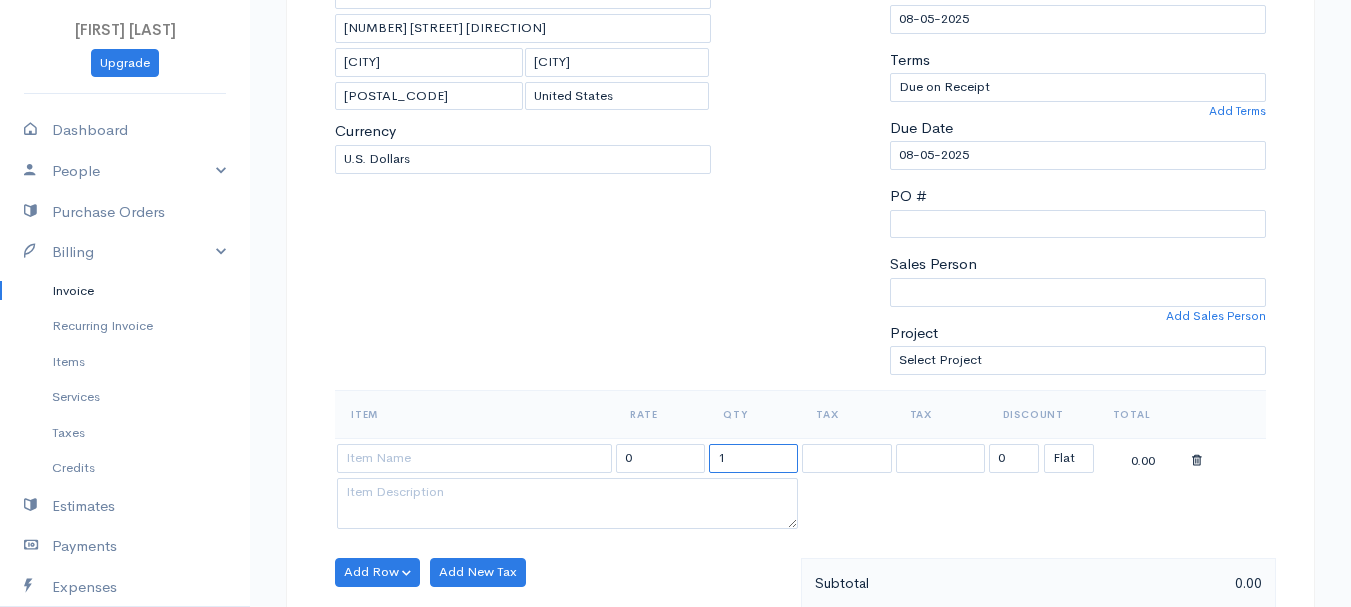 click on "1" at bounding box center (753, 458) 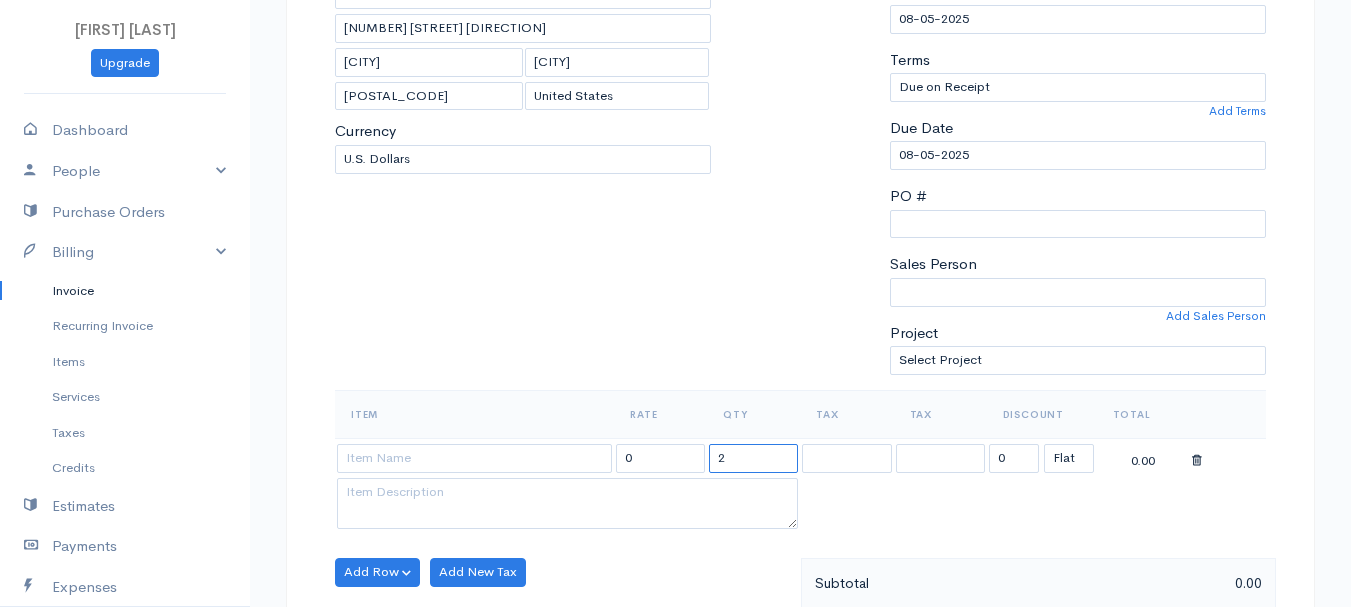 type on "2" 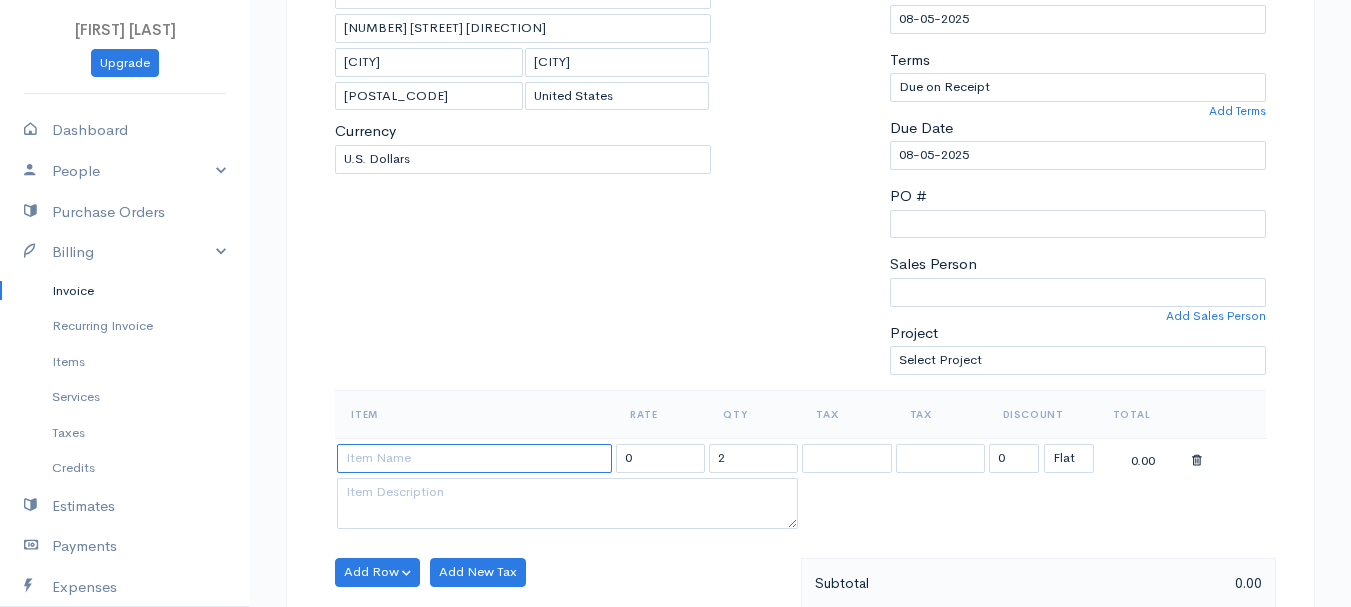 click at bounding box center (474, 458) 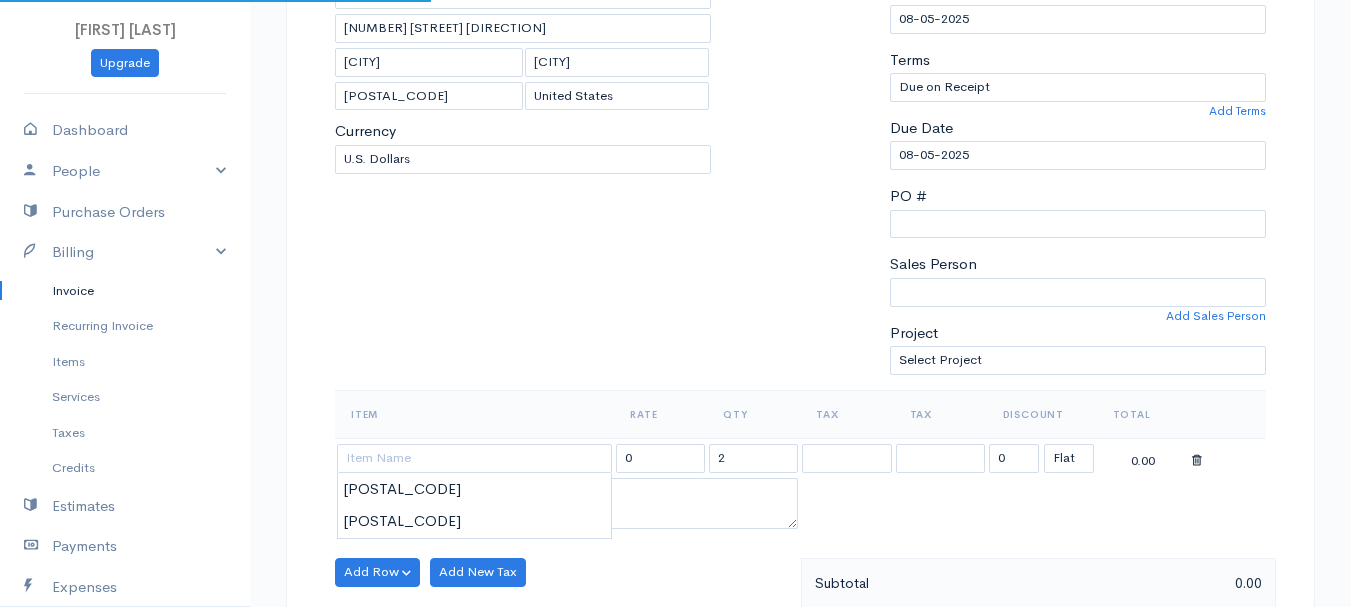 type on "[POSTAL_CODE]" 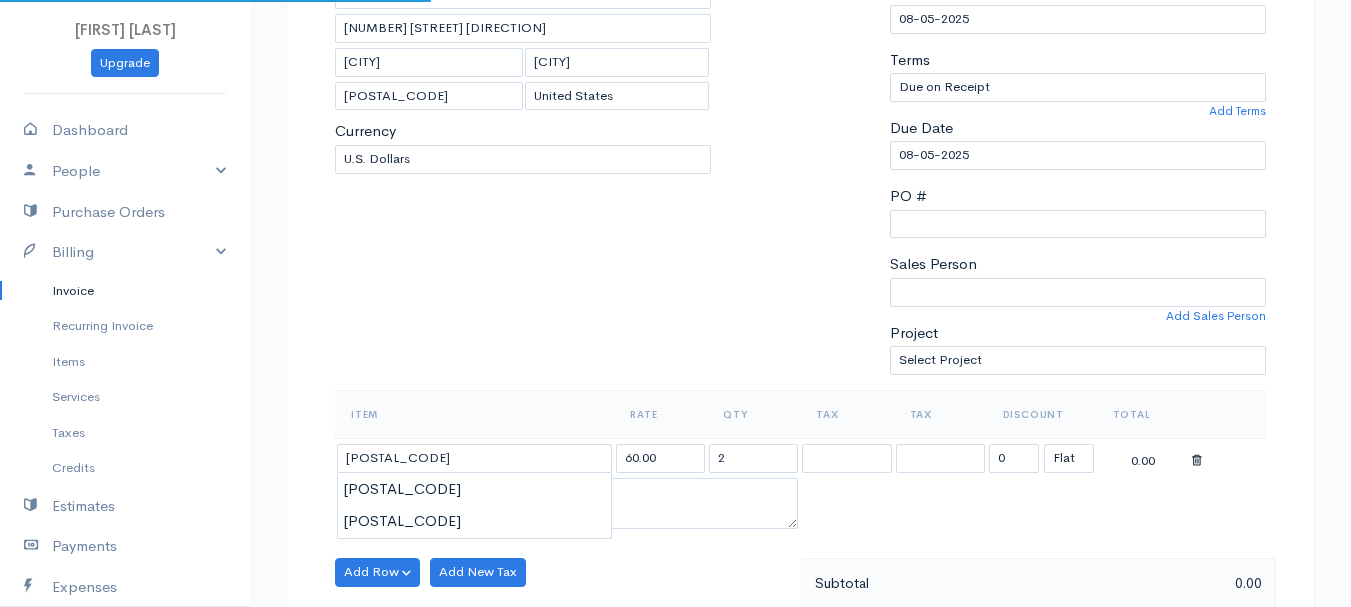 click on "DRAFT To [LAST], [FIRST]   101512 [NUMBER] [STREET] [CITY] [STATE] [CHOOSE COUNTRY] United States Canada United Kingdom Afghanistan Albania Algeria American Samoa Andorra Anguilla" at bounding box center (675, 564) 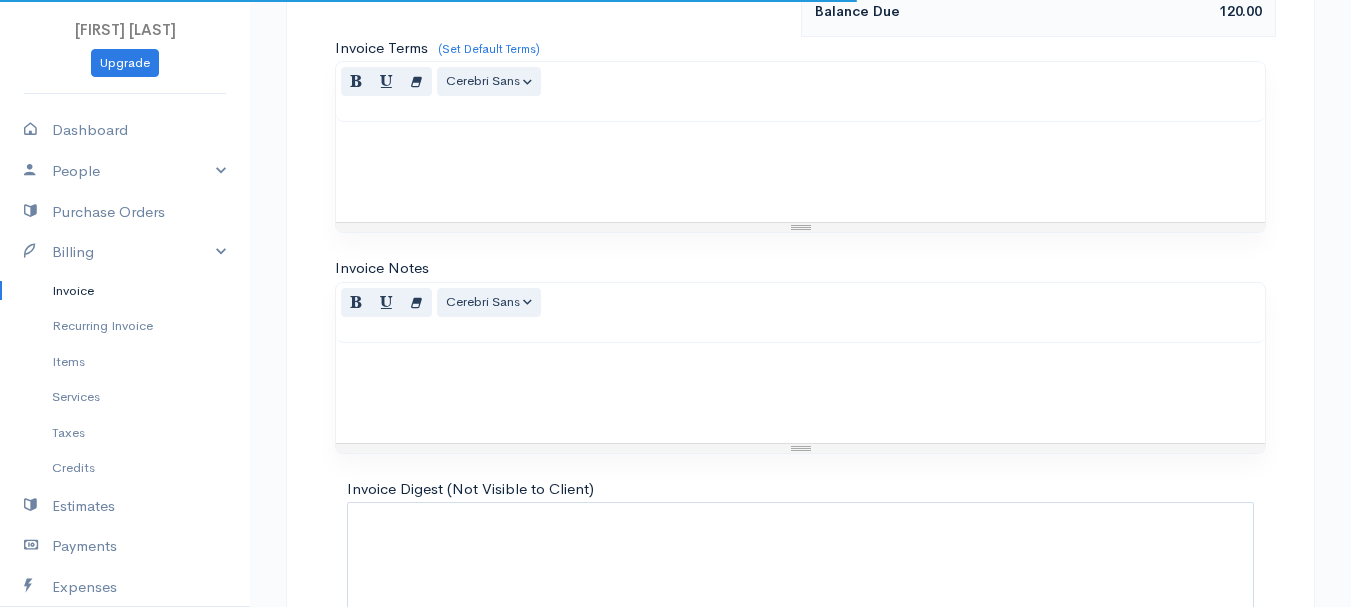 scroll, scrollTop: 1122, scrollLeft: 0, axis: vertical 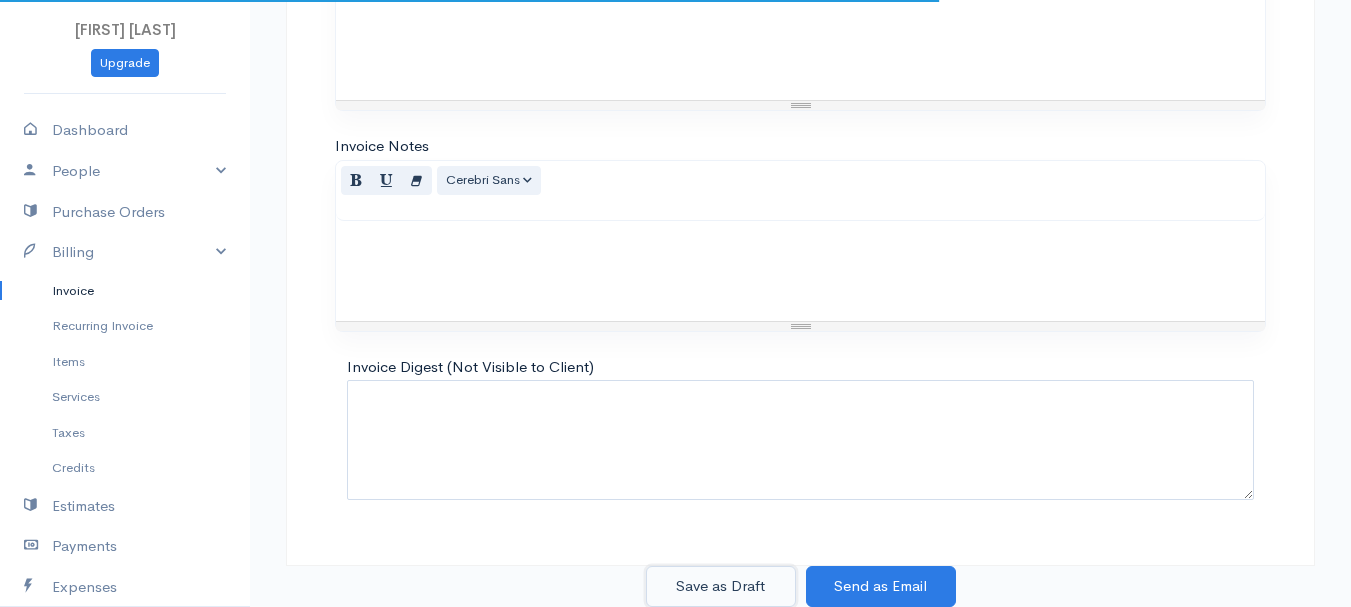 click on "Save as Draft" at bounding box center (721, 586) 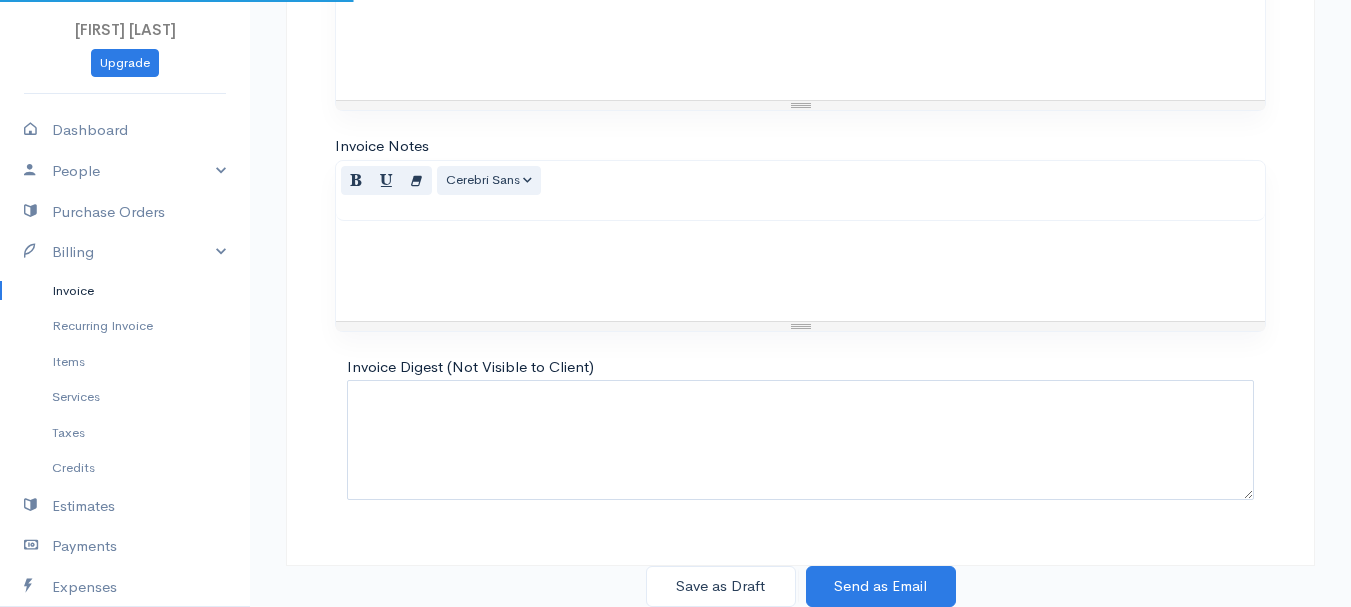 scroll, scrollTop: 0, scrollLeft: 0, axis: both 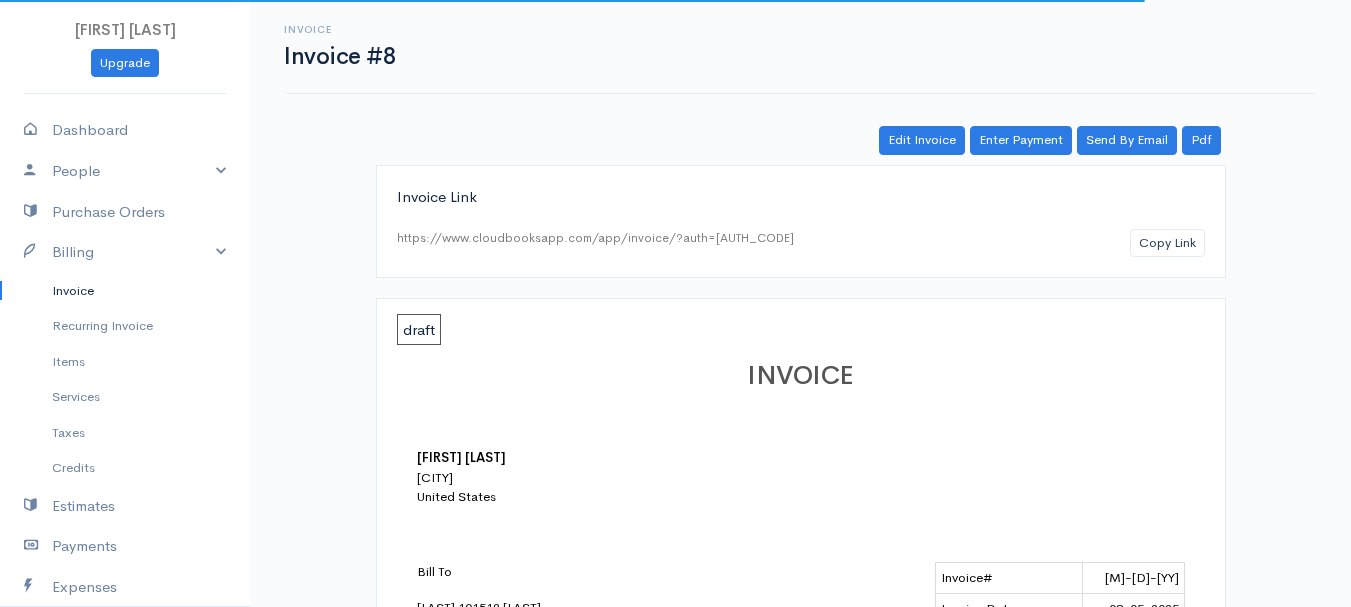 click on "Invoice" at bounding box center [125, 291] 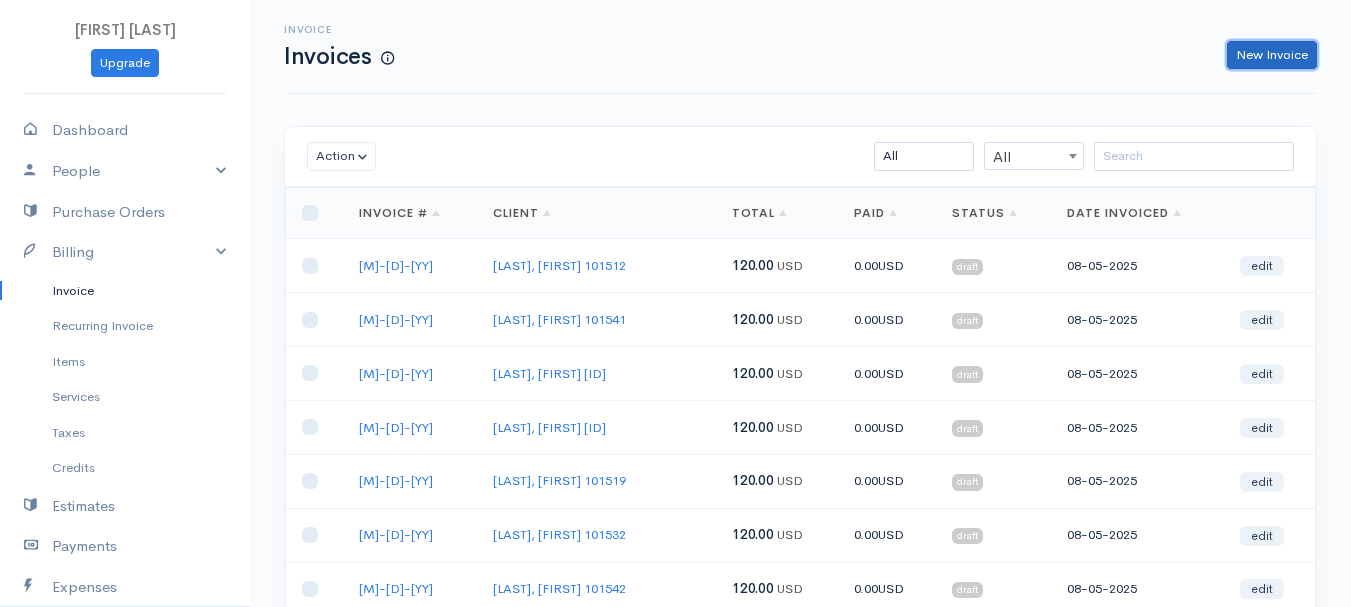 click on "New Invoice" at bounding box center [1272, 55] 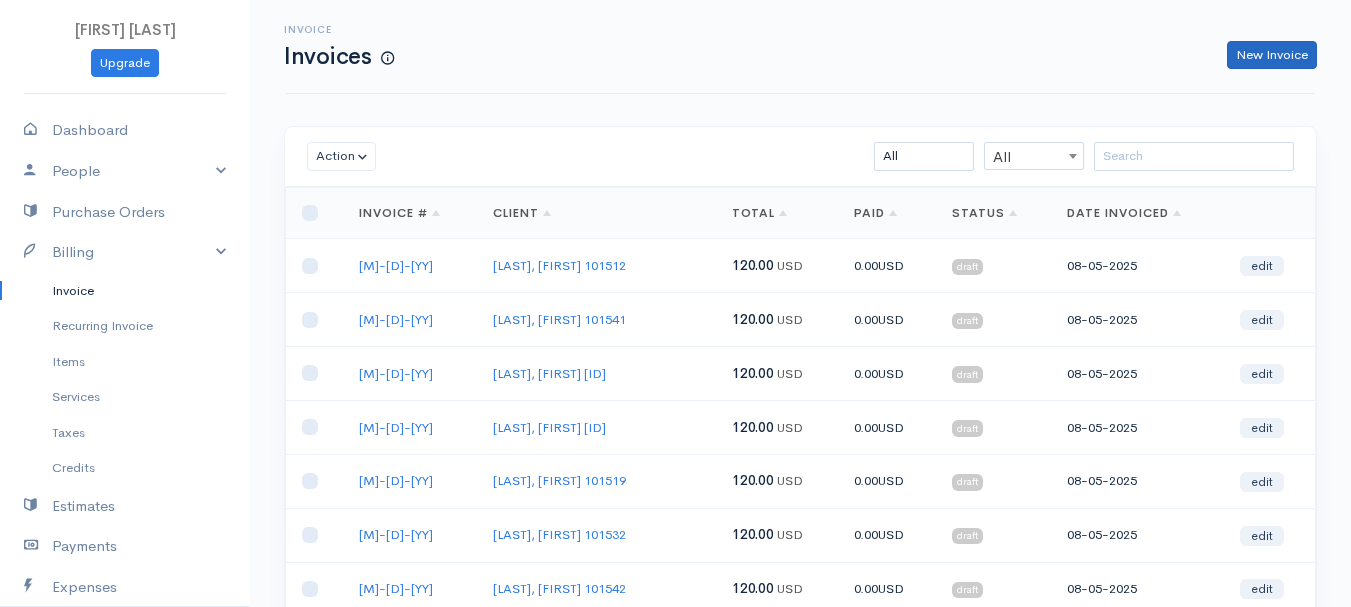 select on "United States" 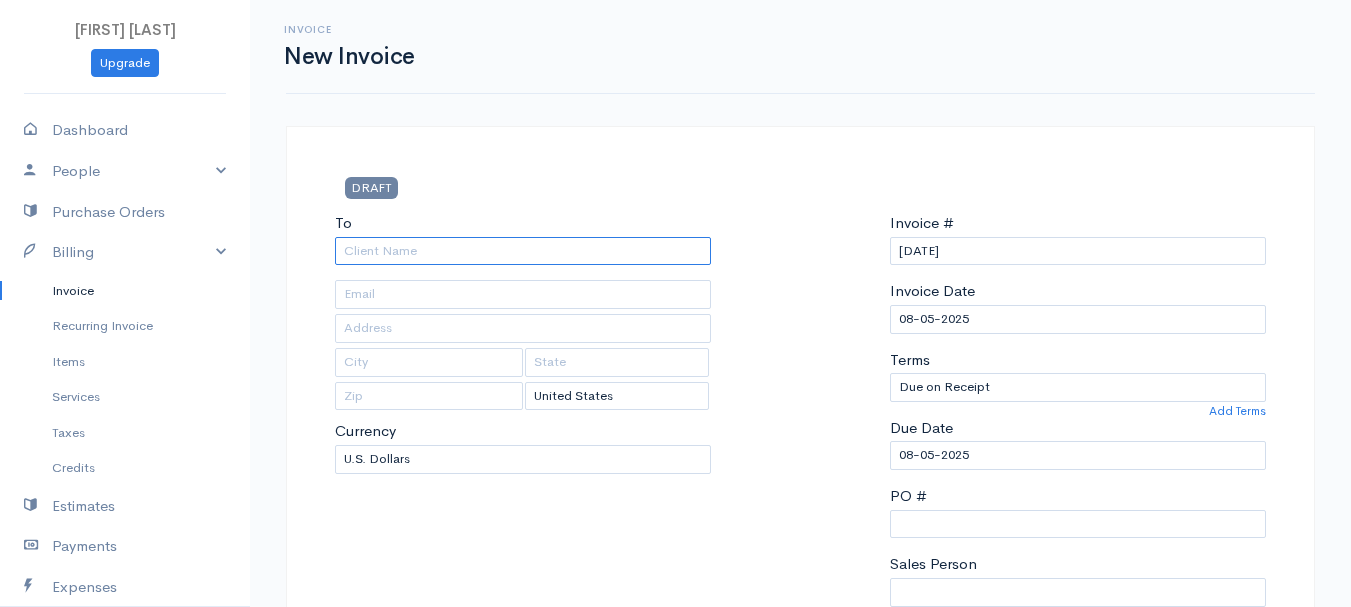 click on "To" at bounding box center [523, 251] 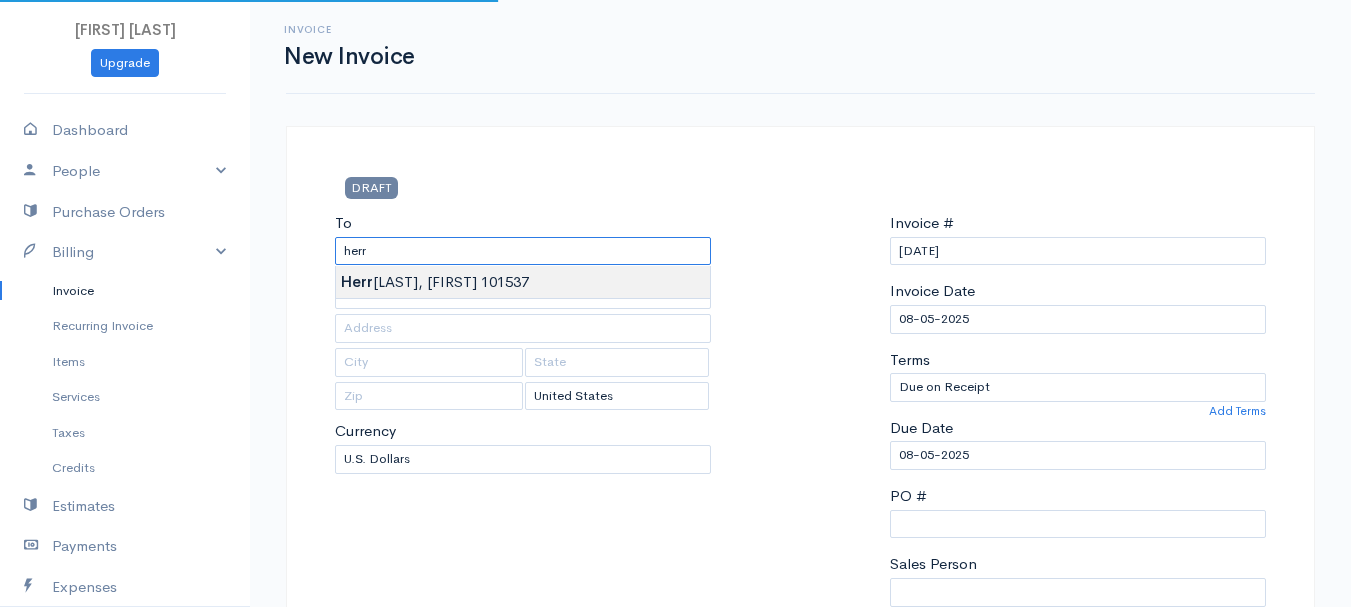 type on "[LAST], [FIRST]     101537" 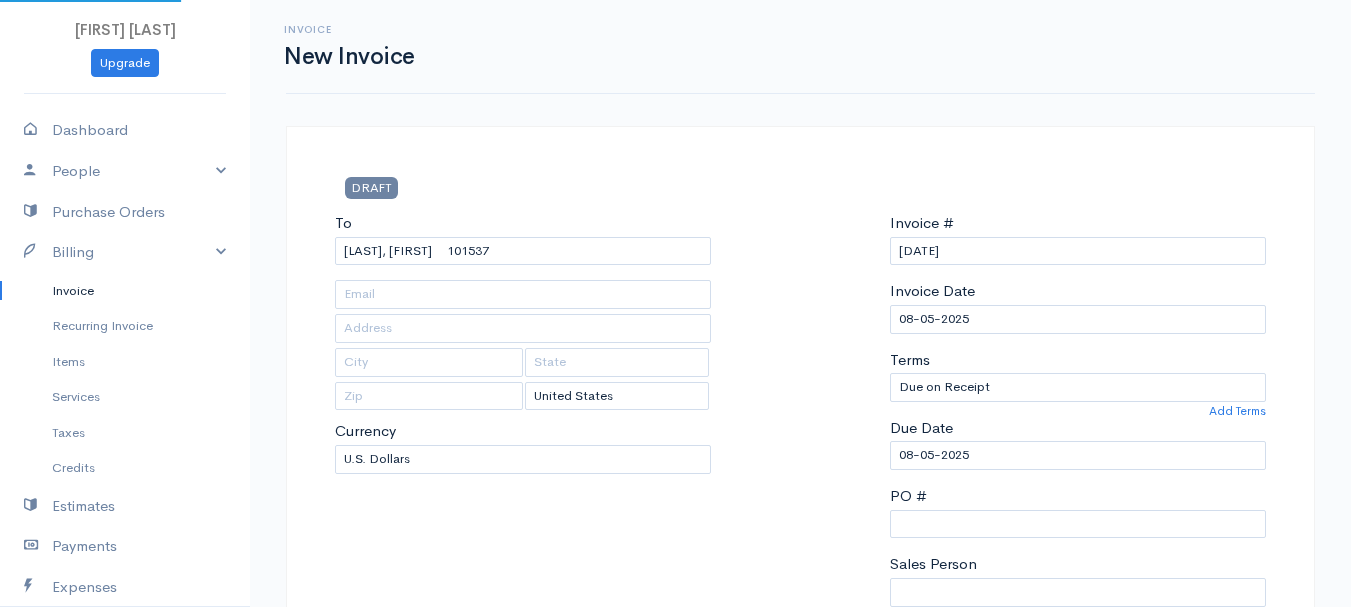 click on "[FIRST] [LAST]
Upgrade
Dashboard
People
Clients
Vendors
Staff Users
Purchase Orders
Billing
Invoice
Recurring Invoice
Items
Services
Taxes
Credits
Estimates
Payments
Expenses
Track Time
Projects
Reports
Settings
My Organizations
Logout
Help
@CloudBooksApp 2022
Invoice
New Invoice
DRAFT To [LAST], [FIRST]     [ID] [Choose Country] [STATE] [STATE] [STATE] [STATE] [STATE] [STATE] [STATE] [STATE] [STATE] [STATE] [STATE] [STATE] [STATE]" at bounding box center [675, 864] 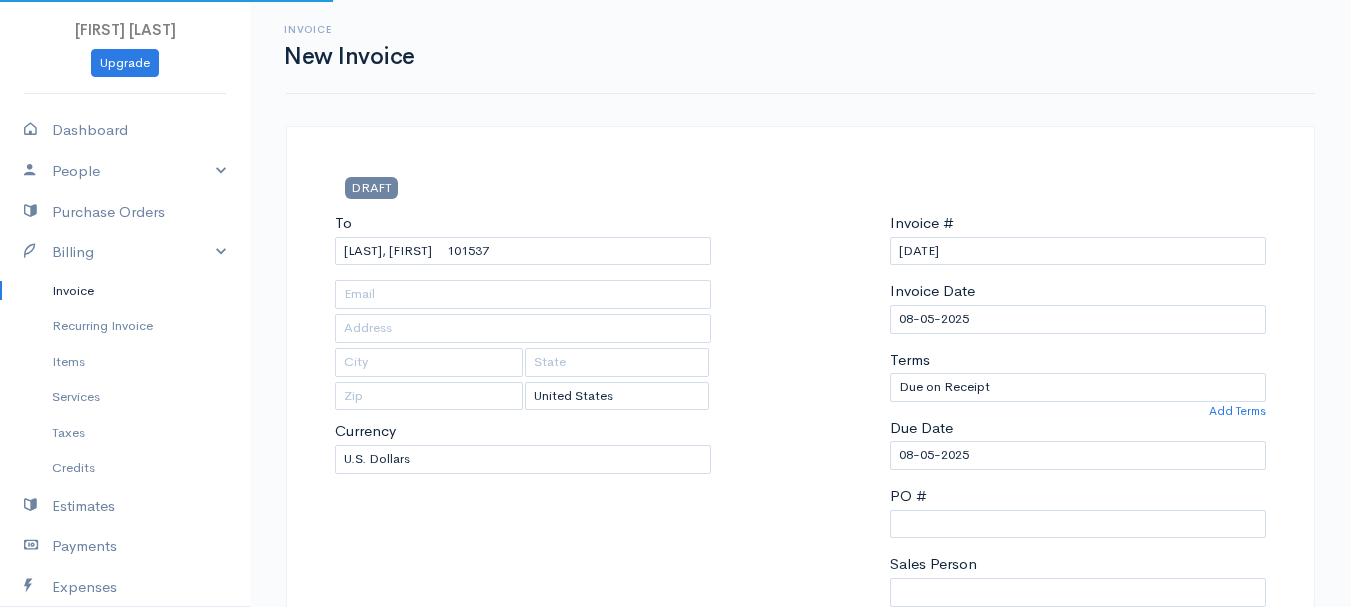 type on "[NUMBER] [STREET]" 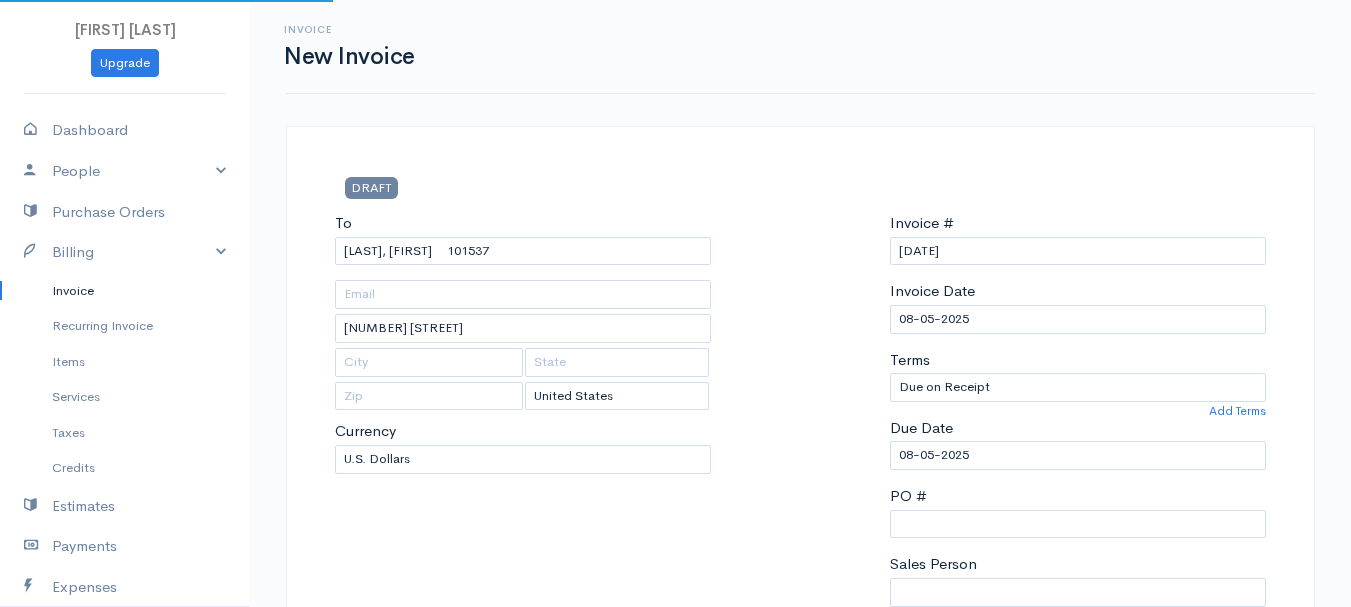 type on "[CITY]" 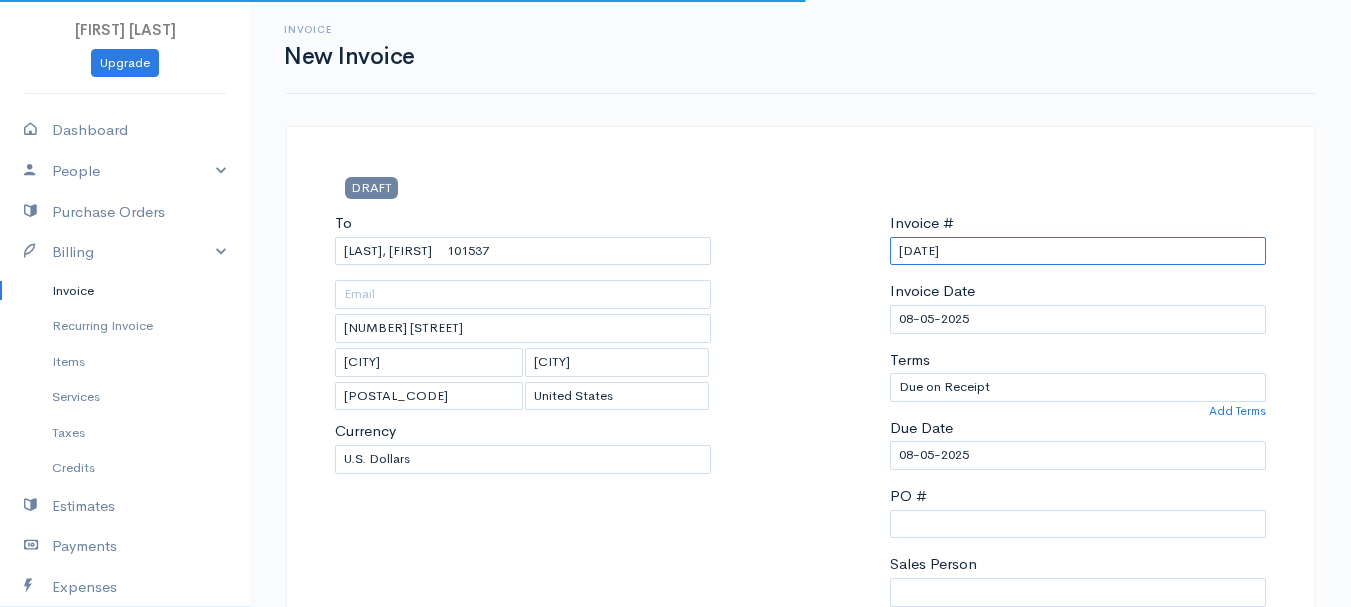 click on "[DATE]" at bounding box center [1078, 251] 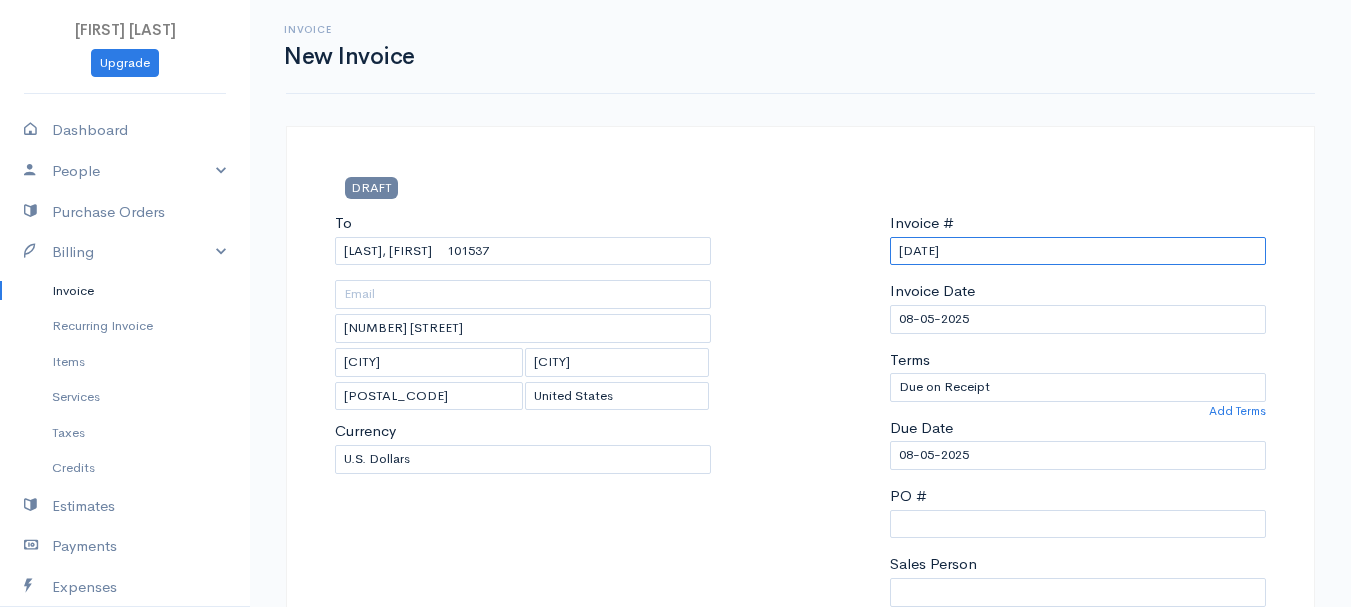 paste on "[M]-[D]-[YY]" 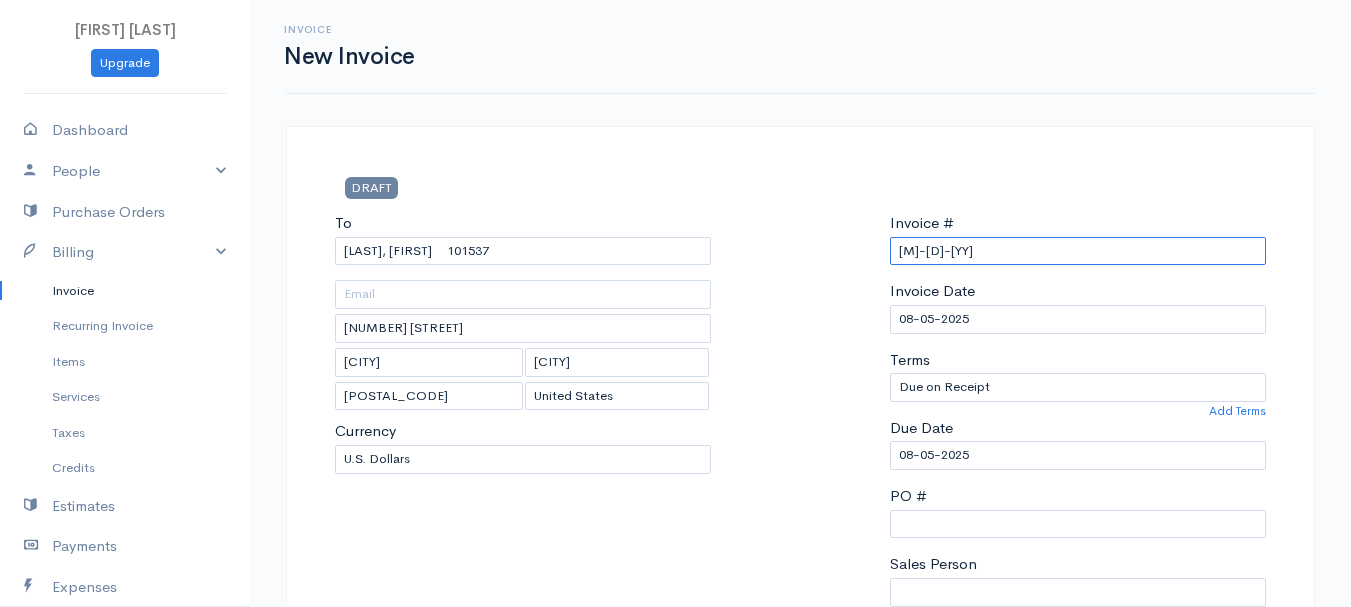 scroll, scrollTop: 400, scrollLeft: 0, axis: vertical 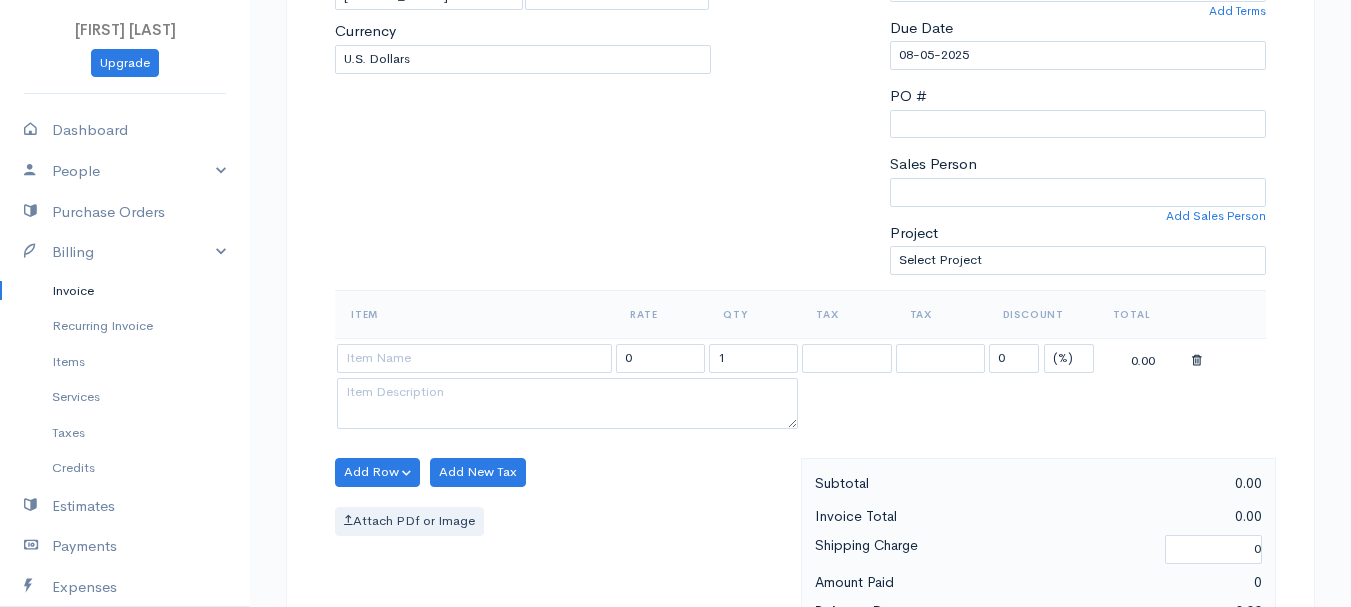 type on "[M]-[D]-[YY]" 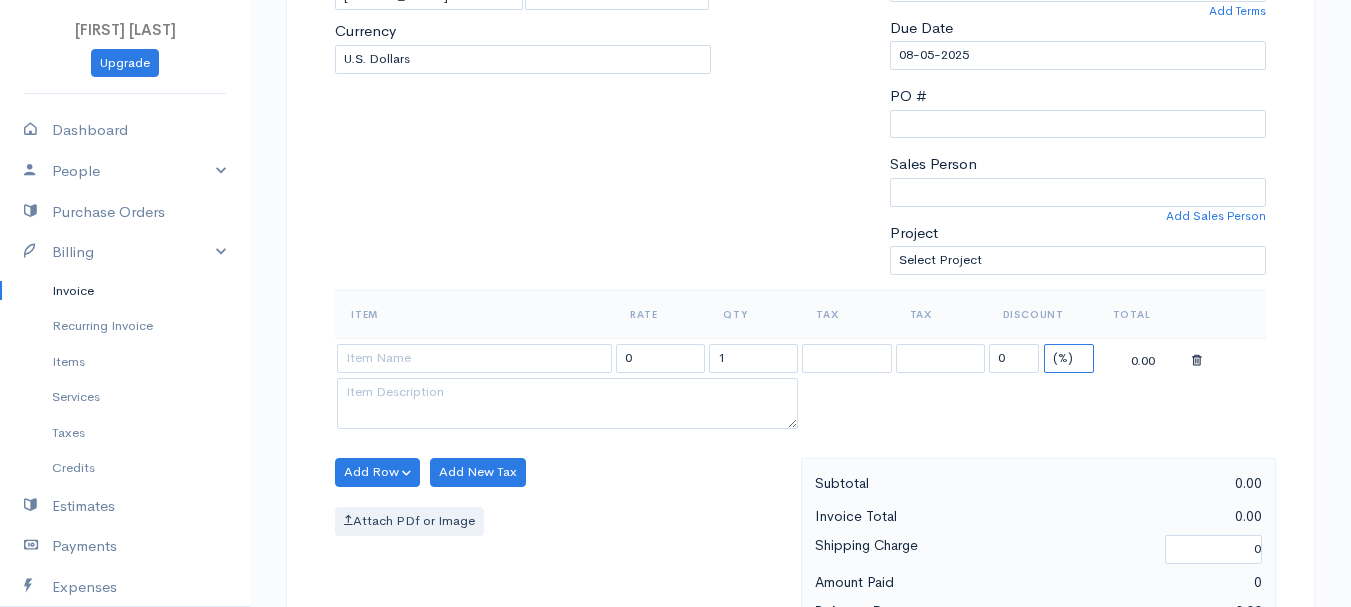 drag, startPoint x: 1061, startPoint y: 349, endPoint x: 1061, endPoint y: 370, distance: 21 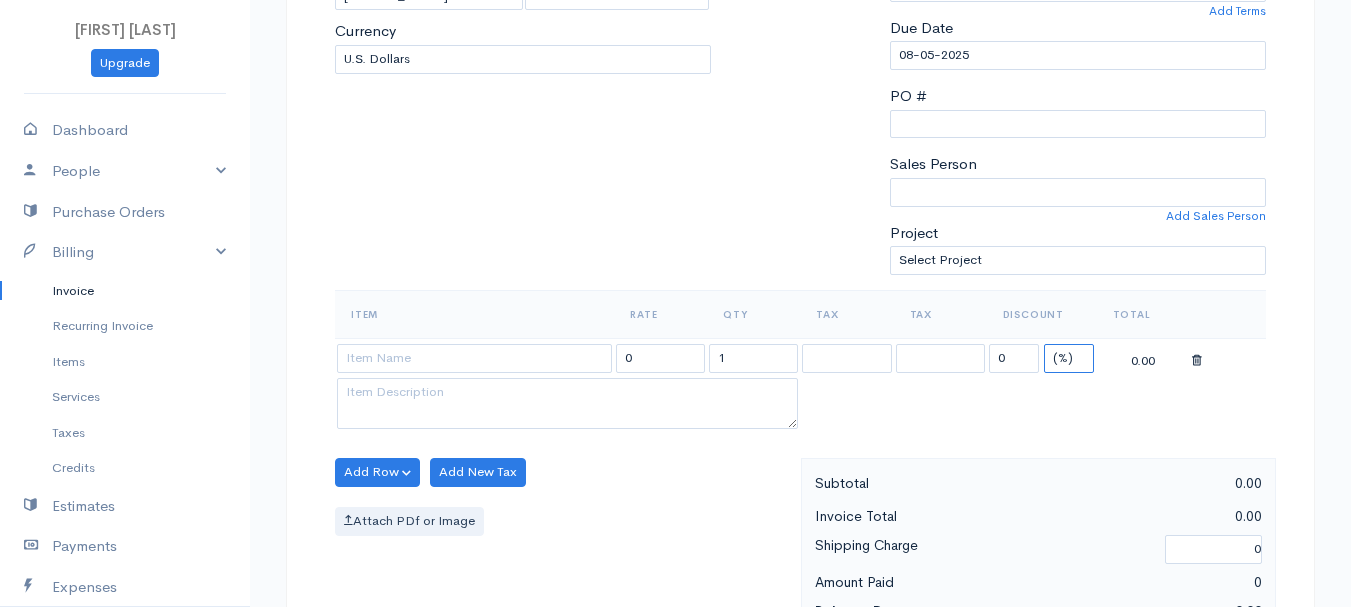select on "2" 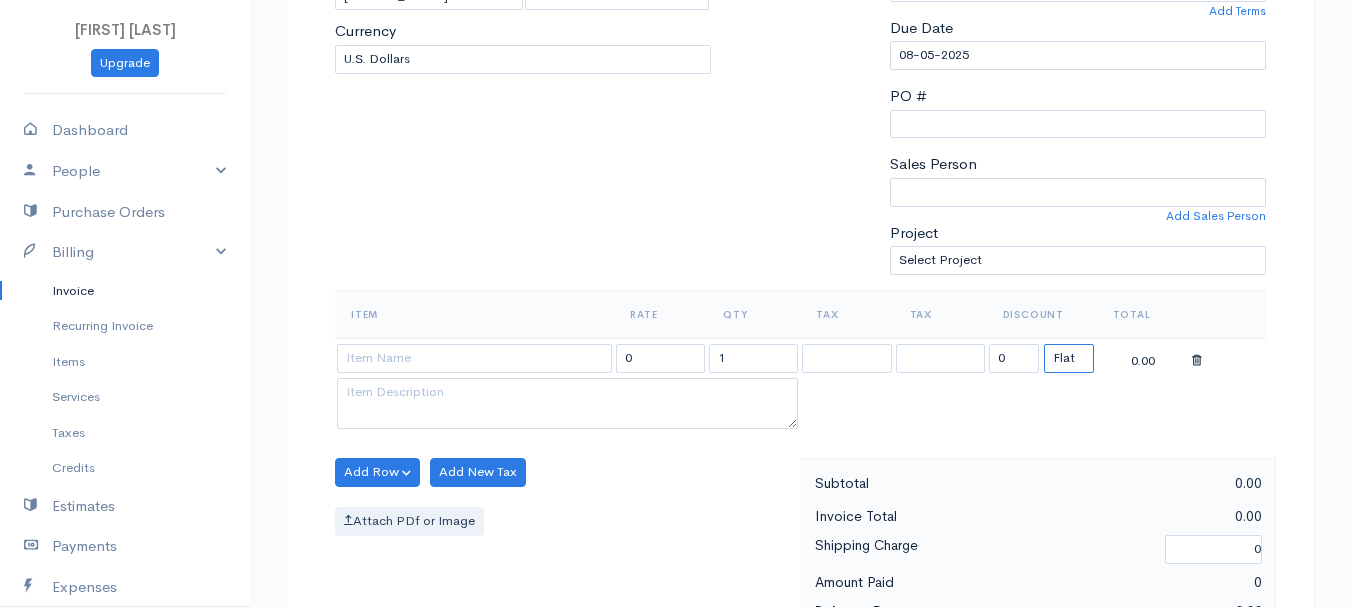 click on "(%) Flat" at bounding box center [1069, 358] 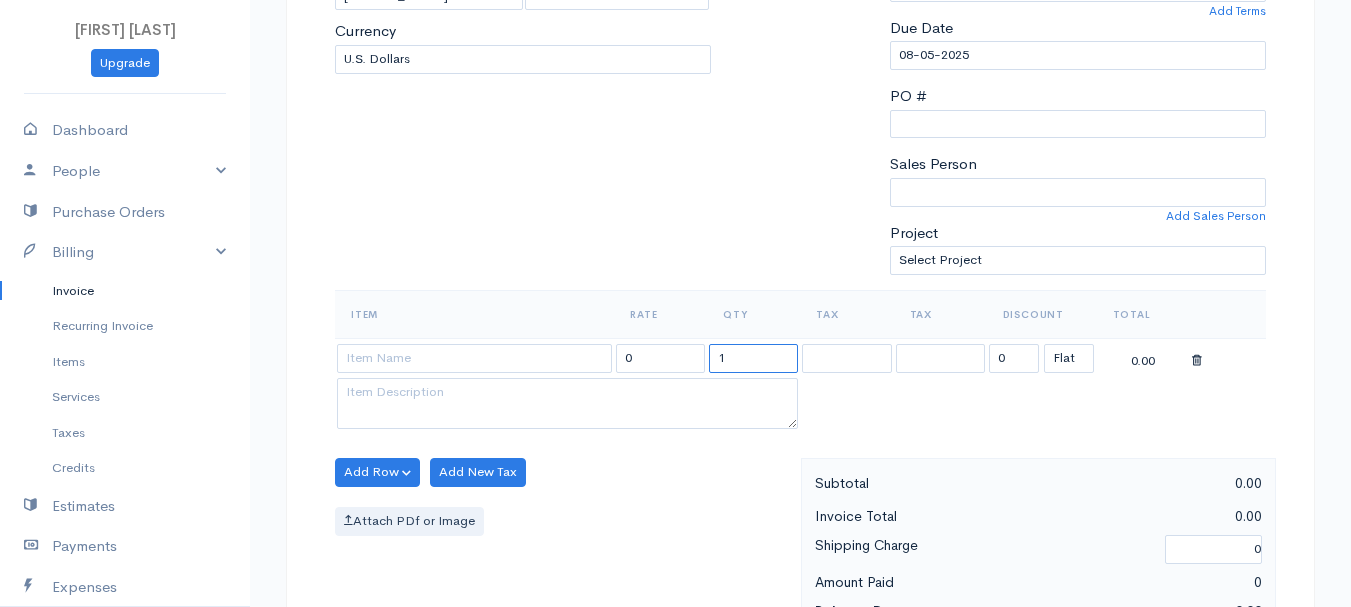 click on "1" at bounding box center [753, 358] 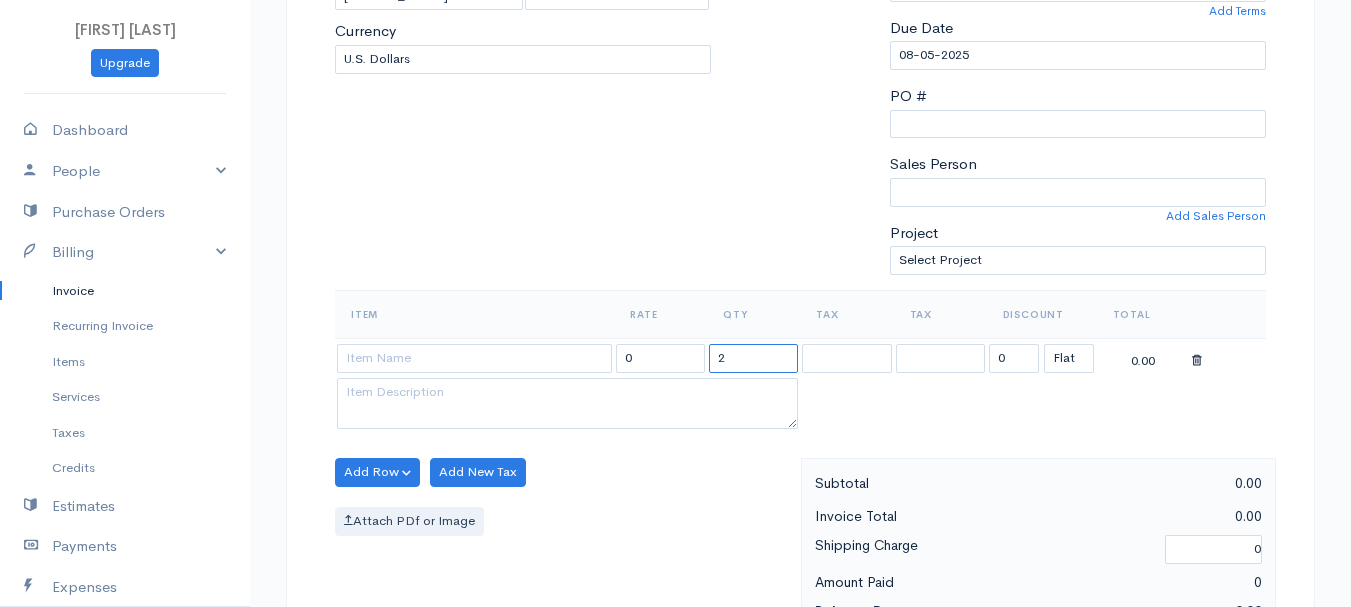 type on "2" 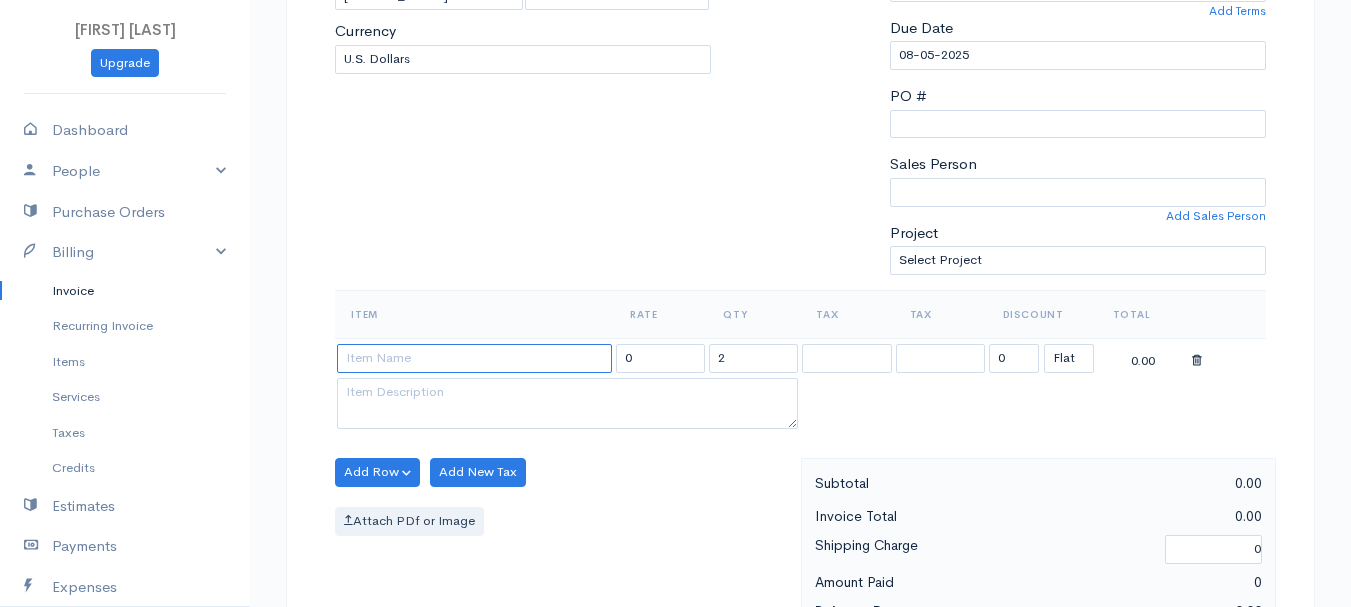 click at bounding box center (474, 358) 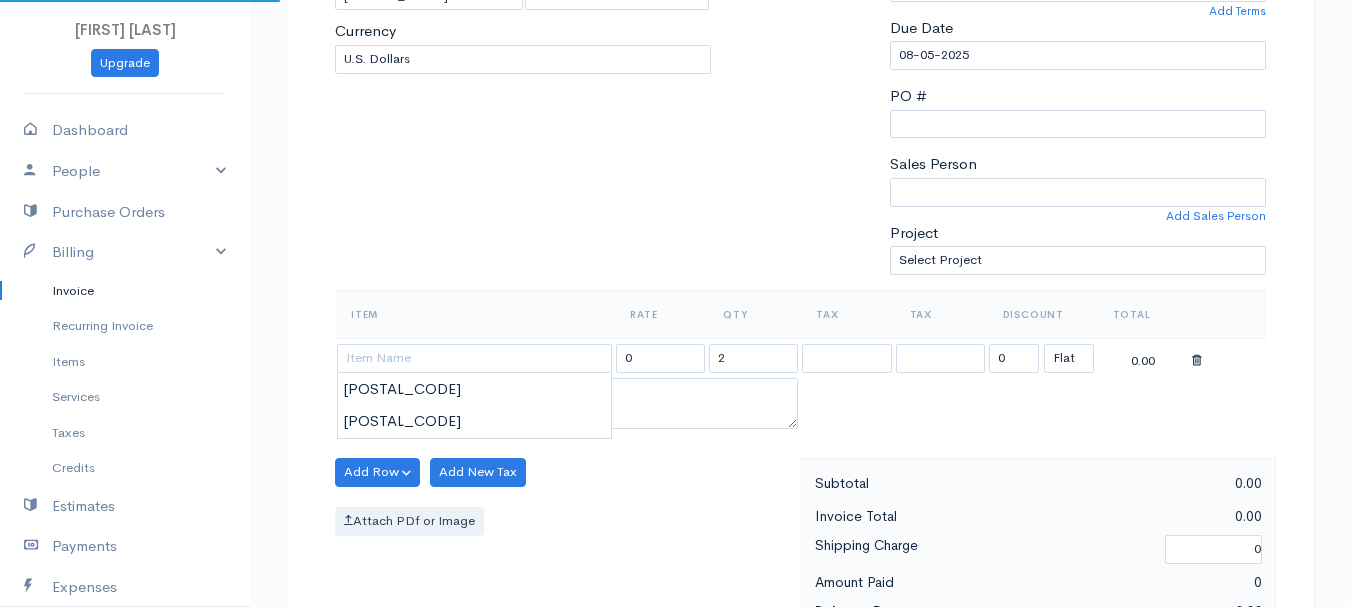 type on "[POSTAL_CODE]" 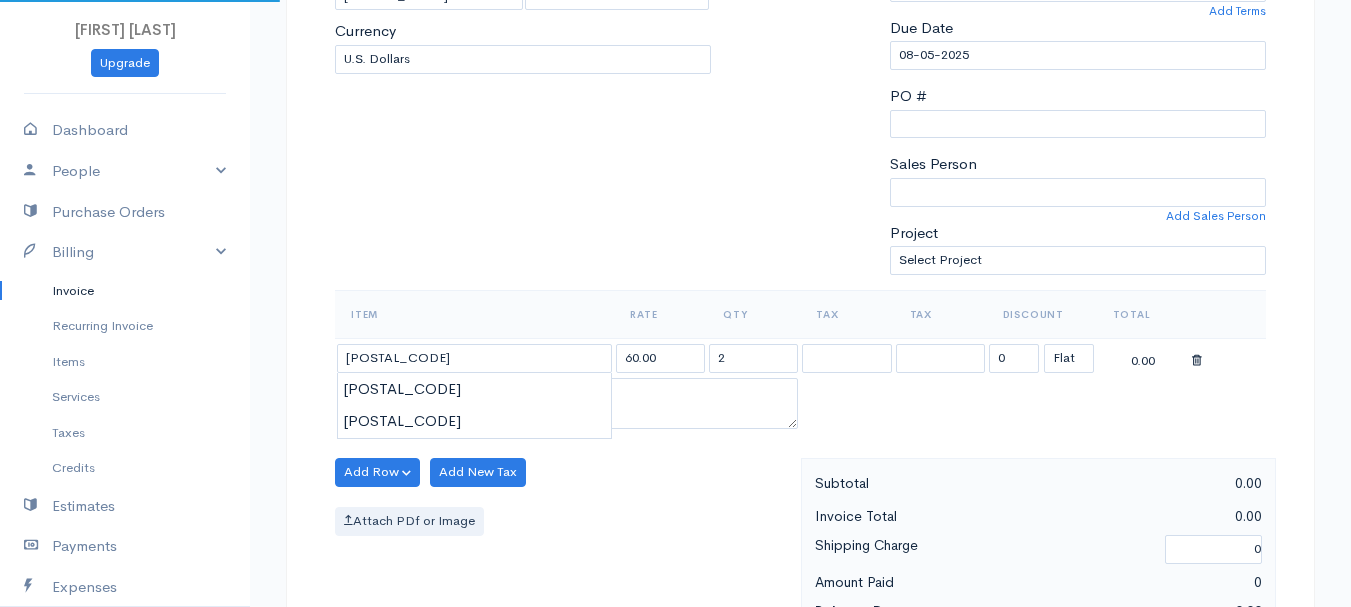 click on "DRAFT To [LAST], [FIRST]     101537 [NUMBER] [STREET] [CITY] [STATE] [CHOOSE COUNTRY] United States Canada United Kingdom Afghanistan Albania Algeria American Samoa Andorra Anguilla 2" at bounding box center (675, 464) 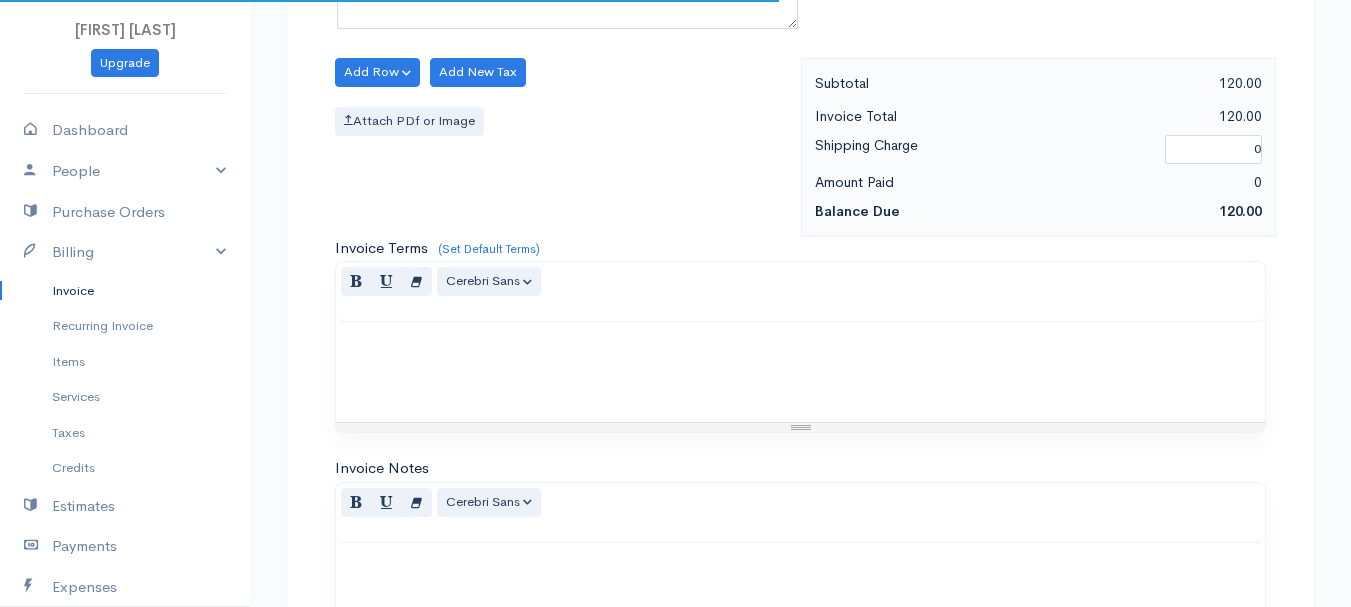 scroll, scrollTop: 1122, scrollLeft: 0, axis: vertical 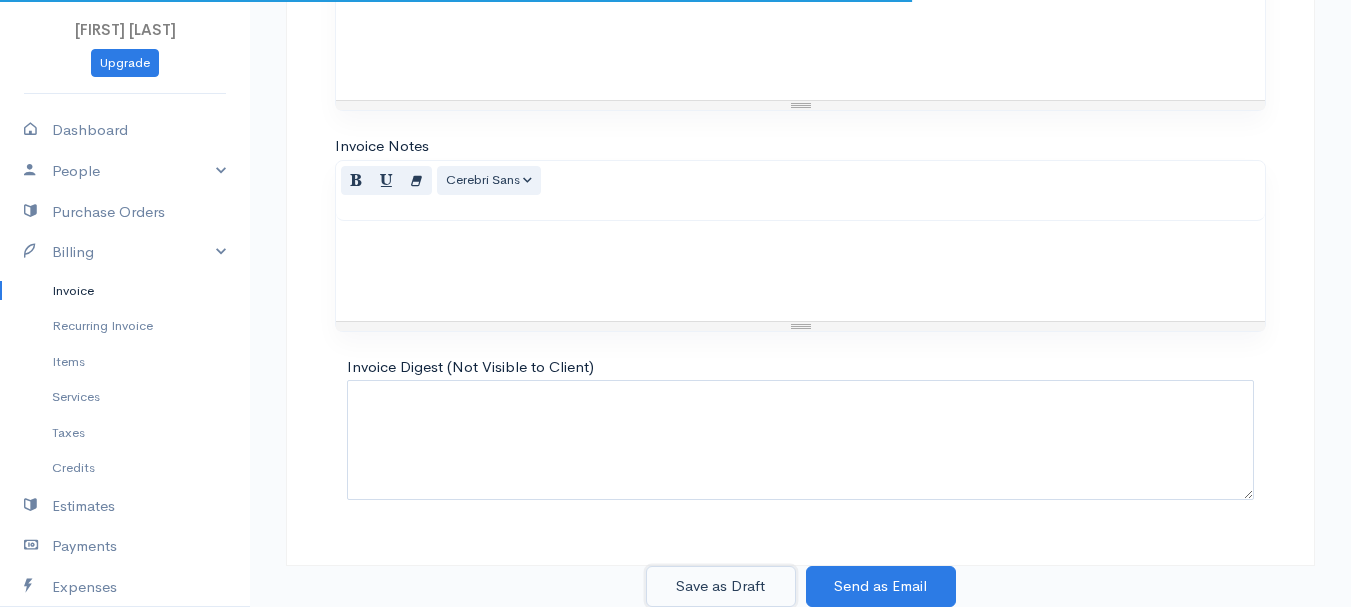 click on "Save as Draft" at bounding box center [721, 586] 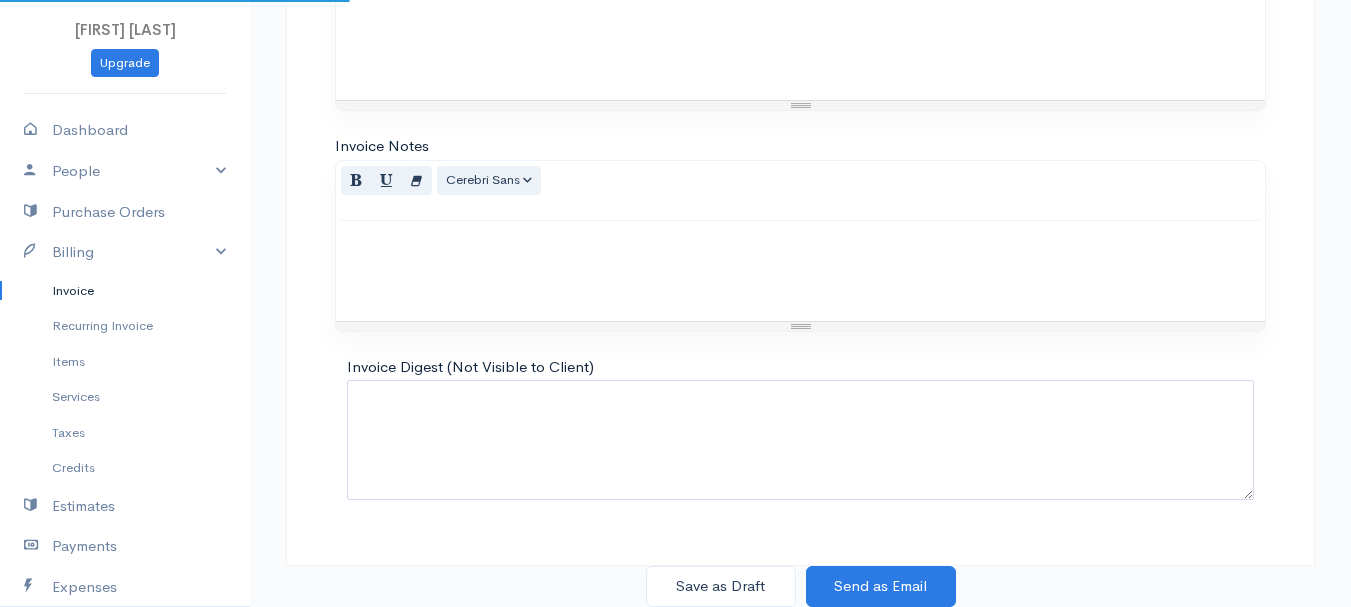 scroll, scrollTop: 0, scrollLeft: 0, axis: both 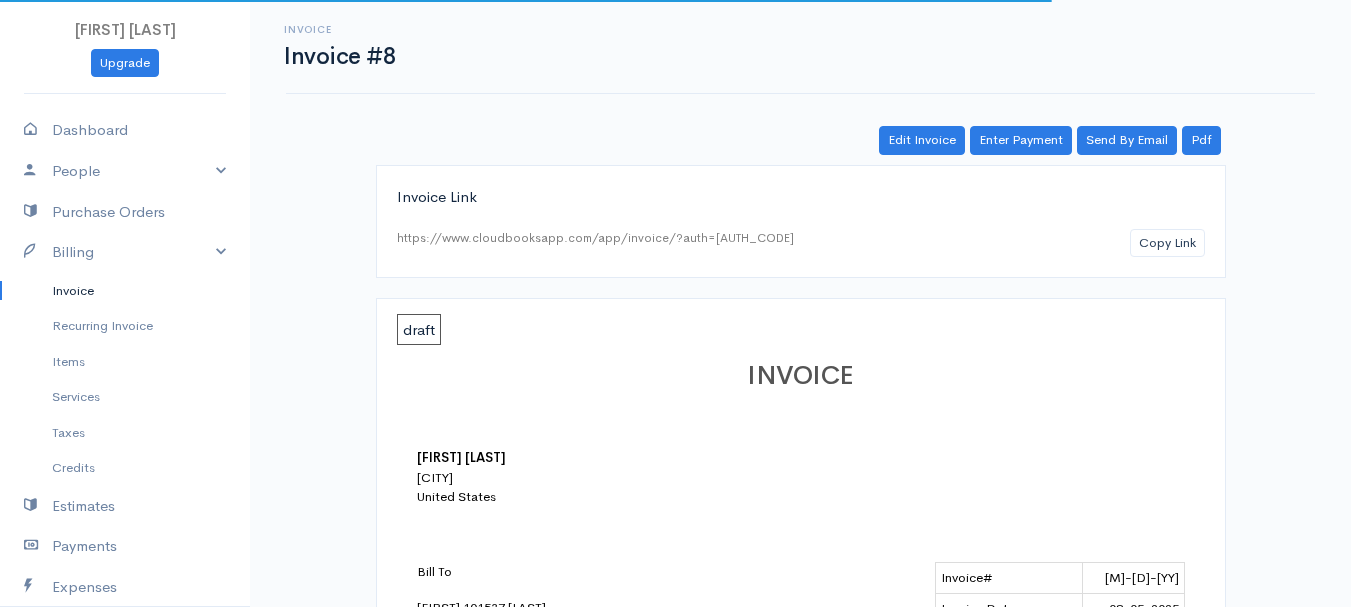 click on "Invoice" at bounding box center (125, 291) 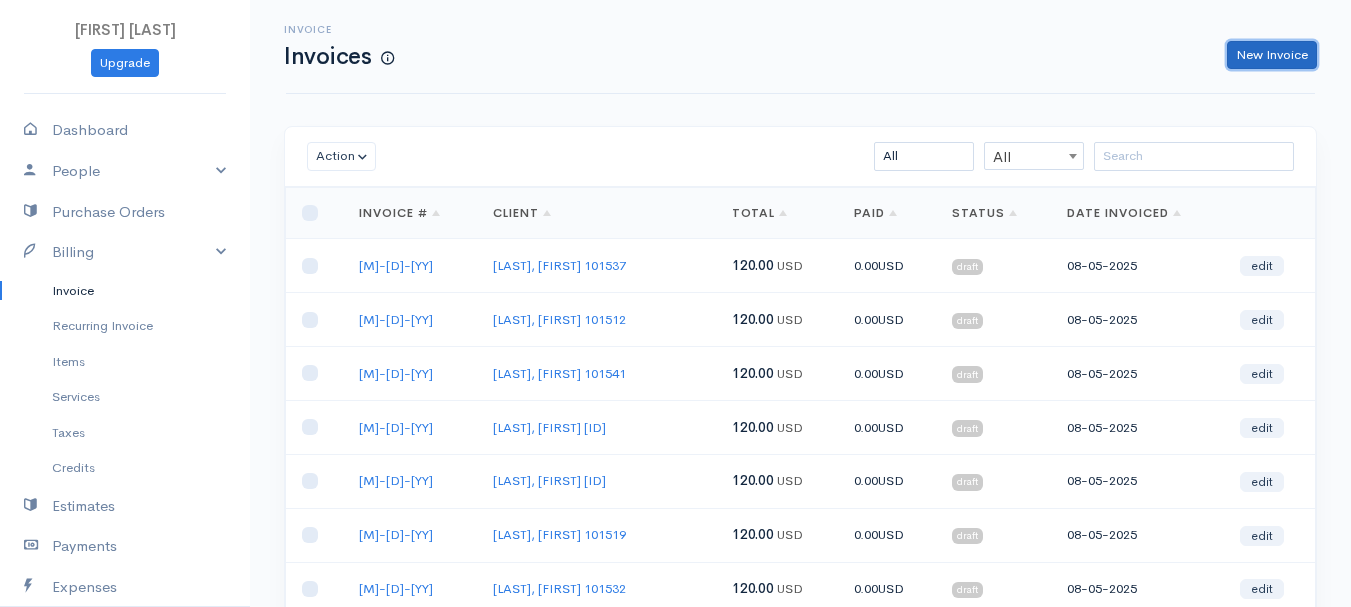 click on "New Invoice" at bounding box center [1272, 55] 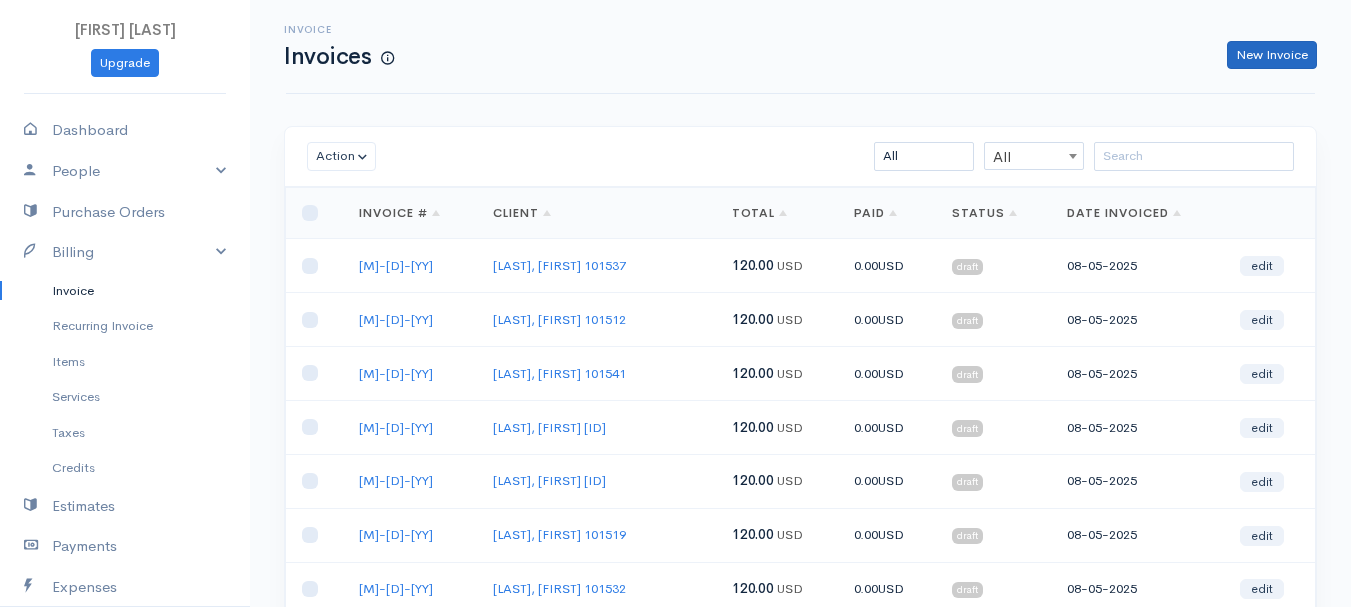 select on "United States" 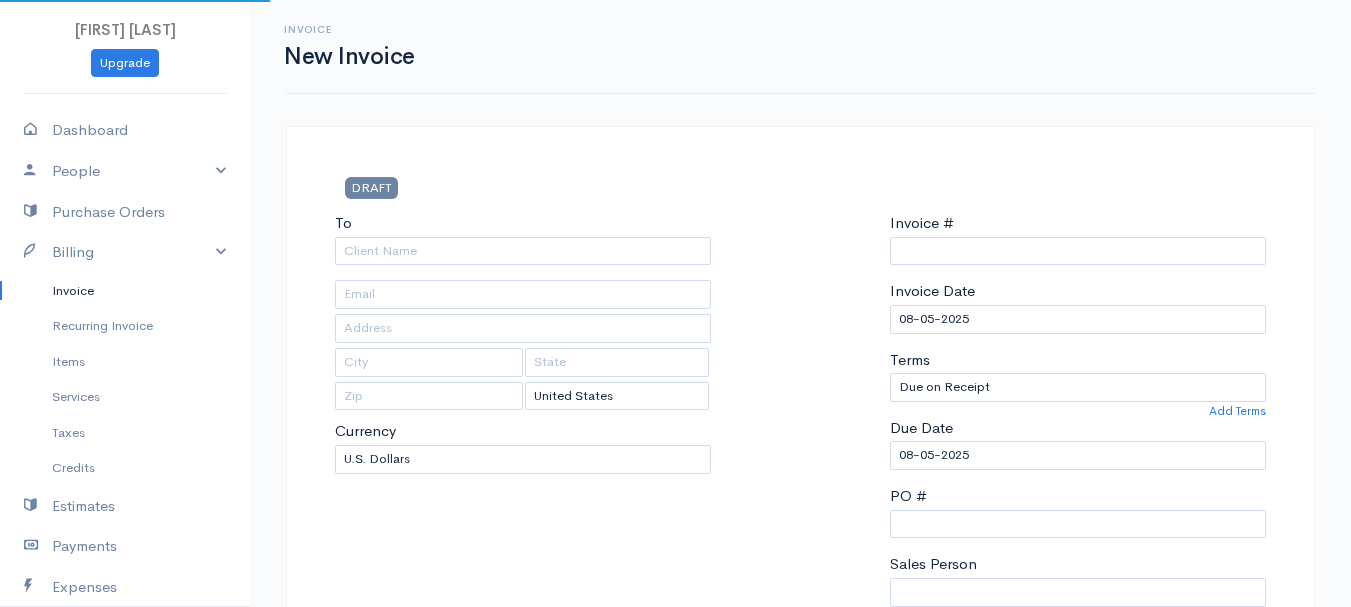 type on "[DATE]" 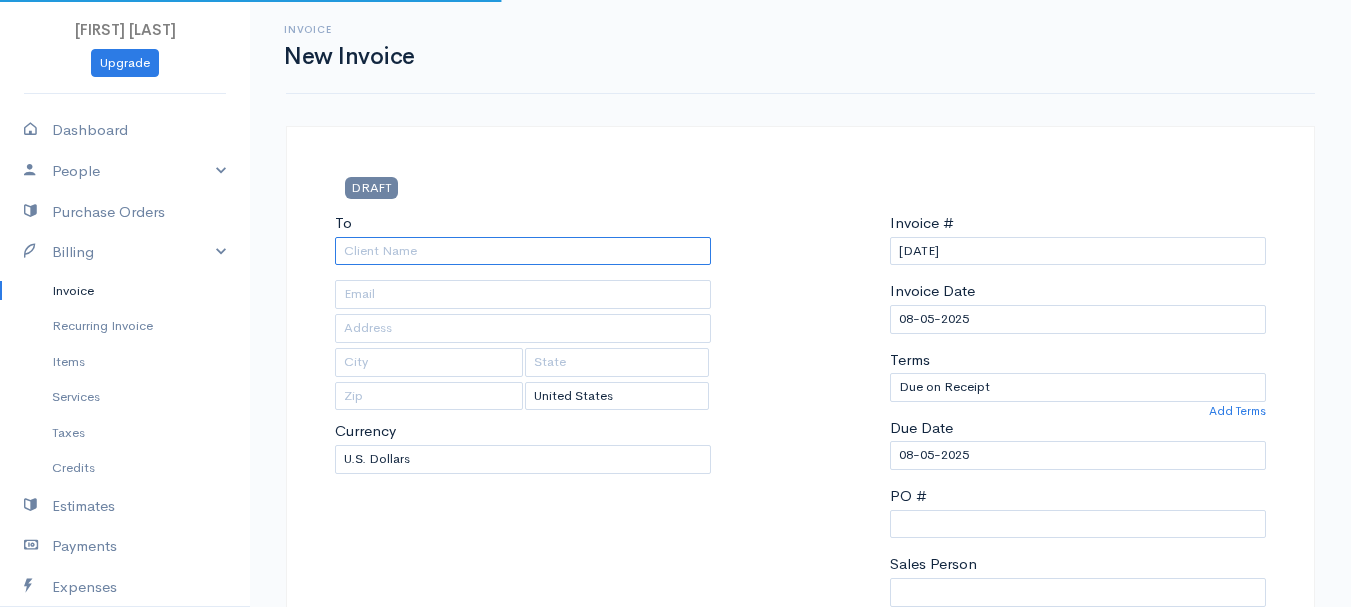 click on "To" at bounding box center [523, 251] 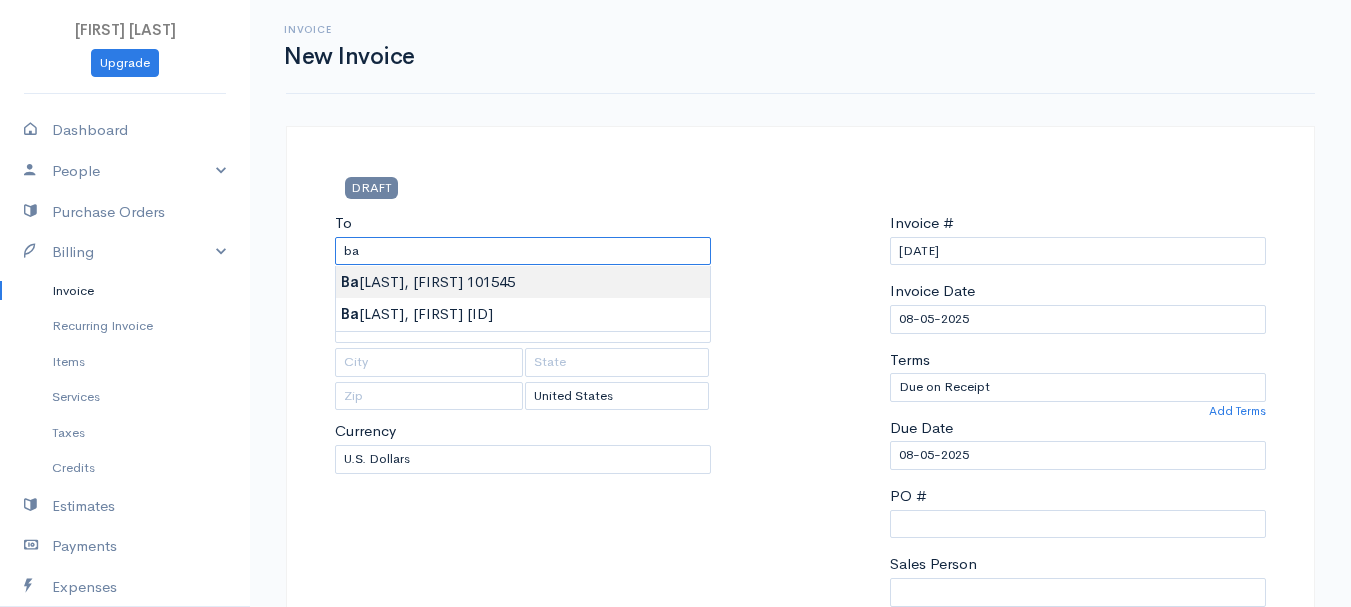 type on "[LAST], [FIRST]     101545" 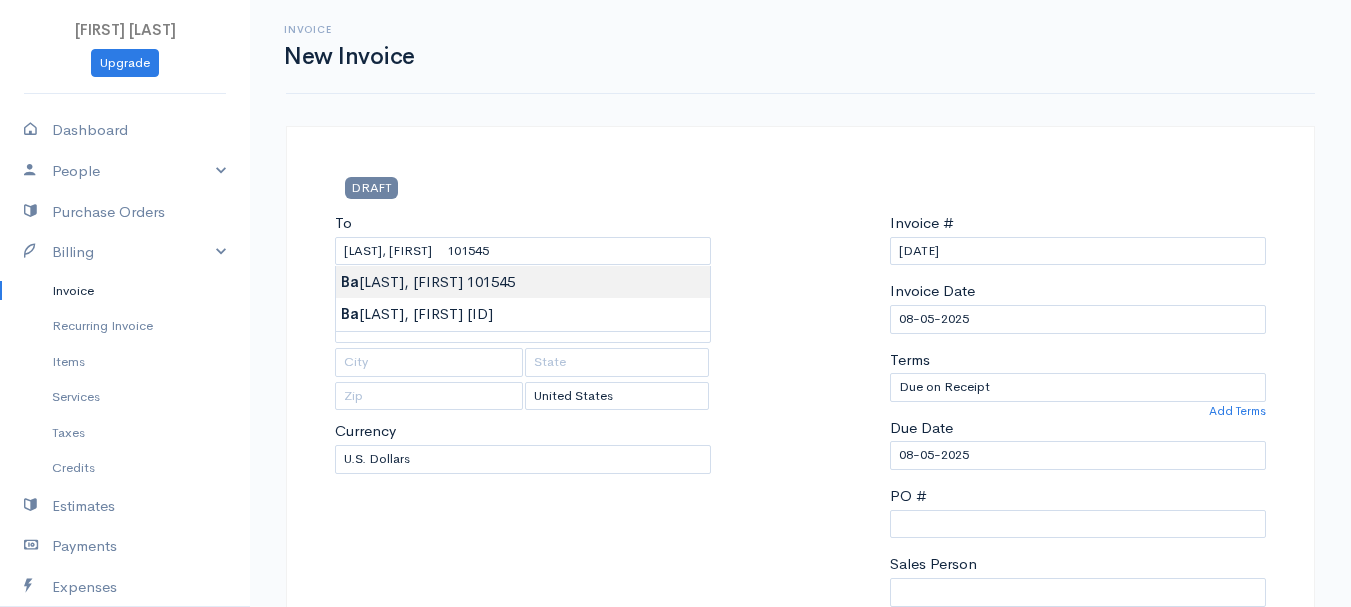click on "[FIRST] [LAST]
Upgrade
Dashboard
People
Clients
Vendors
Staff Users
Purchase Orders
Billing
Invoice
Recurring Invoice
Items
Services
Taxes
Credits
Estimates
Payments
Expenses
Track Time
Projects
Reports
Settings
My Organizations
Logout
Help
@CloudBooksApp 2022
Invoice
New Invoice
DRAFT To [LAST], [FIRST]     [ID] [Choose Country] [STATE] [STATE] [STATE] [STATE] [STATE] [STATE] [STATE] [STATE] [STATE] [STATE] [STATE] [STATE] [STATE] 0" at bounding box center (675, 864) 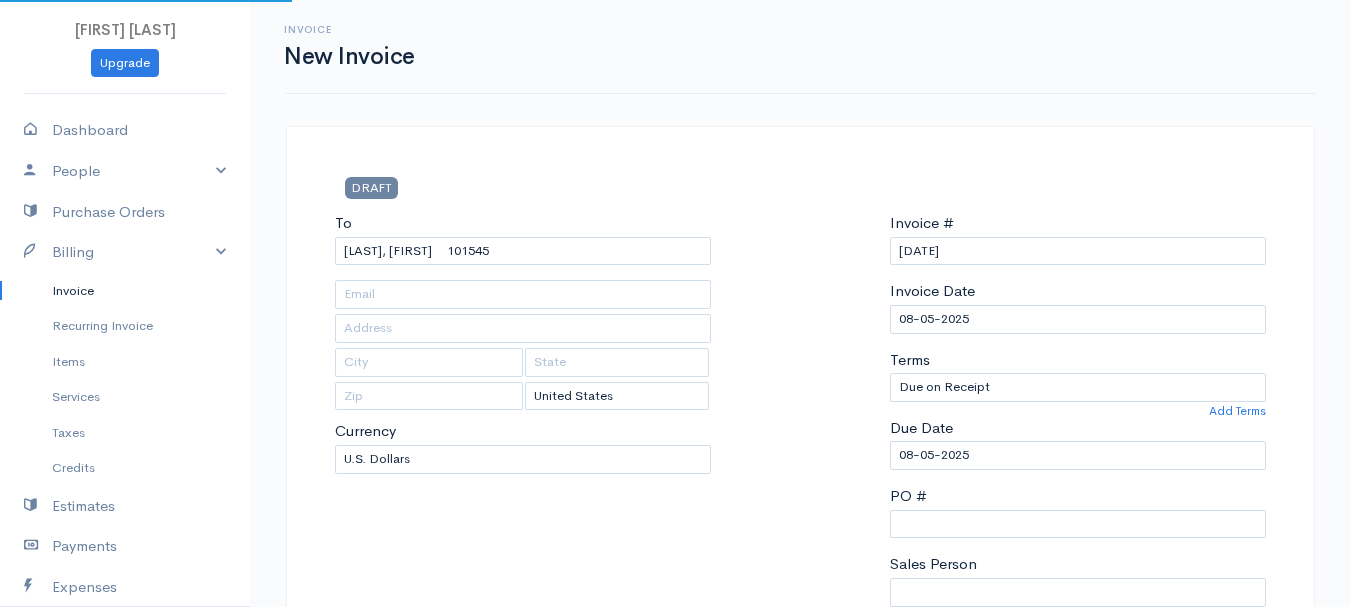 type on "[NUMBER] [STREET]" 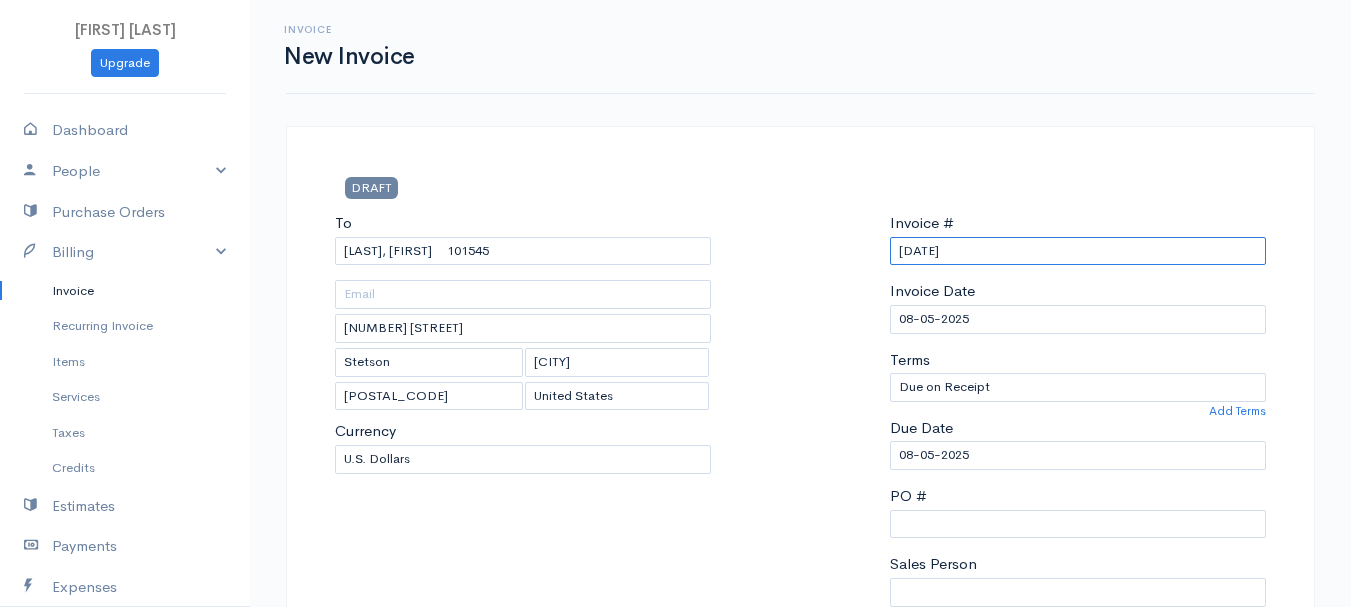 click on "[DATE]" at bounding box center [1078, 251] 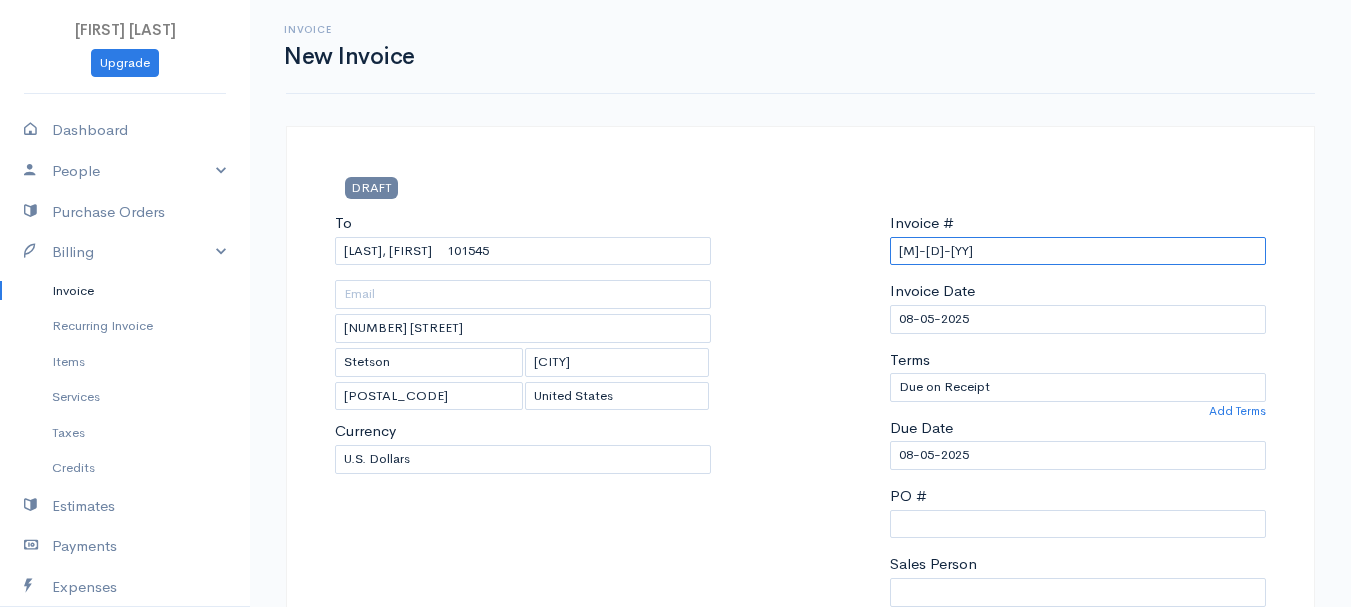 scroll, scrollTop: 400, scrollLeft: 0, axis: vertical 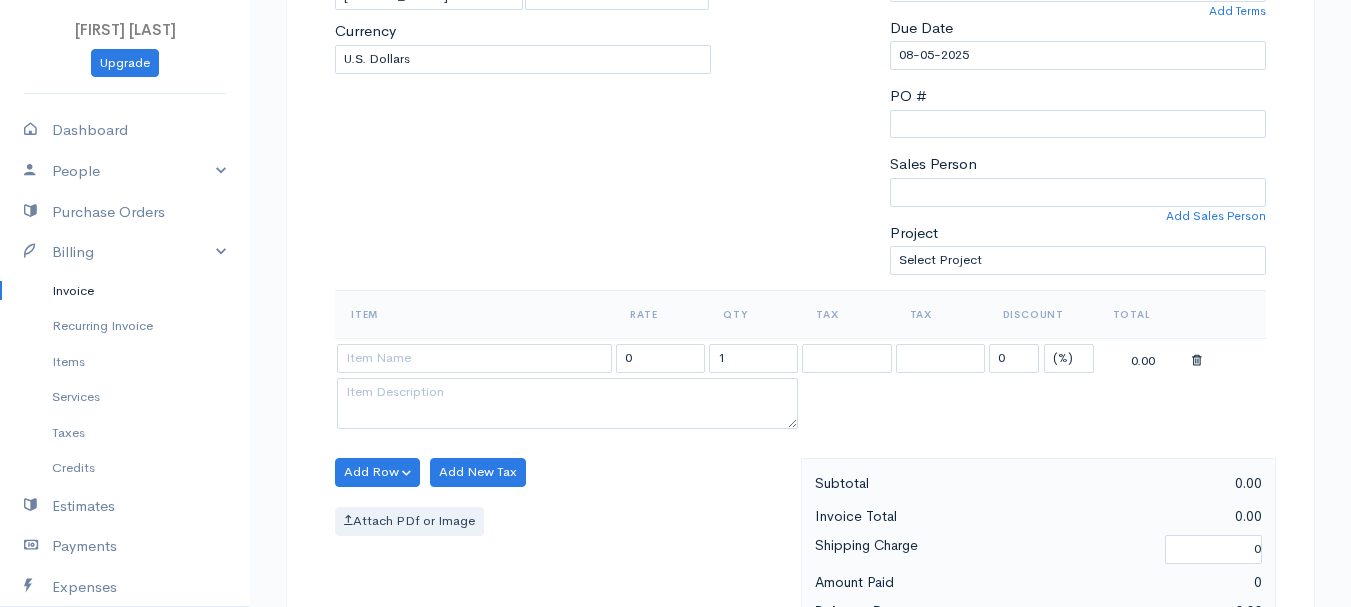 type on "[M]-[D]-[YY]" 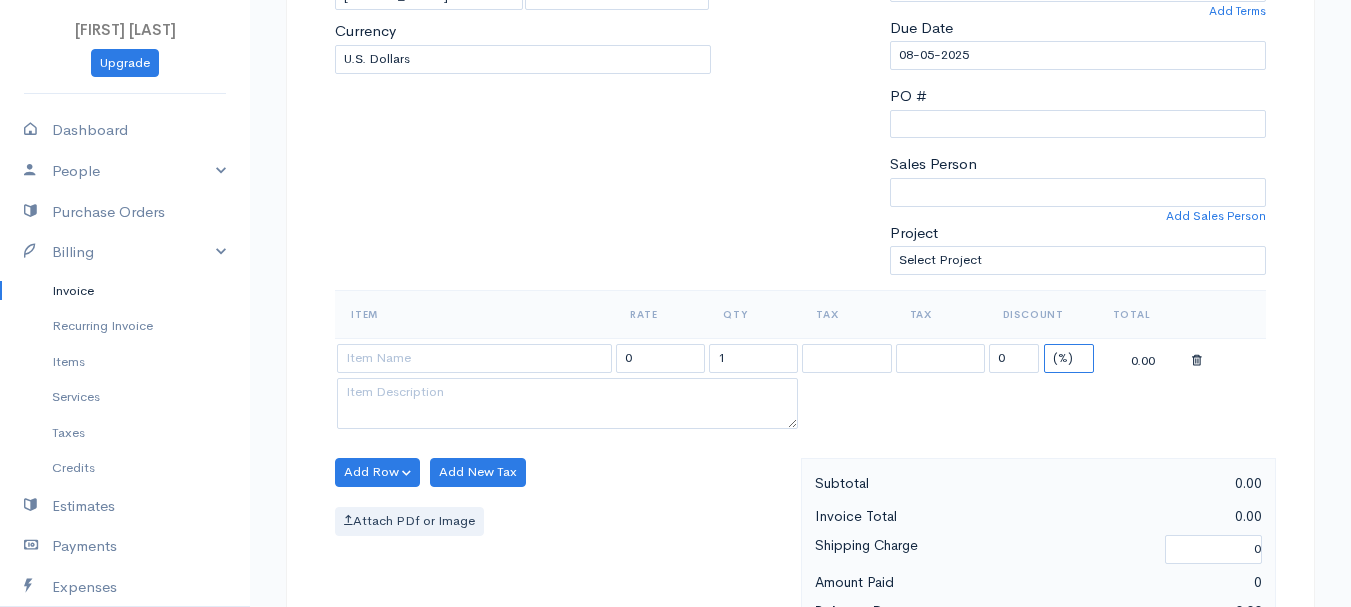 click on "(%) Flat" at bounding box center (1069, 358) 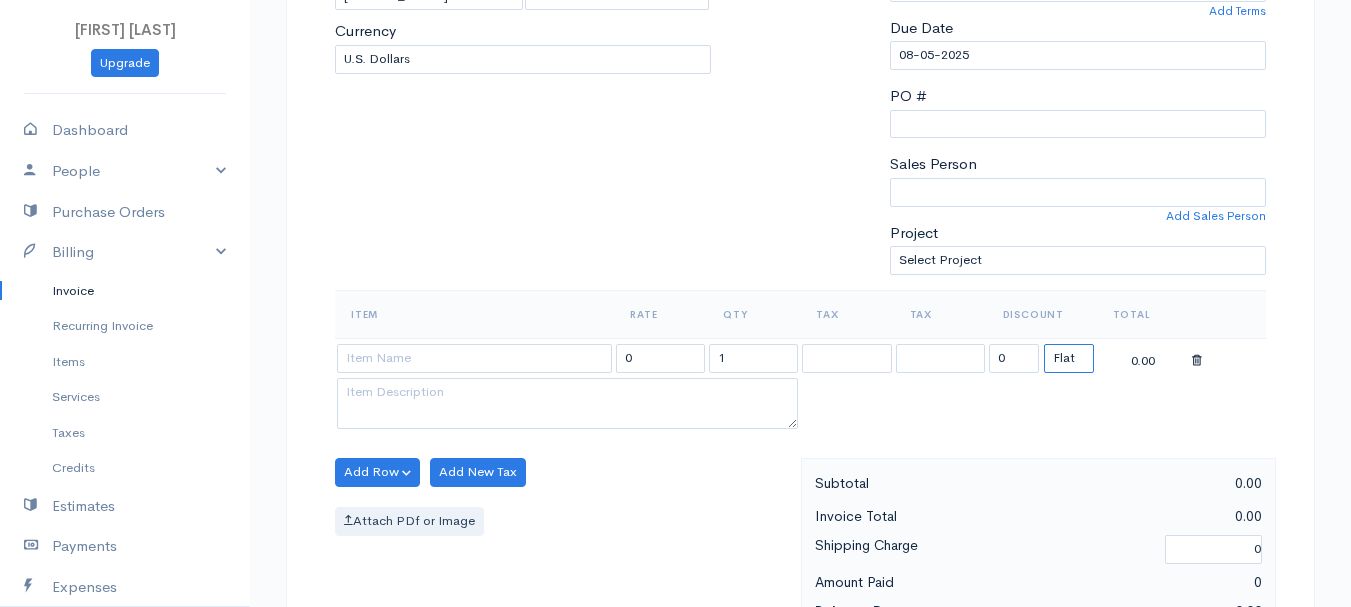 click on "(%) Flat" at bounding box center [1069, 358] 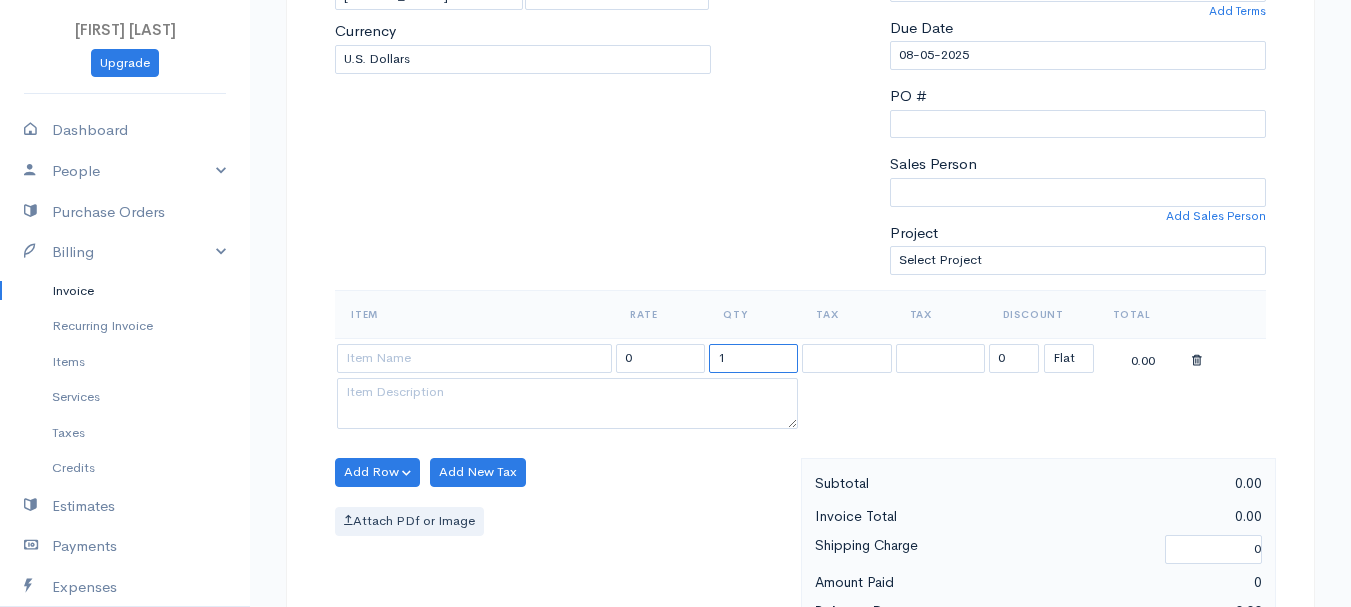 click on "1" at bounding box center (753, 358) 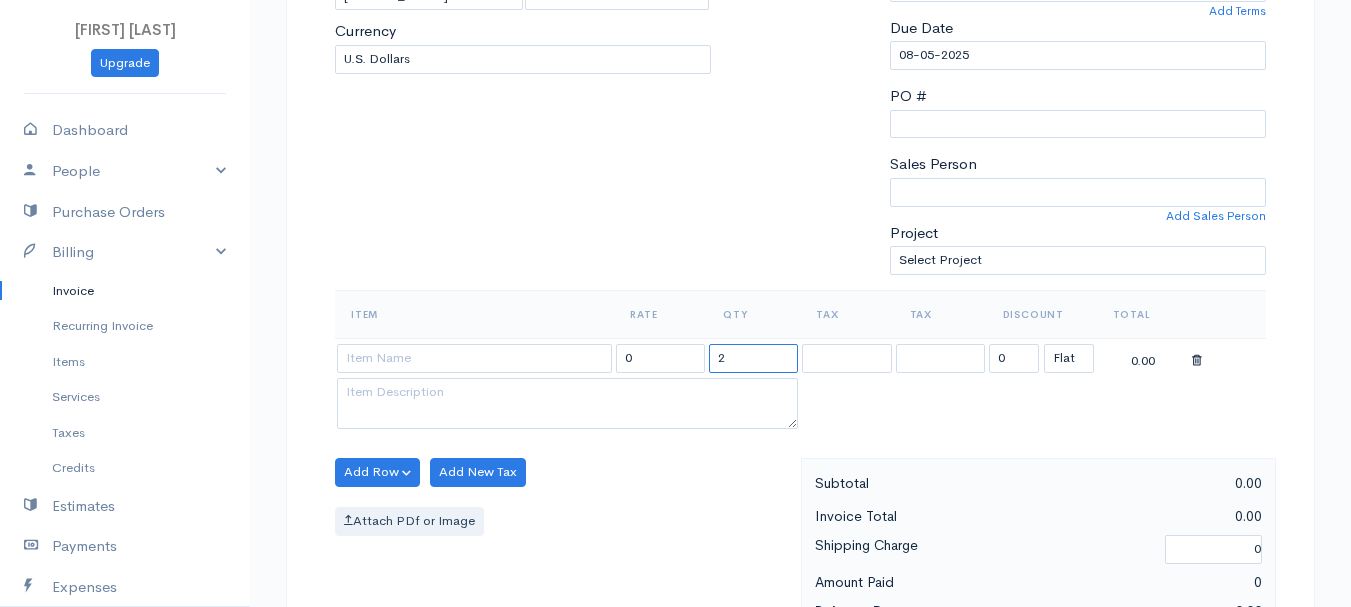 type on "2" 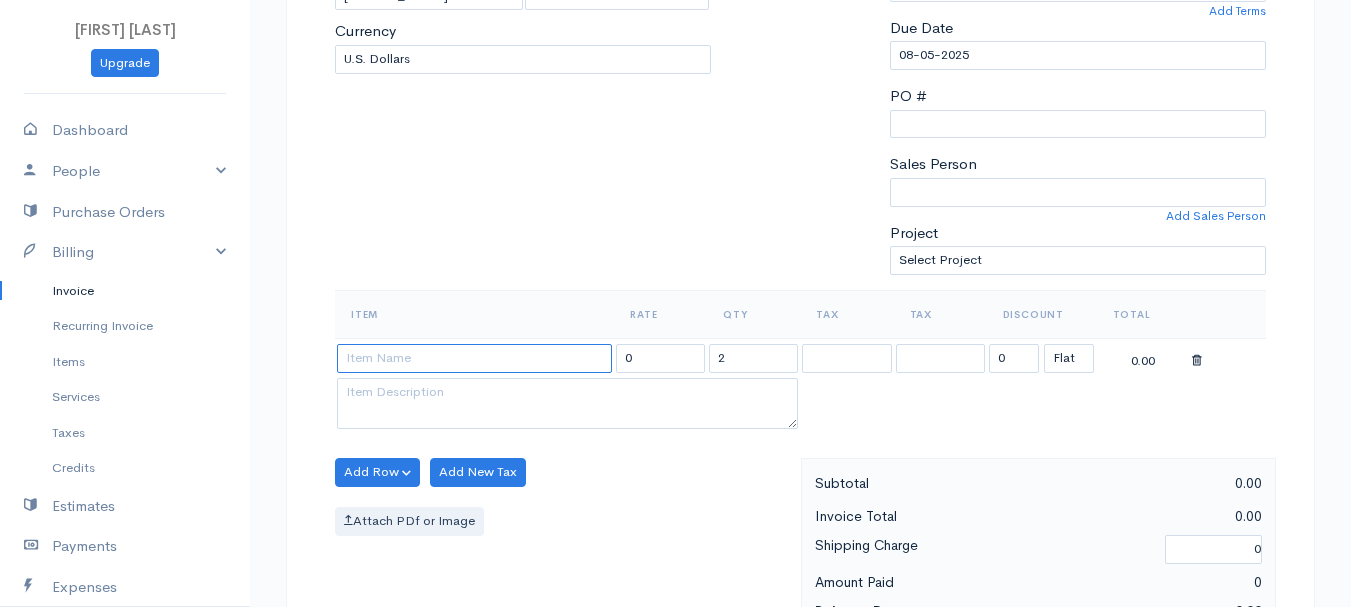 click at bounding box center (474, 358) 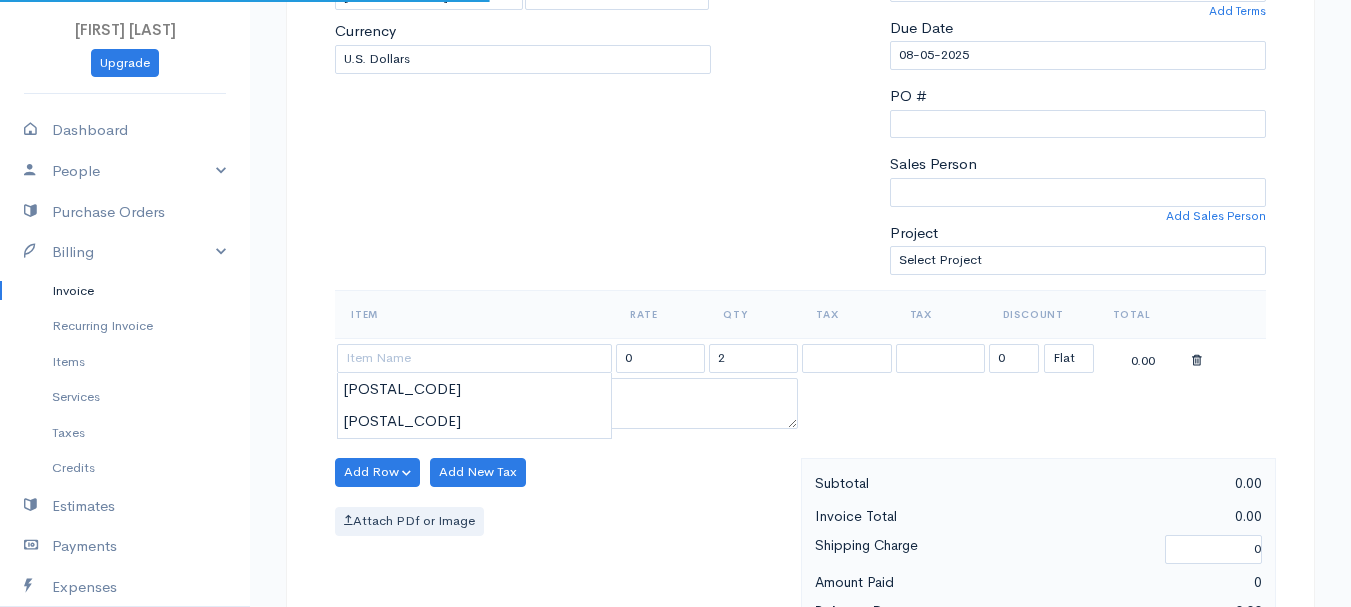 type on "[POSTAL_CODE]" 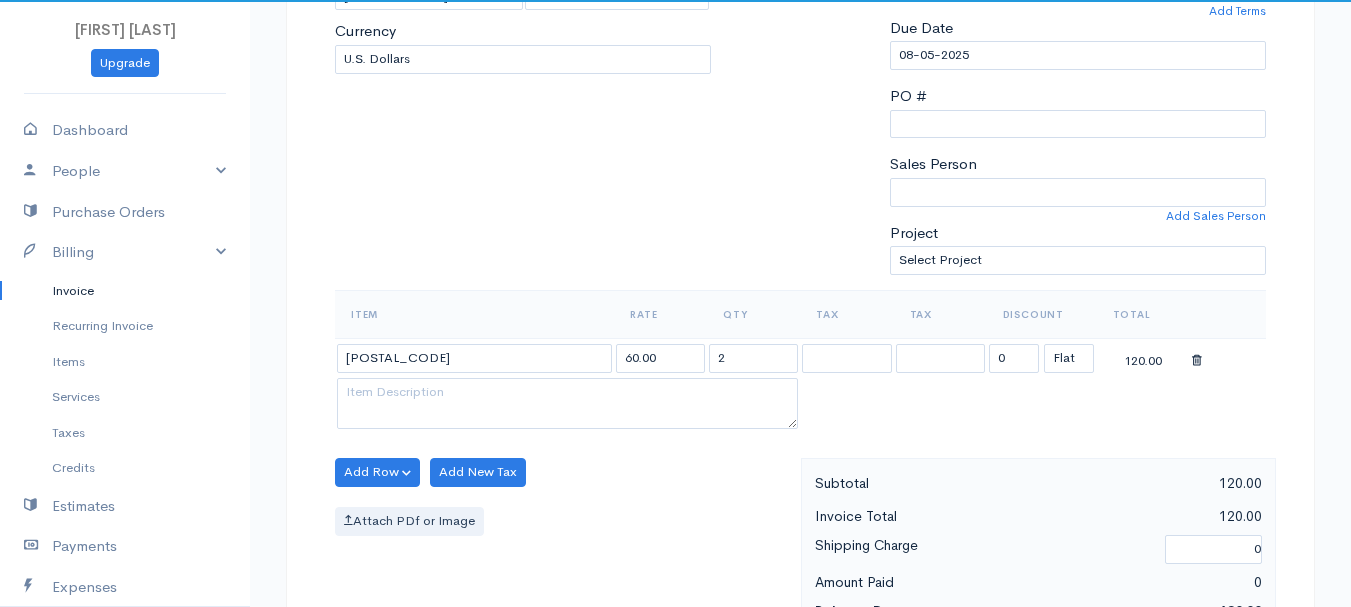 click on "[FIRST] [LAST]
Upgrade
Dashboard
People
Clients
Vendors
Staff Users
Purchase Orders
Billing
Invoice
Recurring Invoice
Items
Services
Taxes
Credits
Estimates
Payments
Expenses
Track Time
Projects
Reports
Settings
My Organizations
Logout
Help
@CloudBooksApp 2022
Invoice
New Invoice
DRAFT To [FIRST] [LAST]     101545 [NUMBER] [STREET] [CITY] [STATE] [CHOOSE COUNTRY] United States Canada United Kingdom Afghanistan Albania Algeria American Samoa Andorra Anguilla Kip" at bounding box center (675, 464) 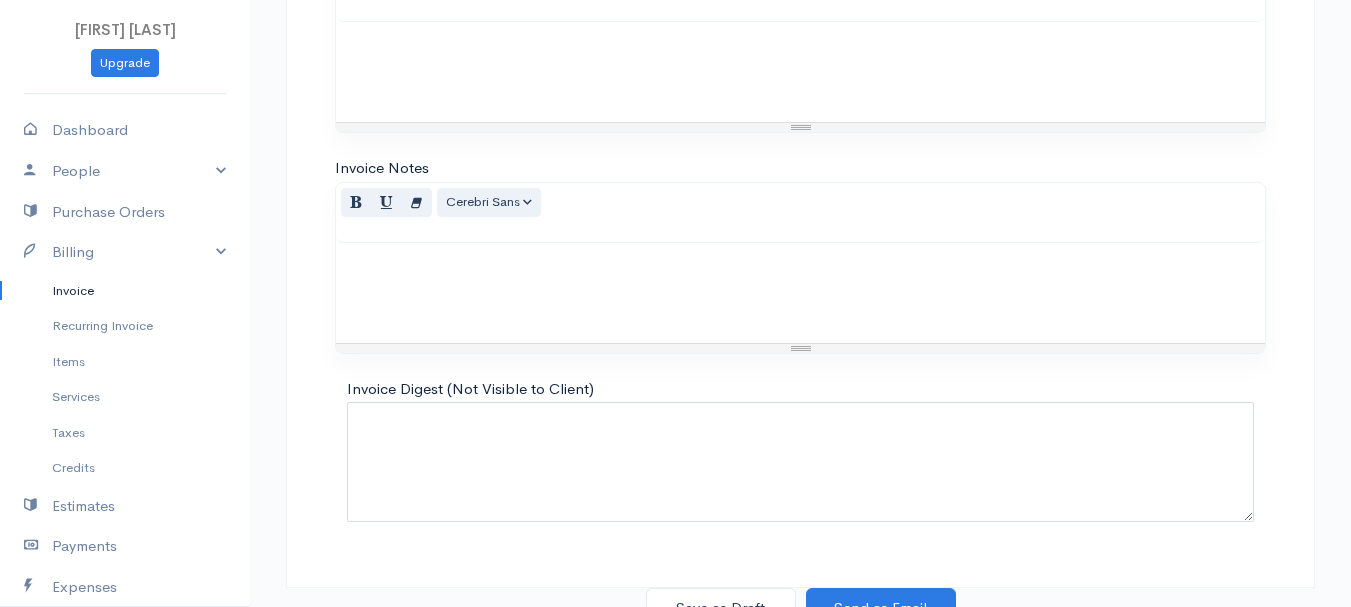 scroll, scrollTop: 1122, scrollLeft: 0, axis: vertical 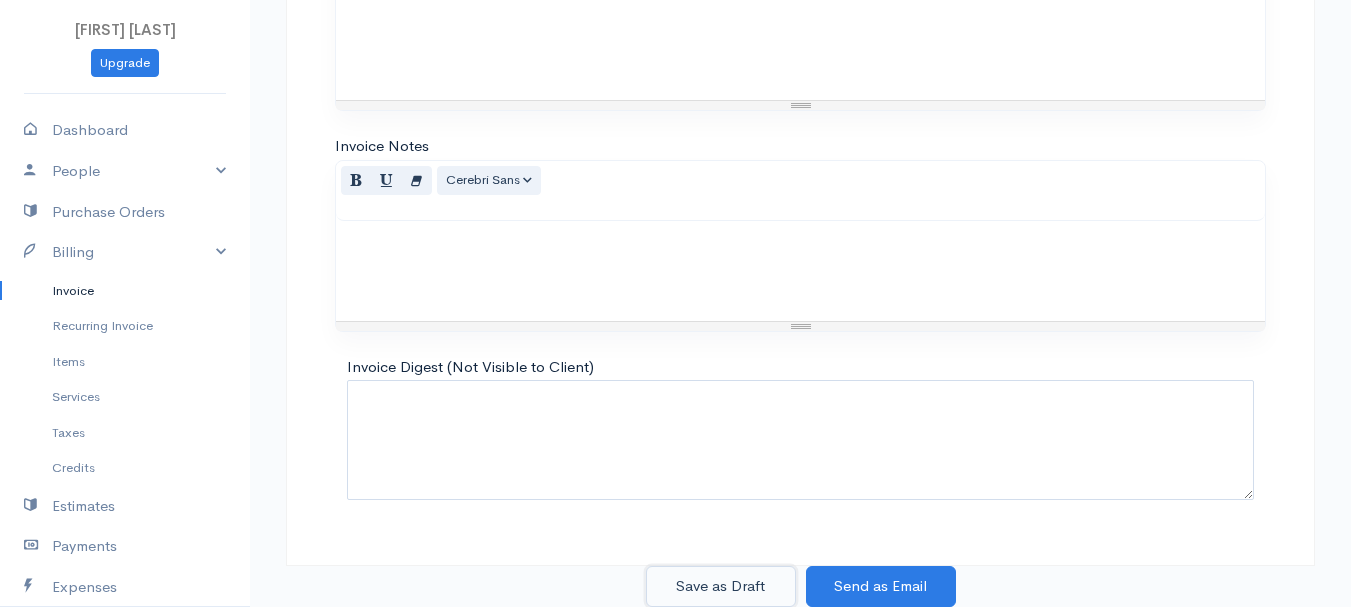 click on "Save as Draft" at bounding box center [721, 586] 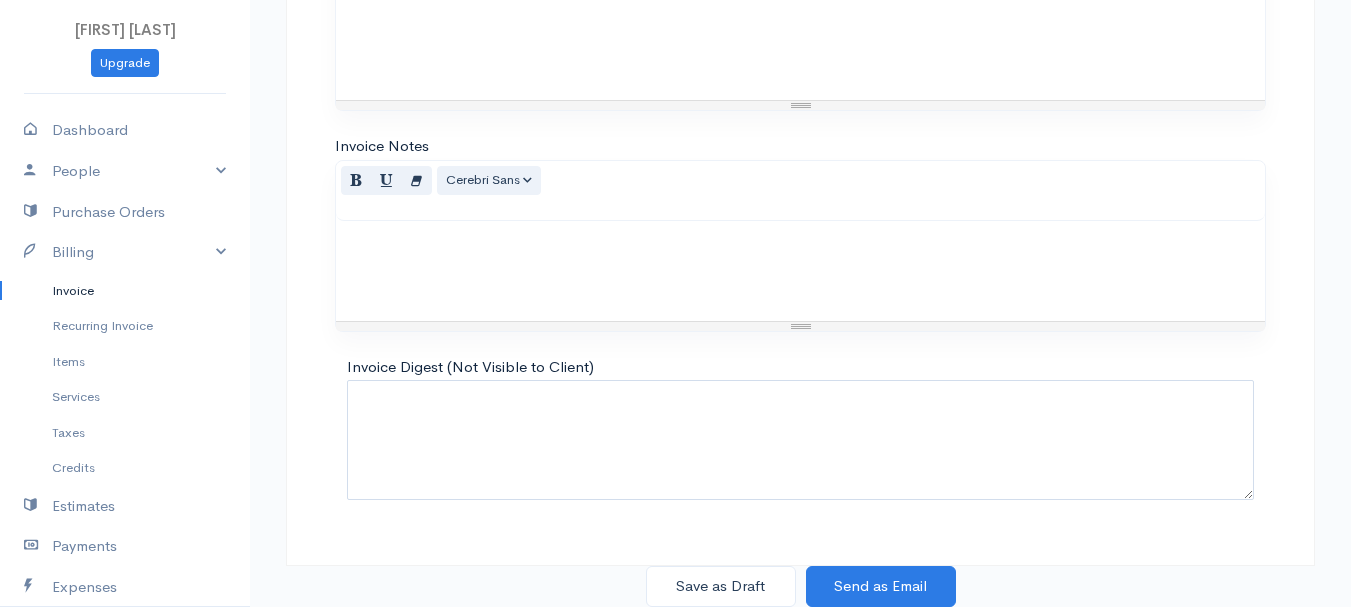scroll, scrollTop: 0, scrollLeft: 0, axis: both 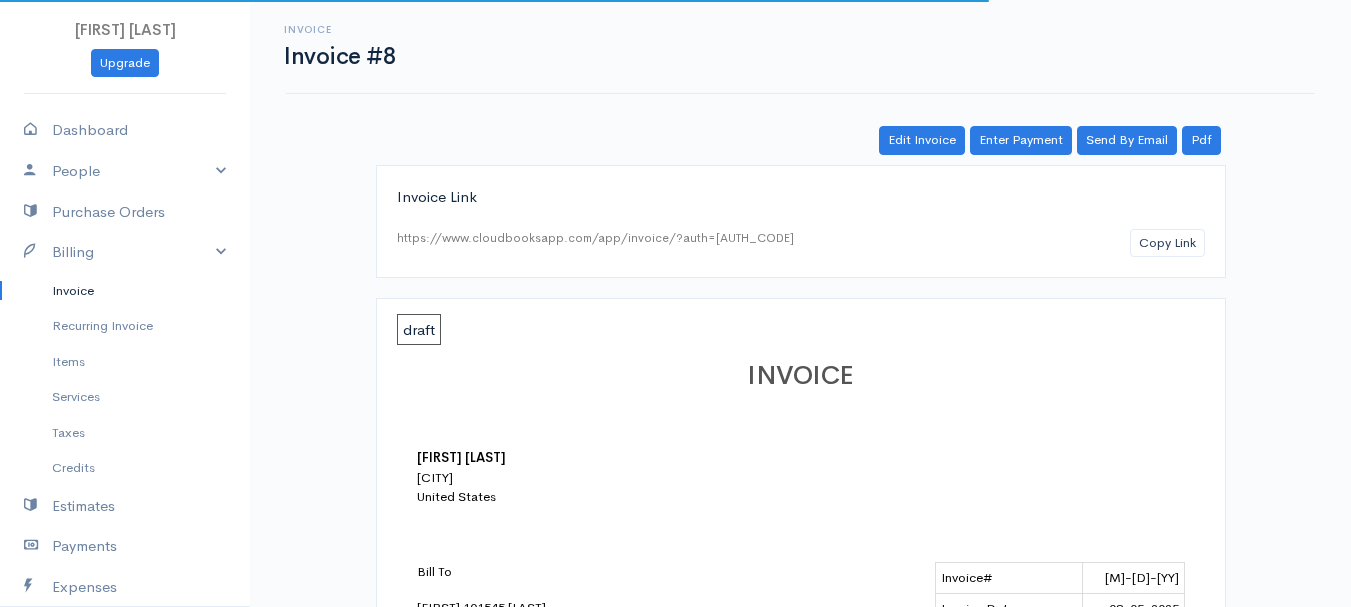 click on "Invoice" at bounding box center [125, 291] 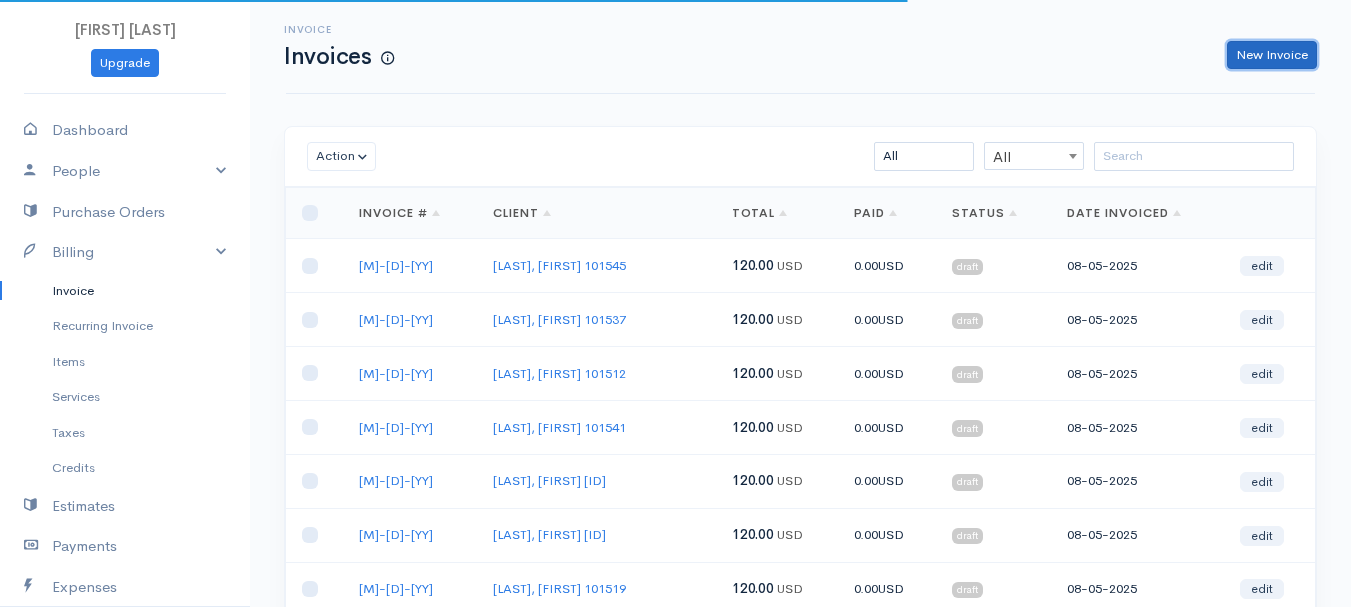 click on "New Invoice" at bounding box center (1272, 55) 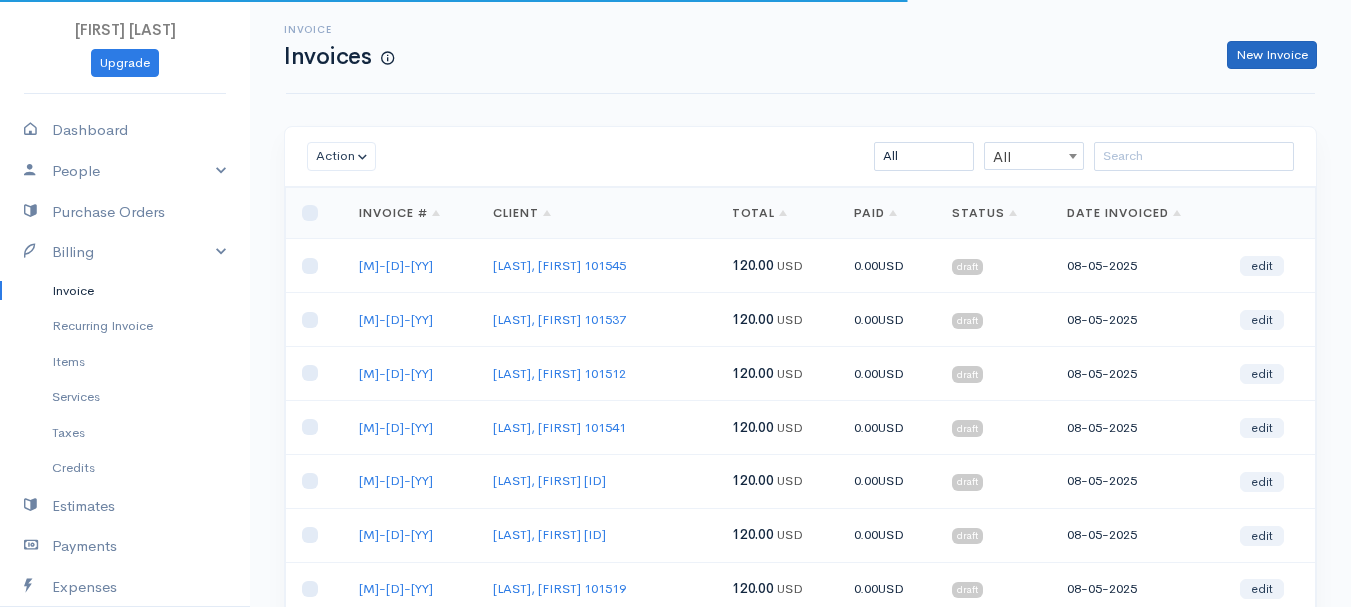 select on "United States" 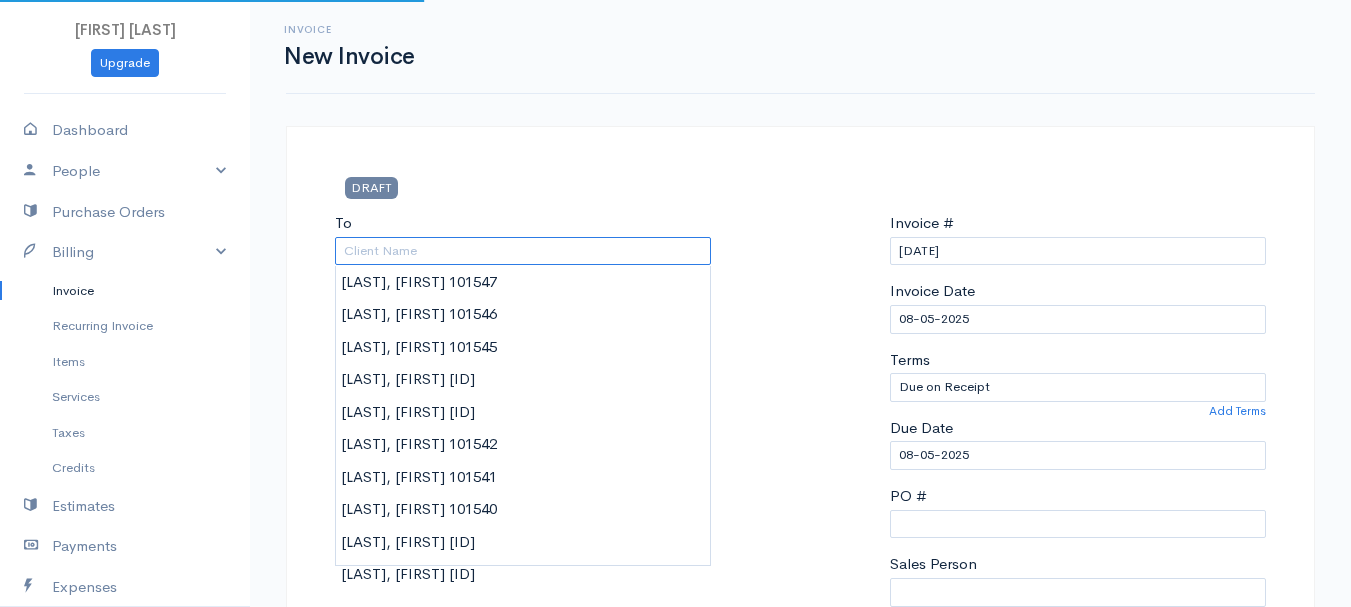 click on "To" at bounding box center [523, 251] 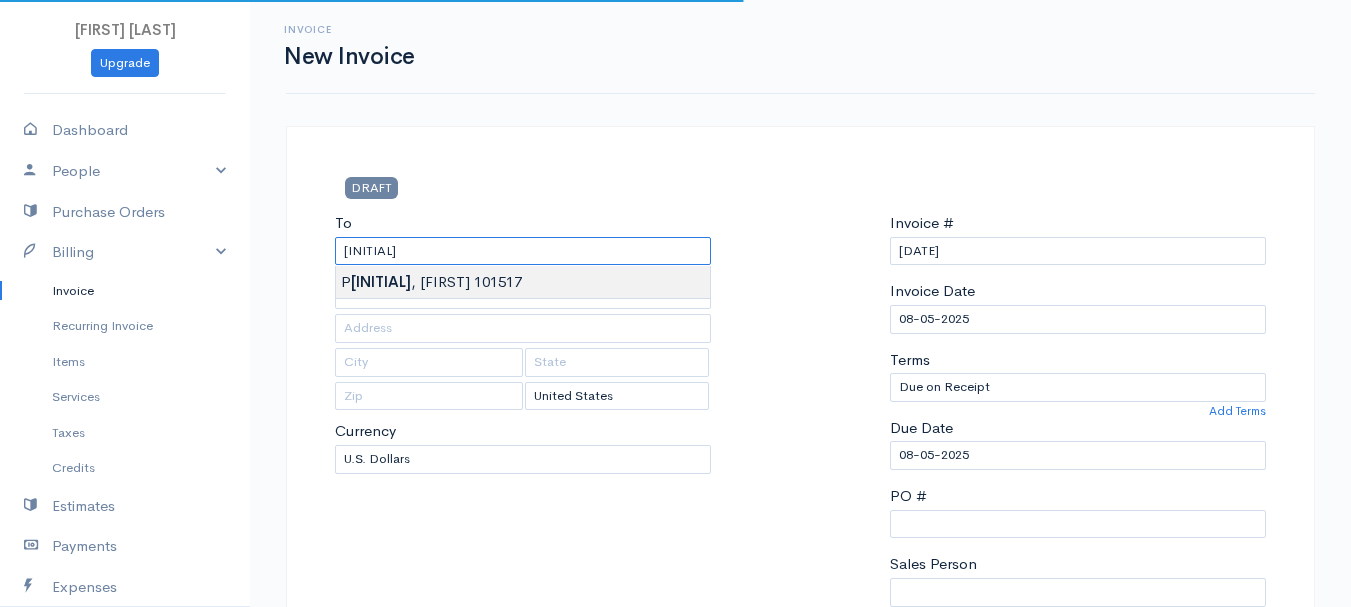 type on "[LAST], [FIRST] 101517" 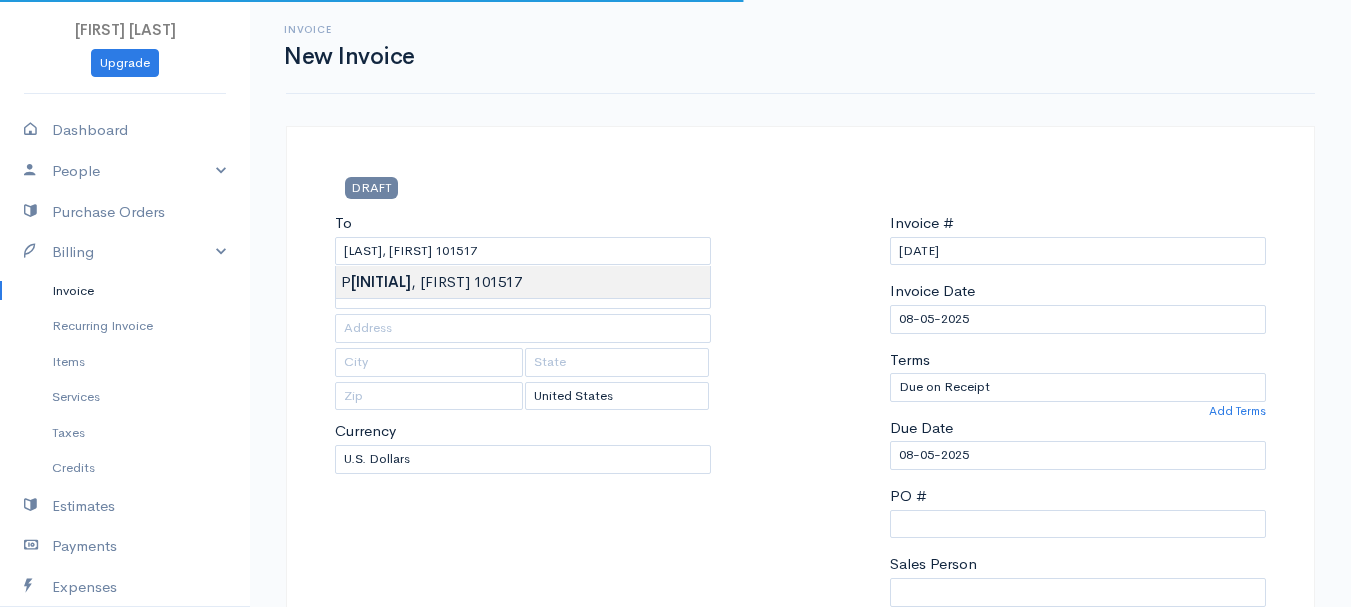 click on "[FIRST] [LAST]
Upgrade
Dashboard
People
Clients
Vendors
Staff Users
Purchase Orders
Billing
Invoice
Recurring Invoice
Items
Services
Taxes
Credits
Estimates
Payments
Expenses
Track Time
Projects
Reports
Settings
My Organizations
Logout
Help
@CloudBooksApp 2022
Invoice
New Invoice
DRAFT To [LAST], [FIRST] [ID] [Choose Country] [STATE] [STATE] [STATE] [STATE] [STATE] [STATE] [STATE] [STATE] [STATE] [STATE] [STATE] [STATE] [STATE]" at bounding box center [675, 864] 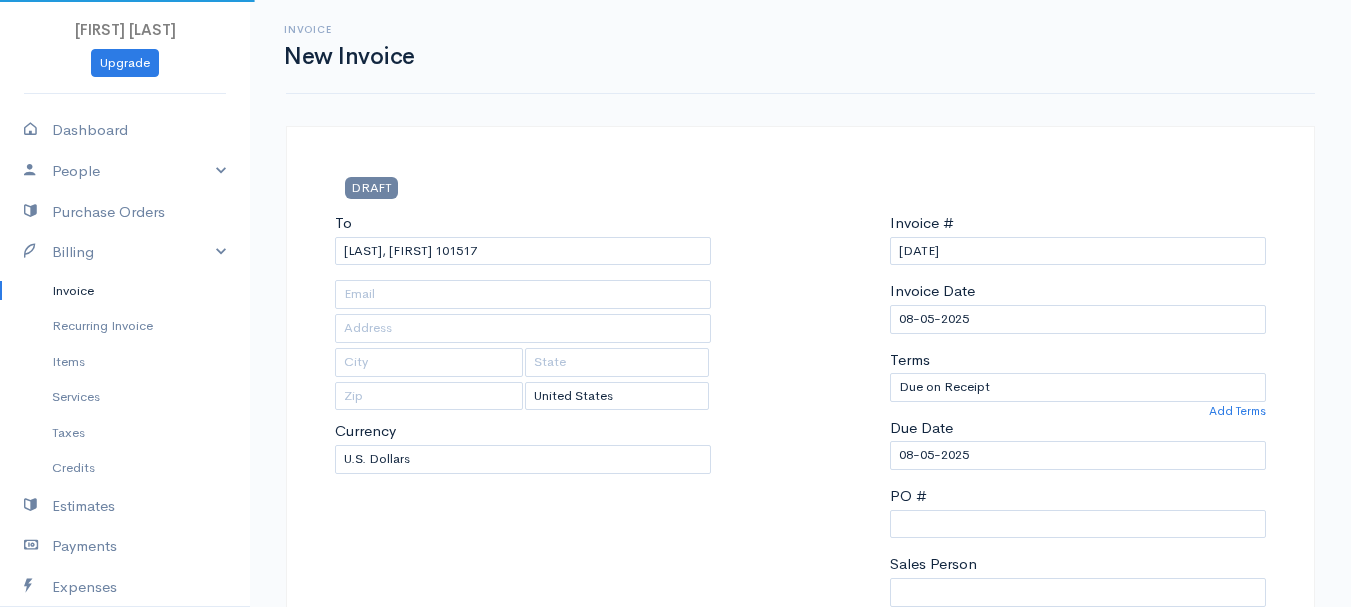 type on "[NUMBER] [STREET]" 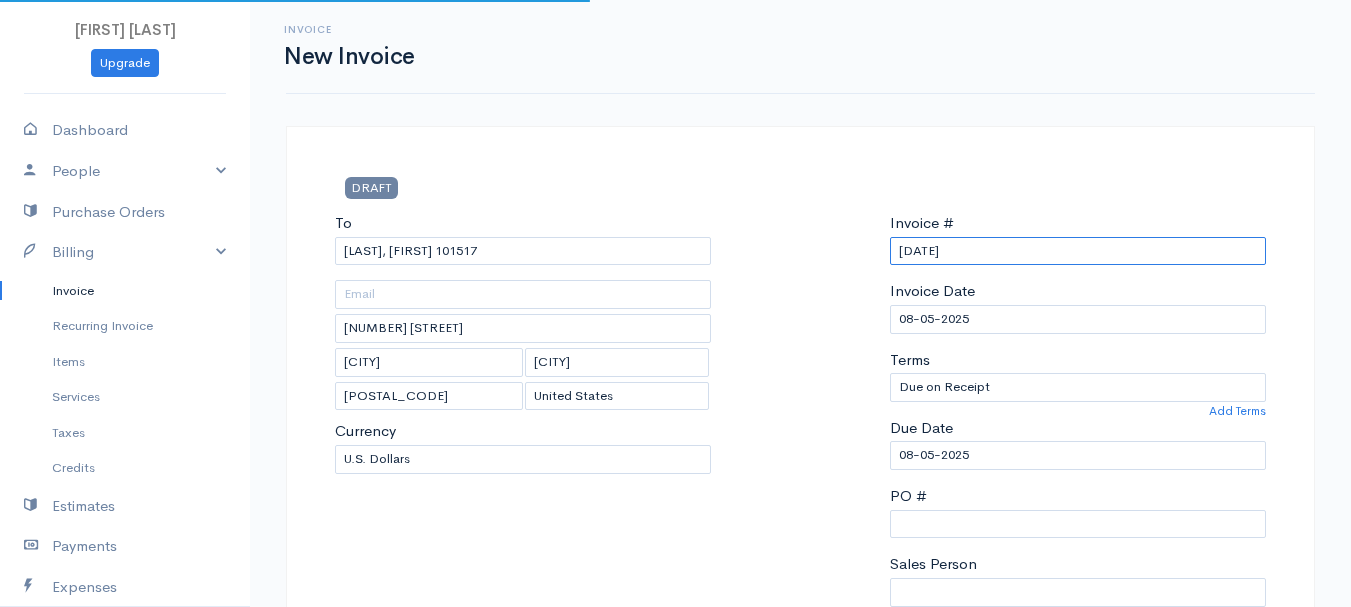 click on "[DATE]" at bounding box center [1078, 251] 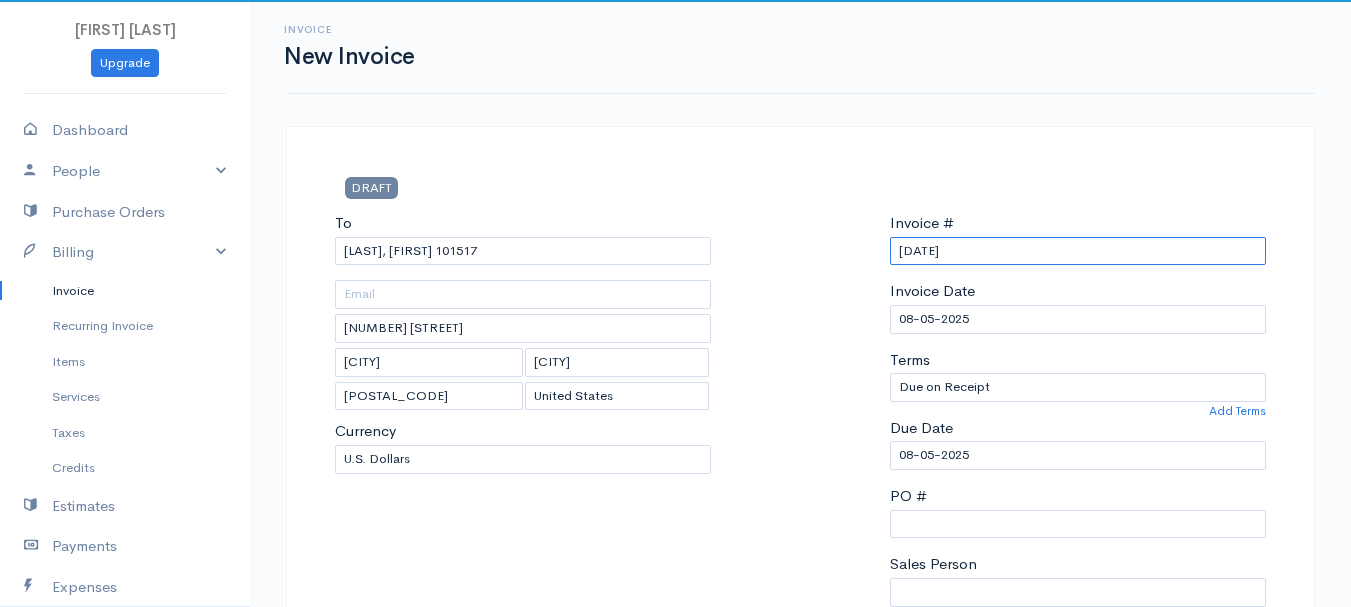 paste on "[M]-[D]-[YY]" 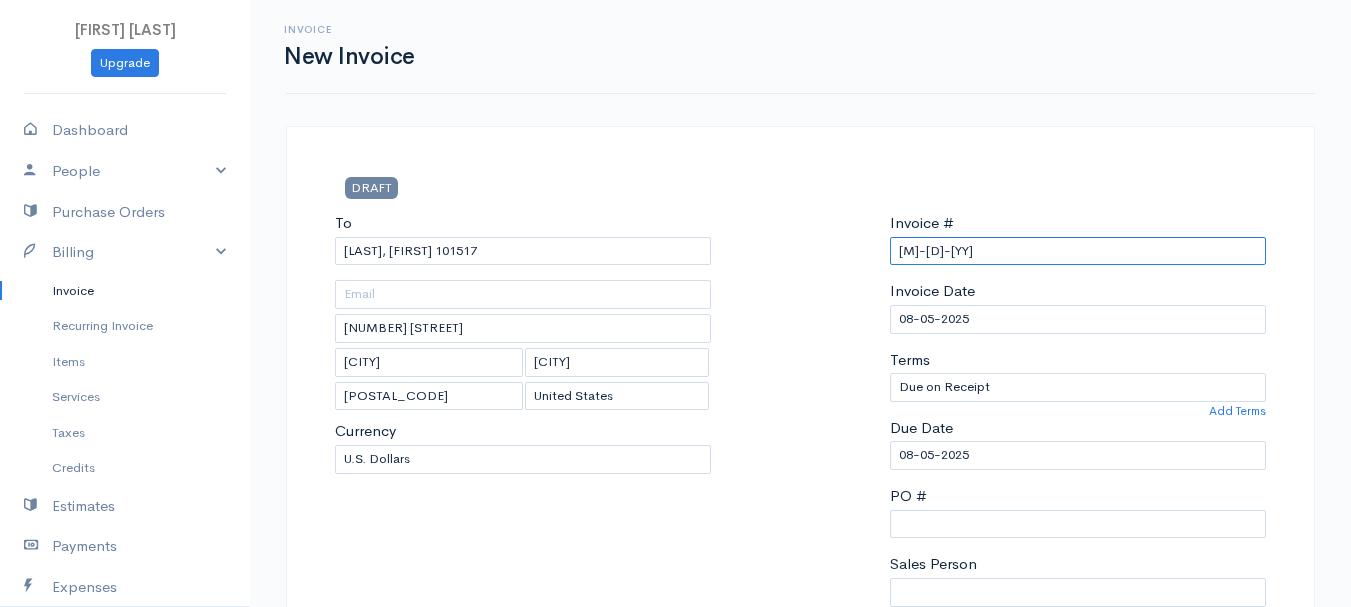 scroll, scrollTop: 400, scrollLeft: 0, axis: vertical 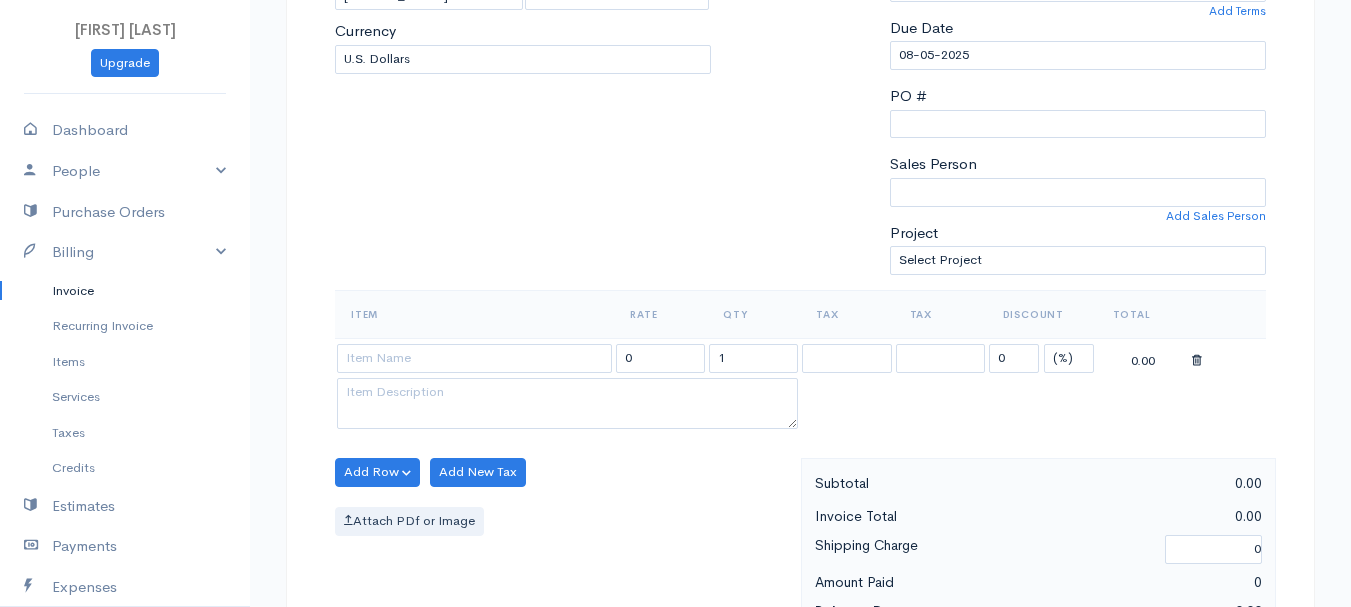 type on "[M]-[D]-[YY]" 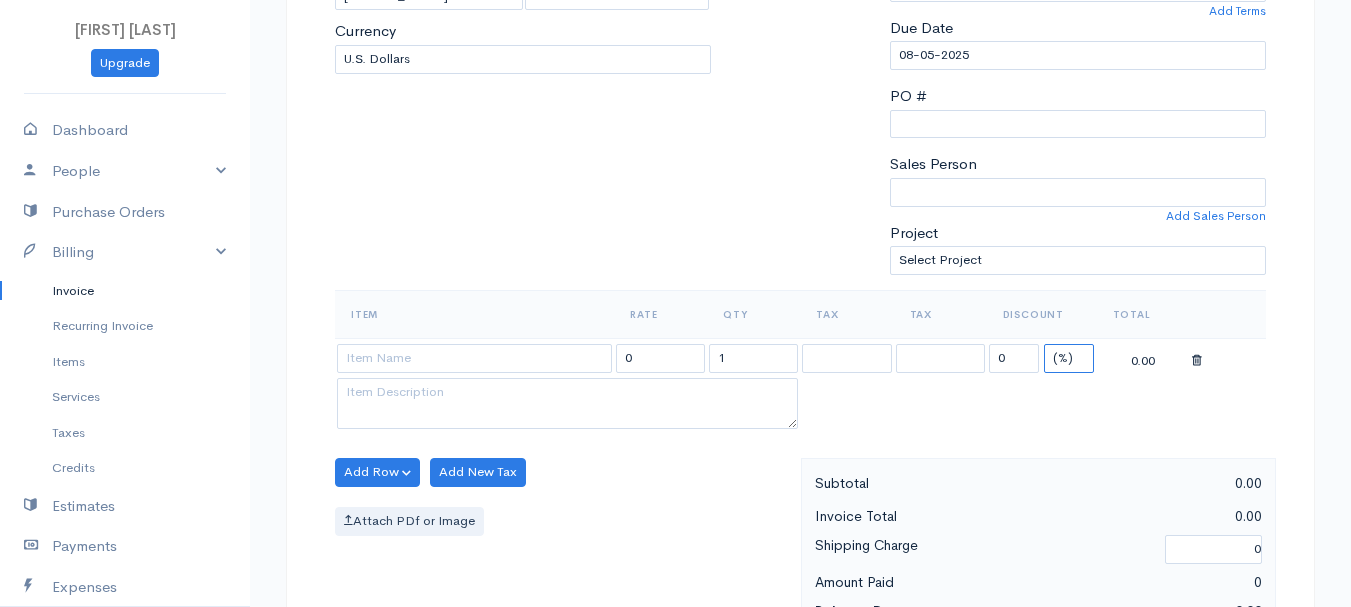 click on "(%) Flat" at bounding box center (1069, 358) 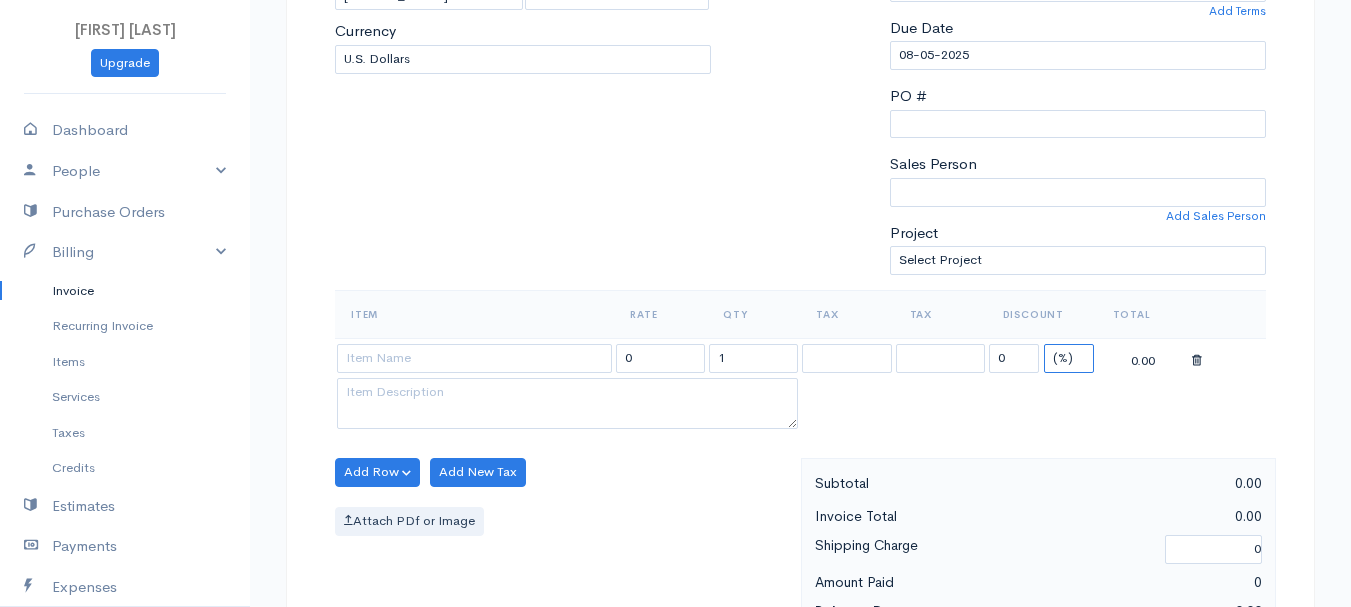 click on "(%) Flat" at bounding box center (1069, 358) 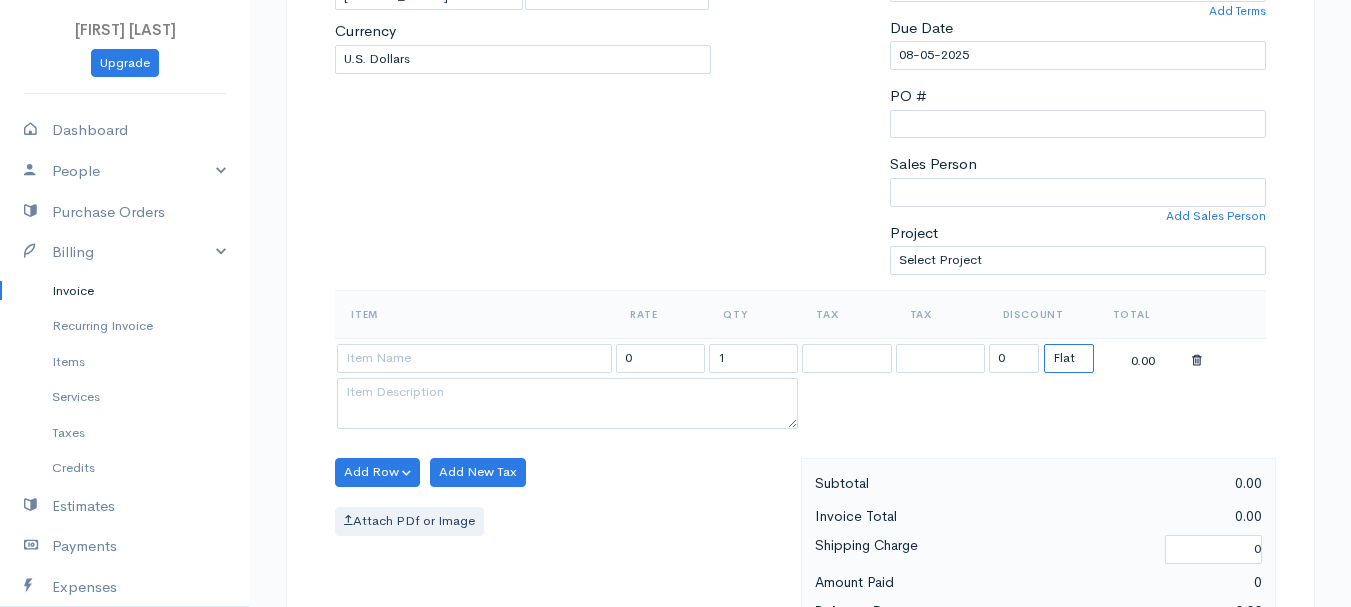 click on "(%) Flat" at bounding box center (1069, 358) 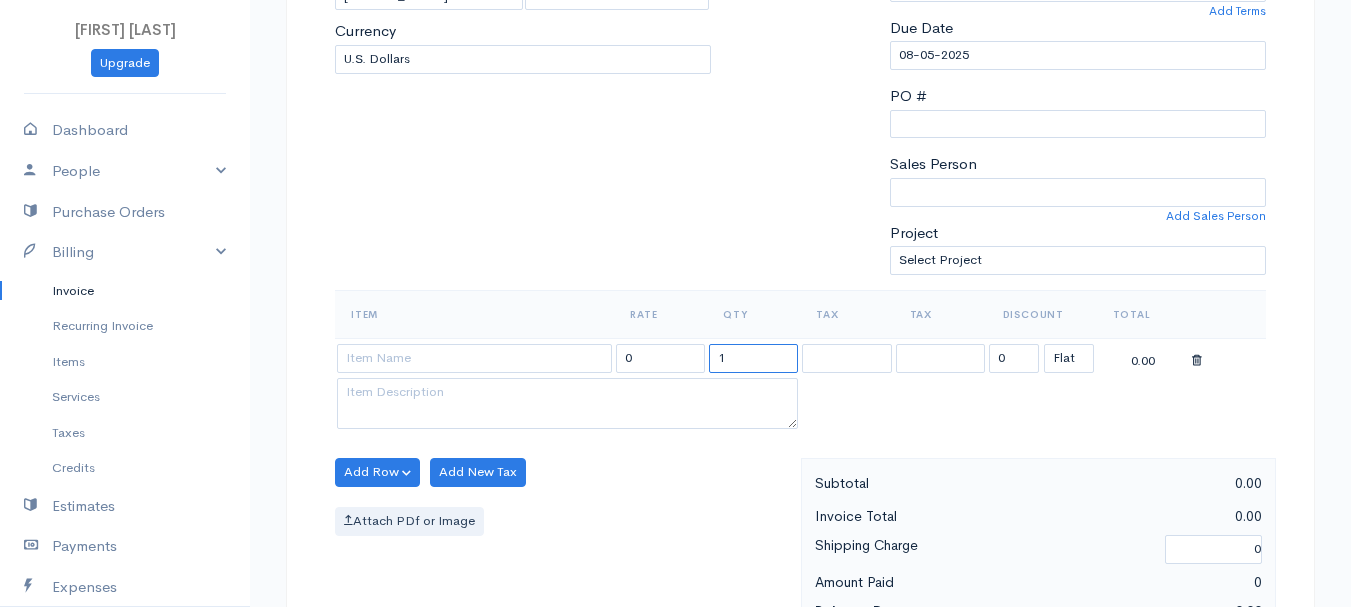 click on "1" at bounding box center [753, 358] 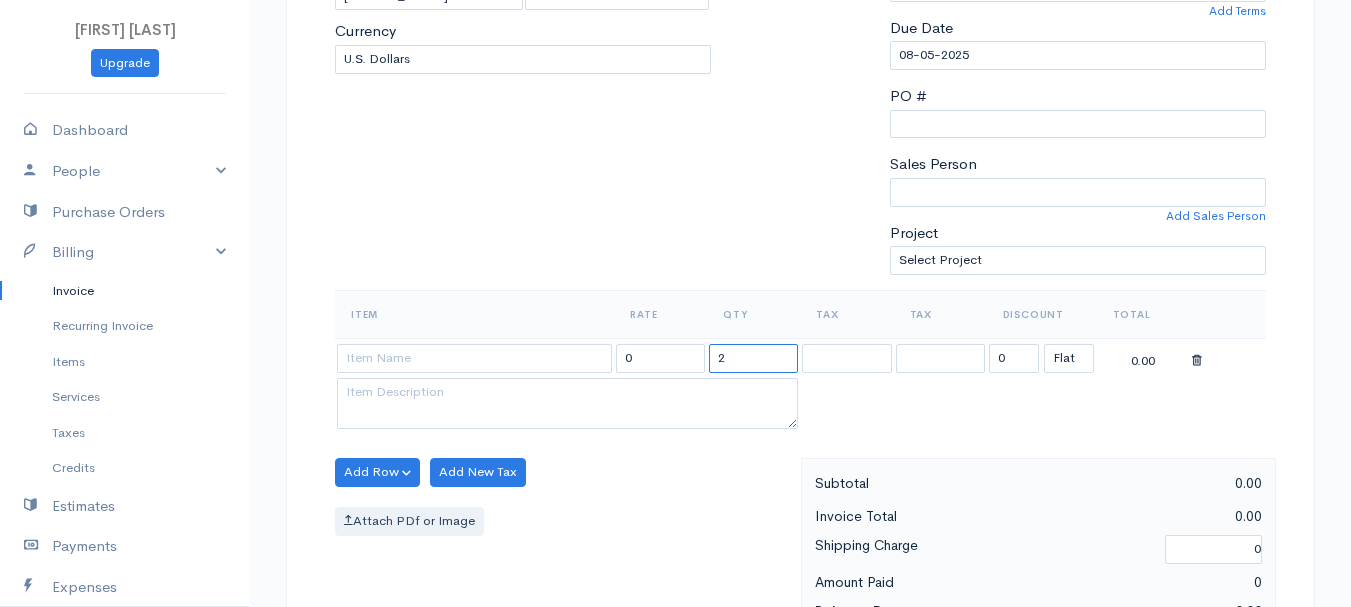type on "2" 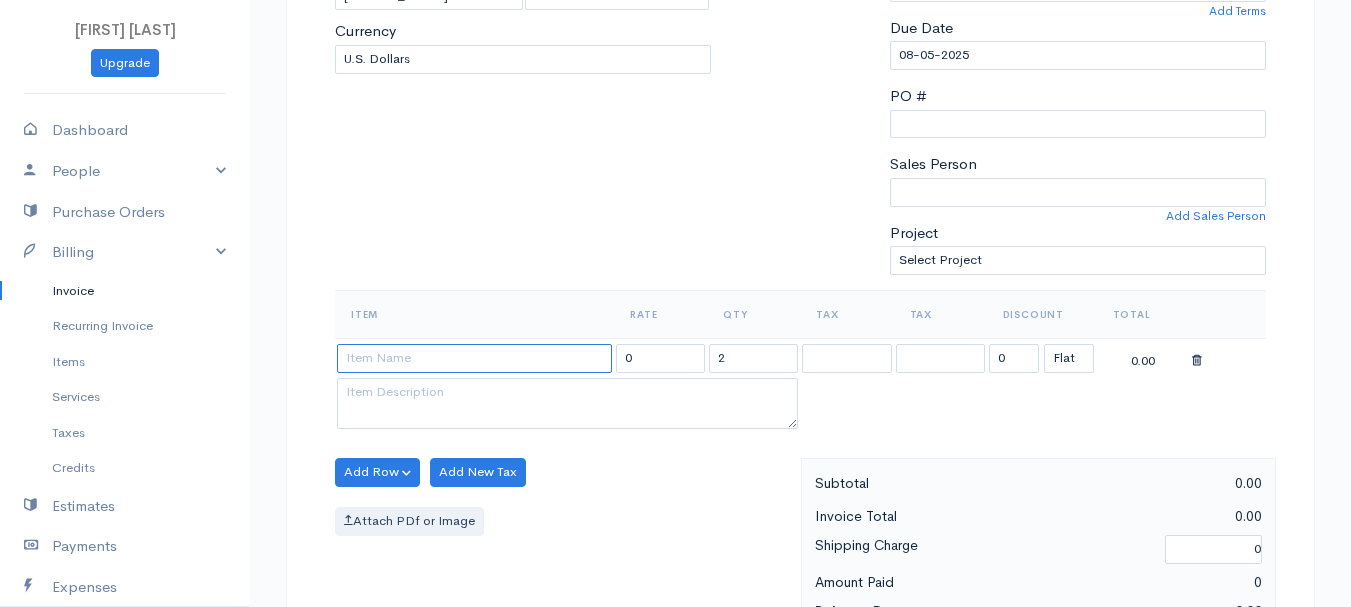 click at bounding box center (474, 358) 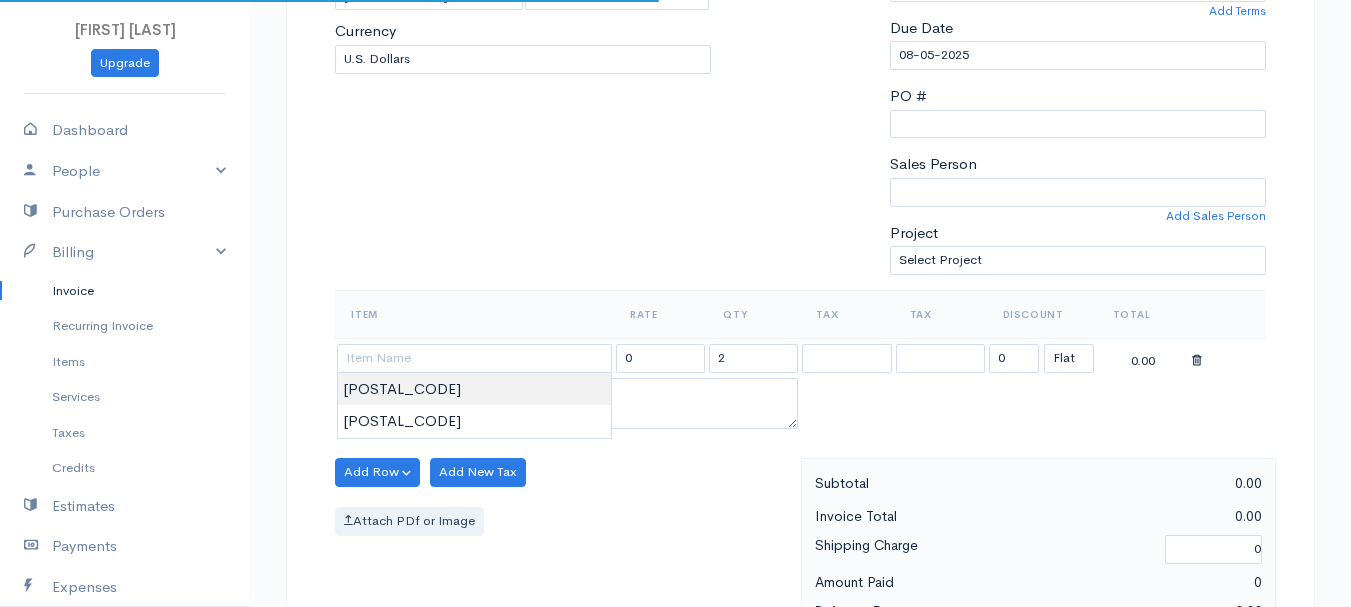 type on "[POSTAL_CODE]" 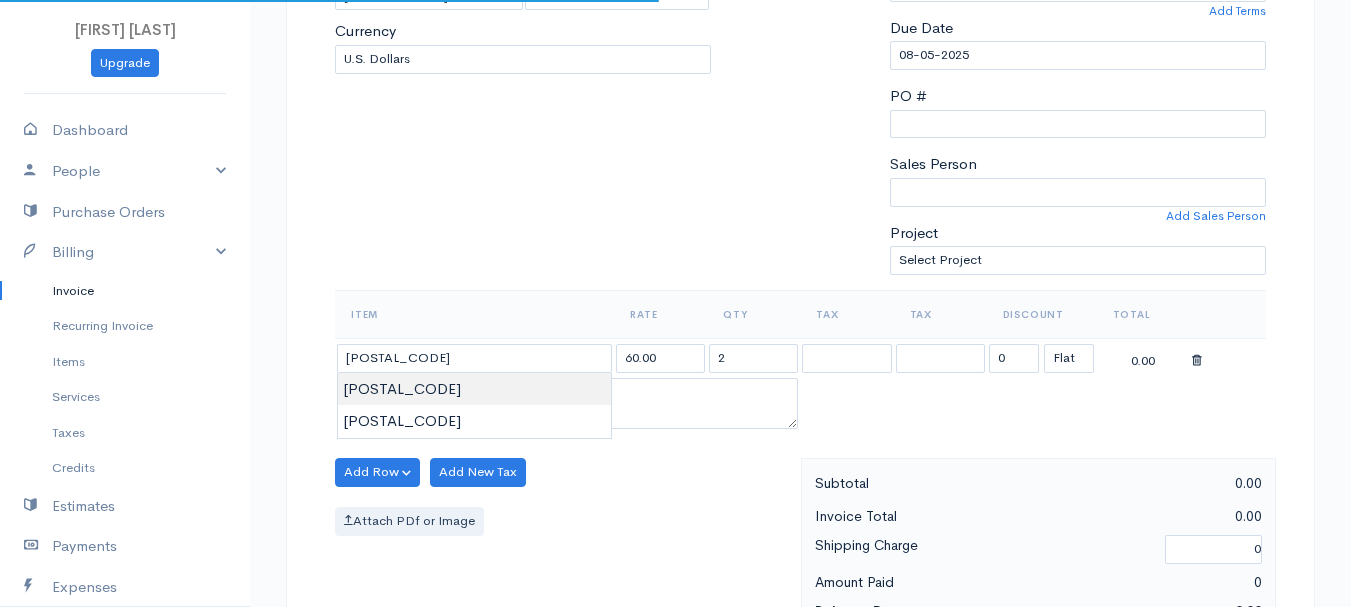 click on "[FIRST] [LAST]
Upgrade
Dashboard
People
Clients
Vendors
Staff Users
Purchase Orders
Billing
Invoice
Recurring Invoice
Items
Services
Taxes
Credits
Estimates
Payments
Expenses
Track Time
Projects
Reports
Settings
My Organizations
Logout
Help
@CloudBooksApp 2022
Invoice
New Invoice
DRAFT To [LAST], [FIRST] [ID] [NUMBER] [STREET] [CITY] [STATE] [POSTAL_CODE] [Choose Country] [STATE] [STATE] [STATE] [STATE] [STATE] [STATE] [STATE] [STATE] [STATE] [STATE] [STATE] [STATE] [STATE]" at bounding box center (675, 464) 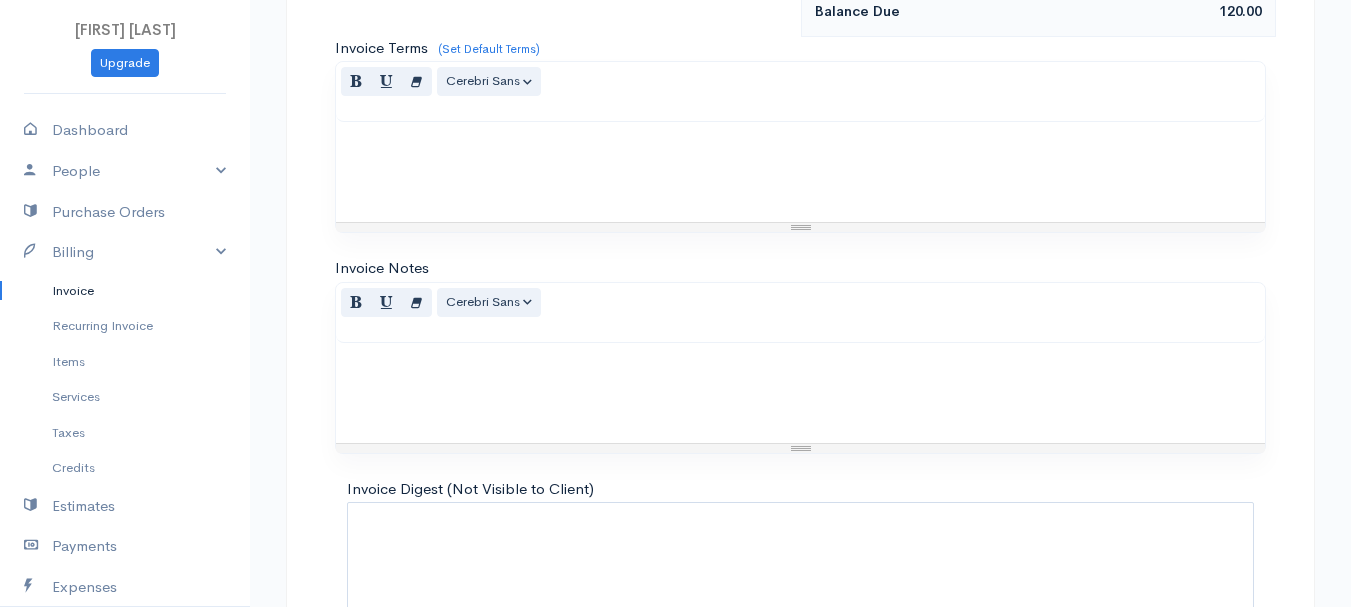 scroll, scrollTop: 1122, scrollLeft: 0, axis: vertical 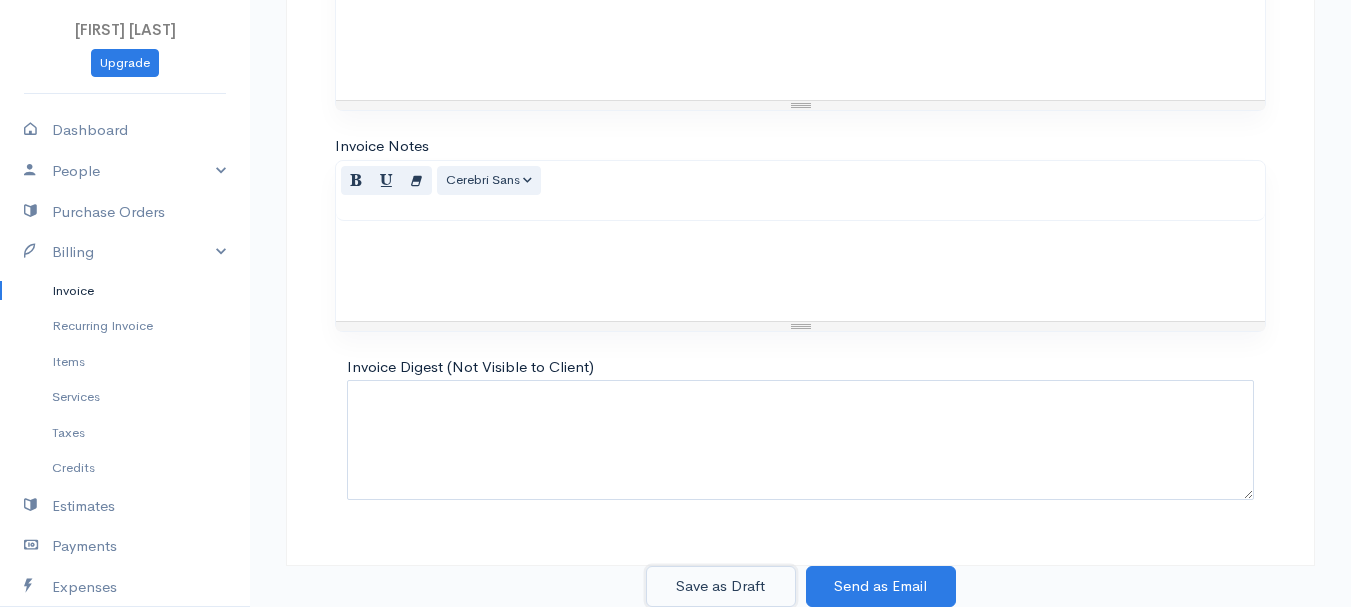 click on "Save as Draft" at bounding box center (721, 586) 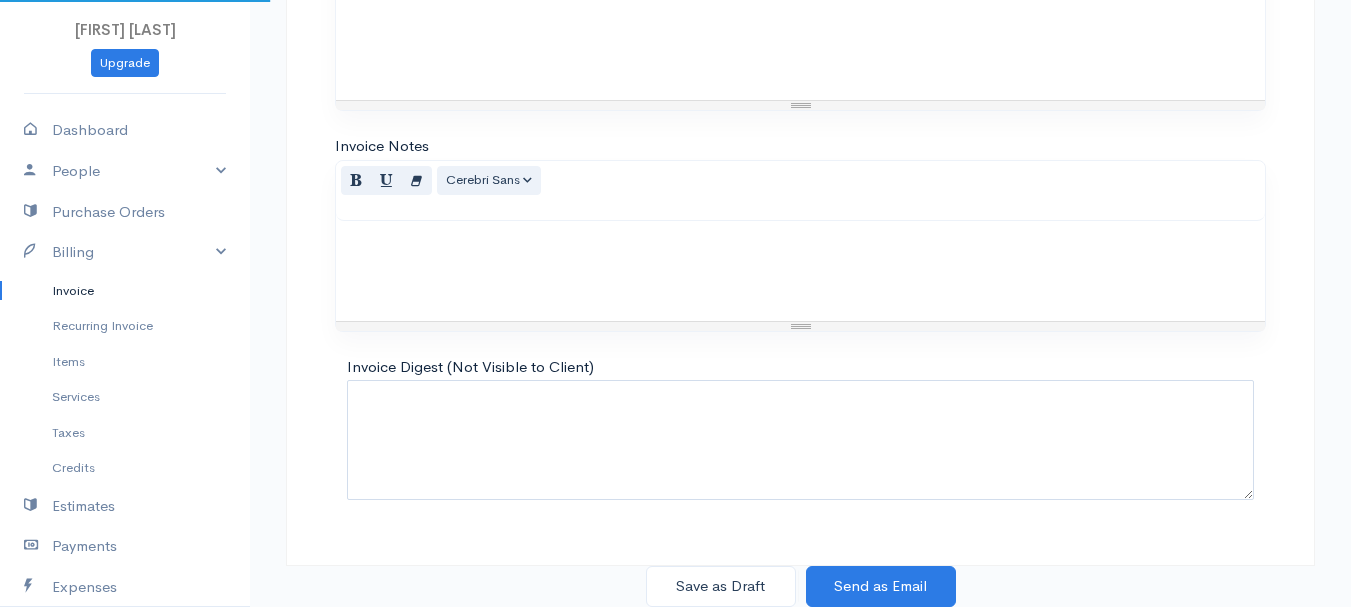 scroll, scrollTop: 0, scrollLeft: 0, axis: both 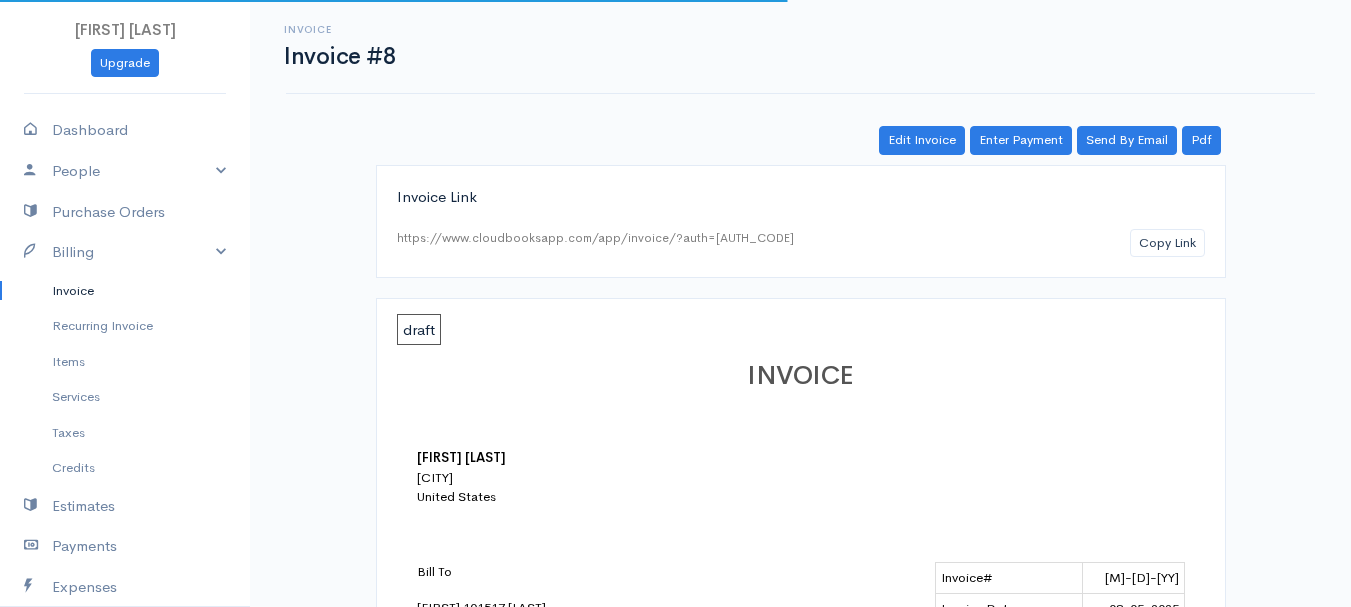 click on "Invoice" at bounding box center (125, 291) 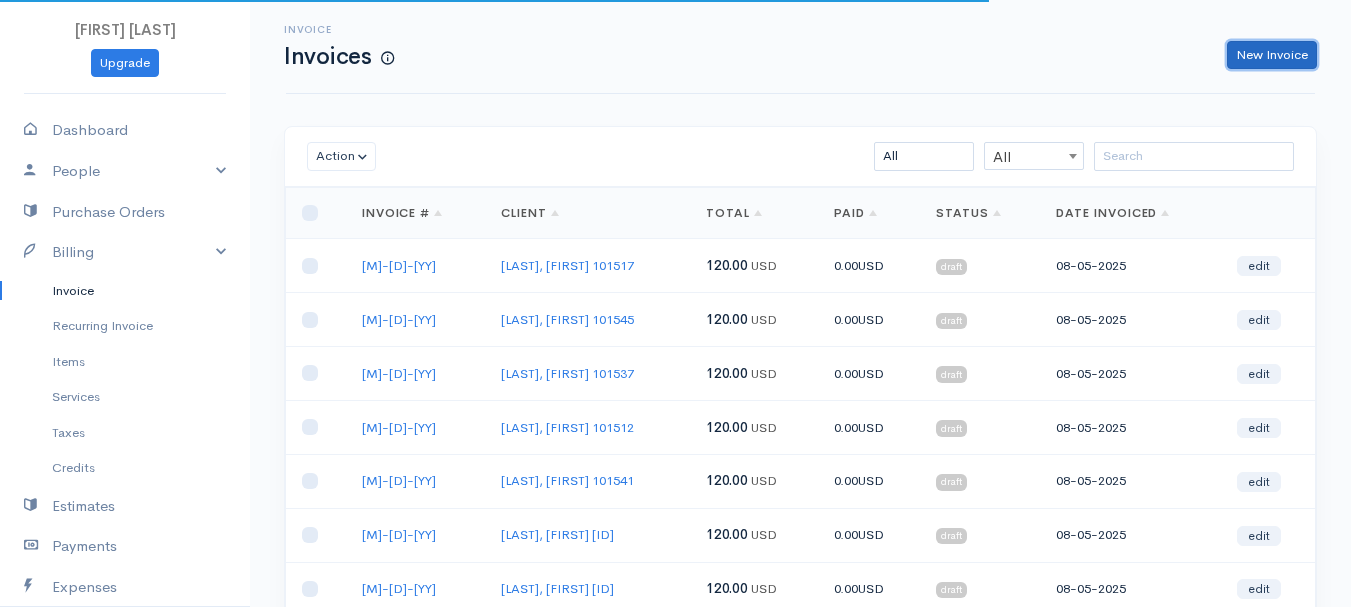 click on "New Invoice" at bounding box center (1272, 55) 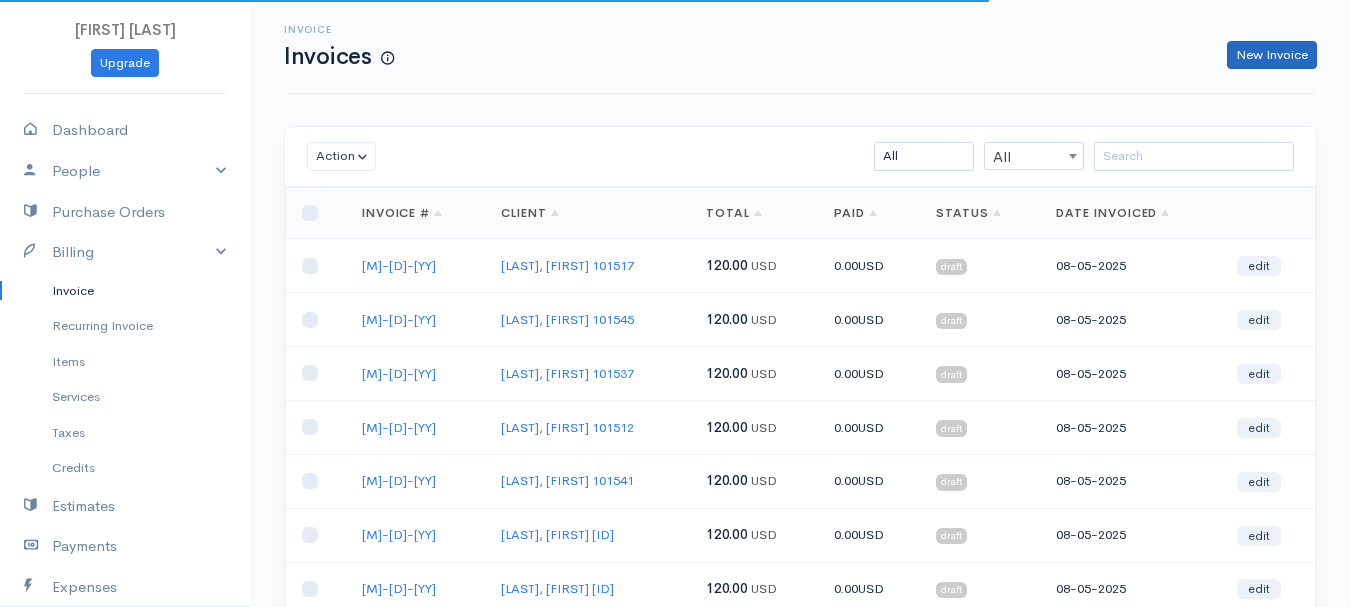 select on "United States" 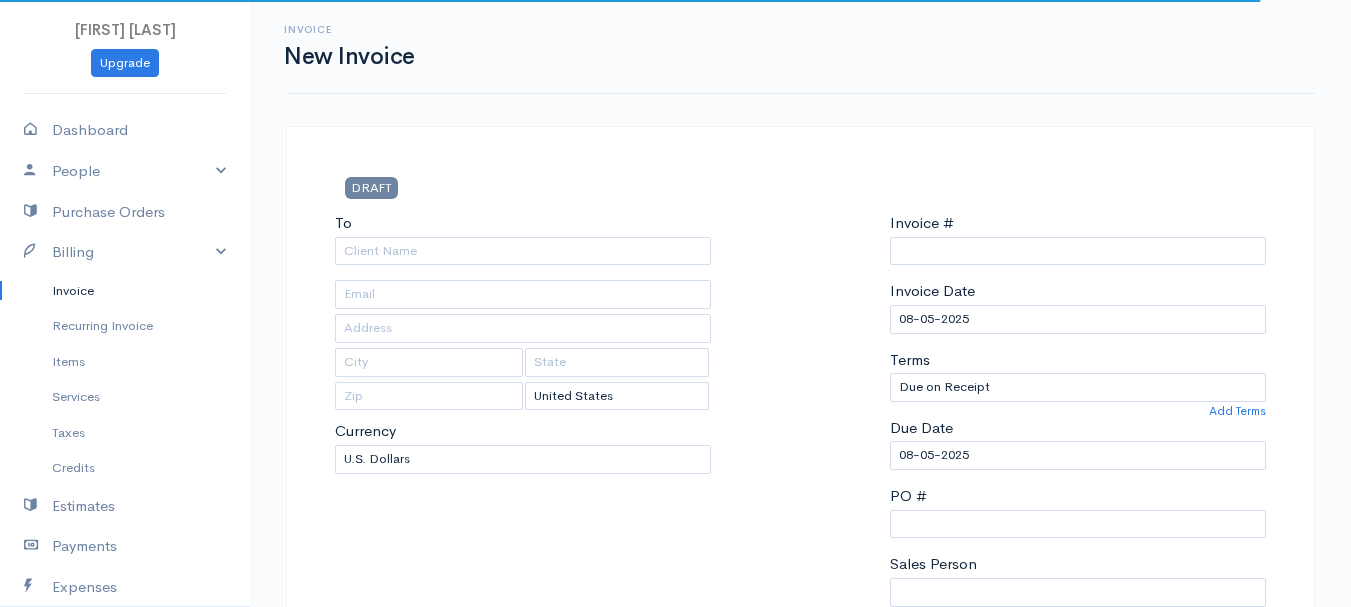 type on "[DATE]" 